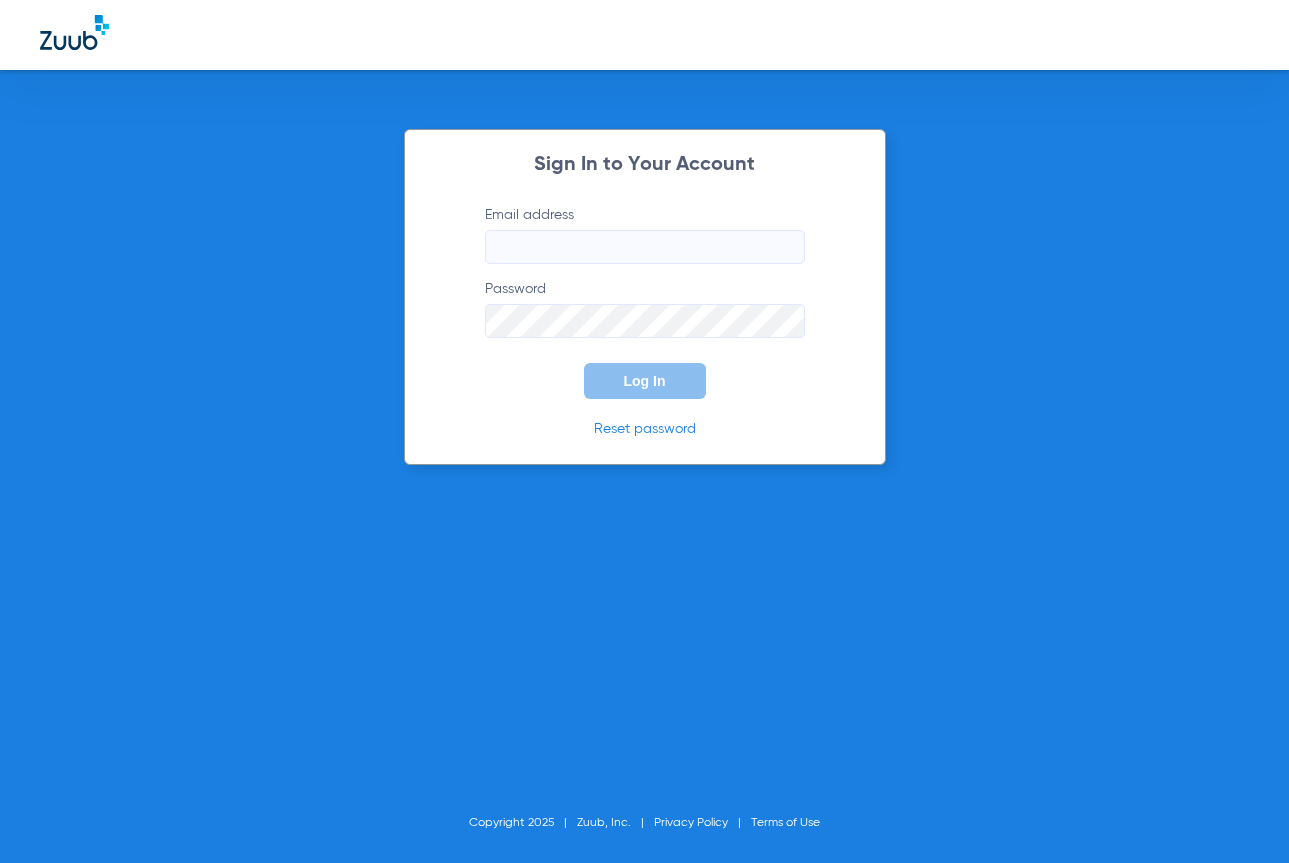 scroll, scrollTop: 0, scrollLeft: 0, axis: both 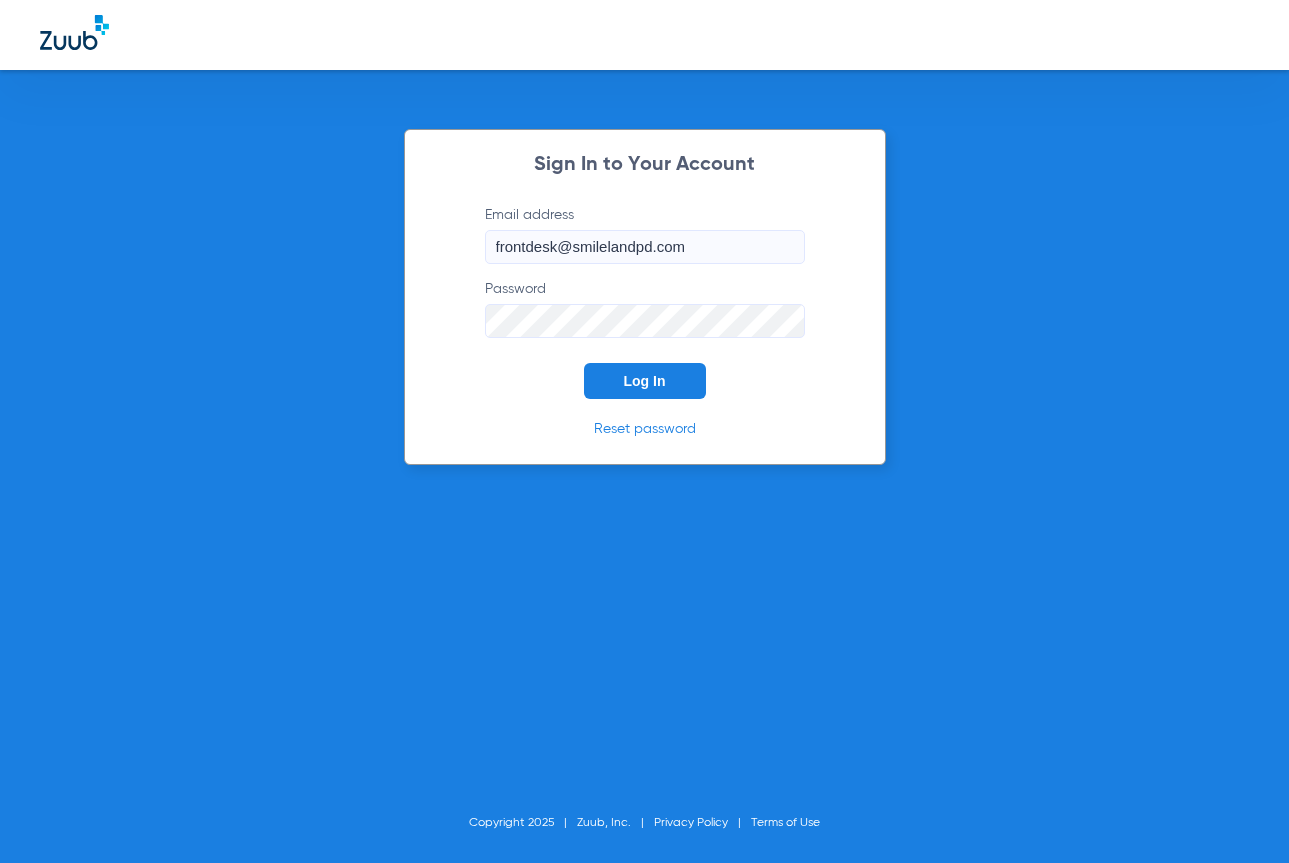 click on "Email address  frontdesk@smilelandpd.com  Password  Log In" 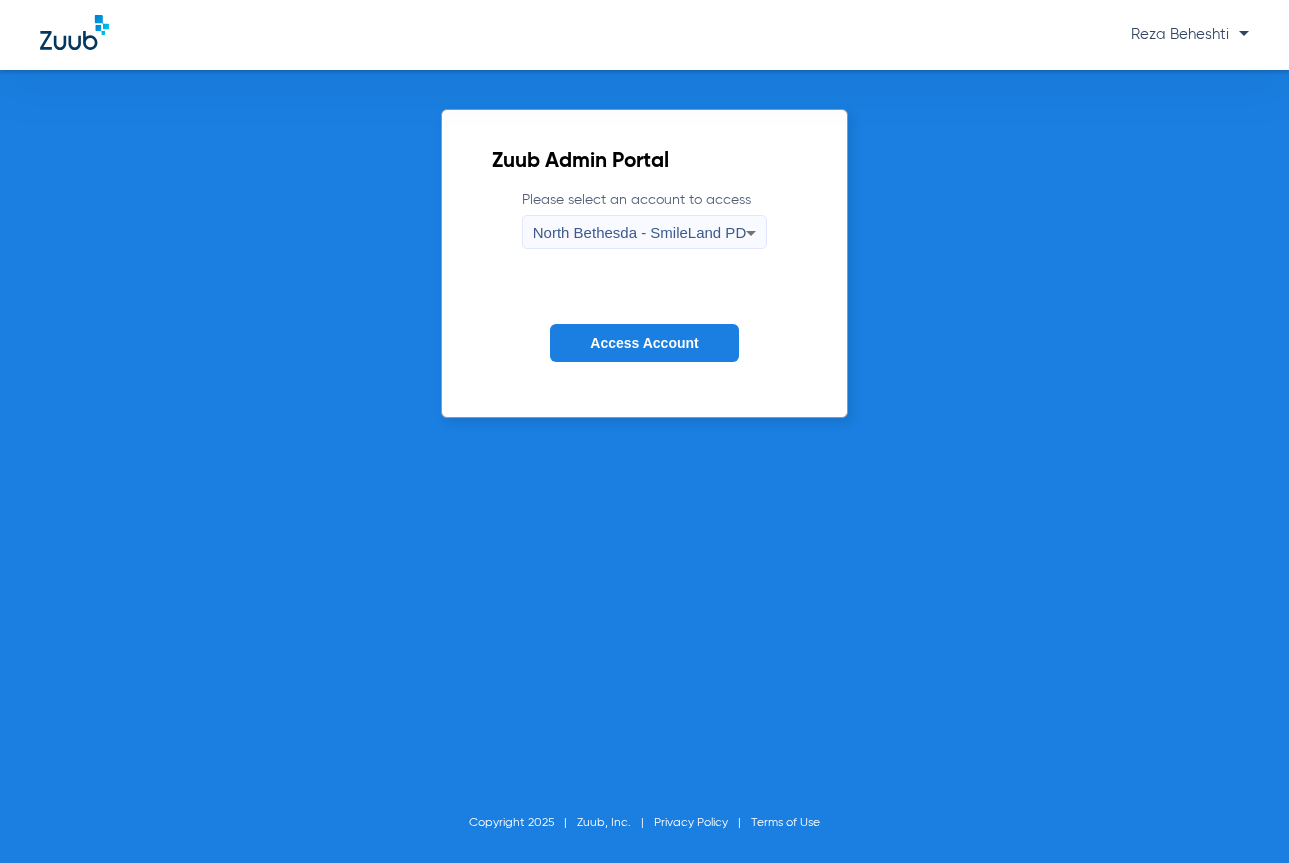 click on "Access Account" 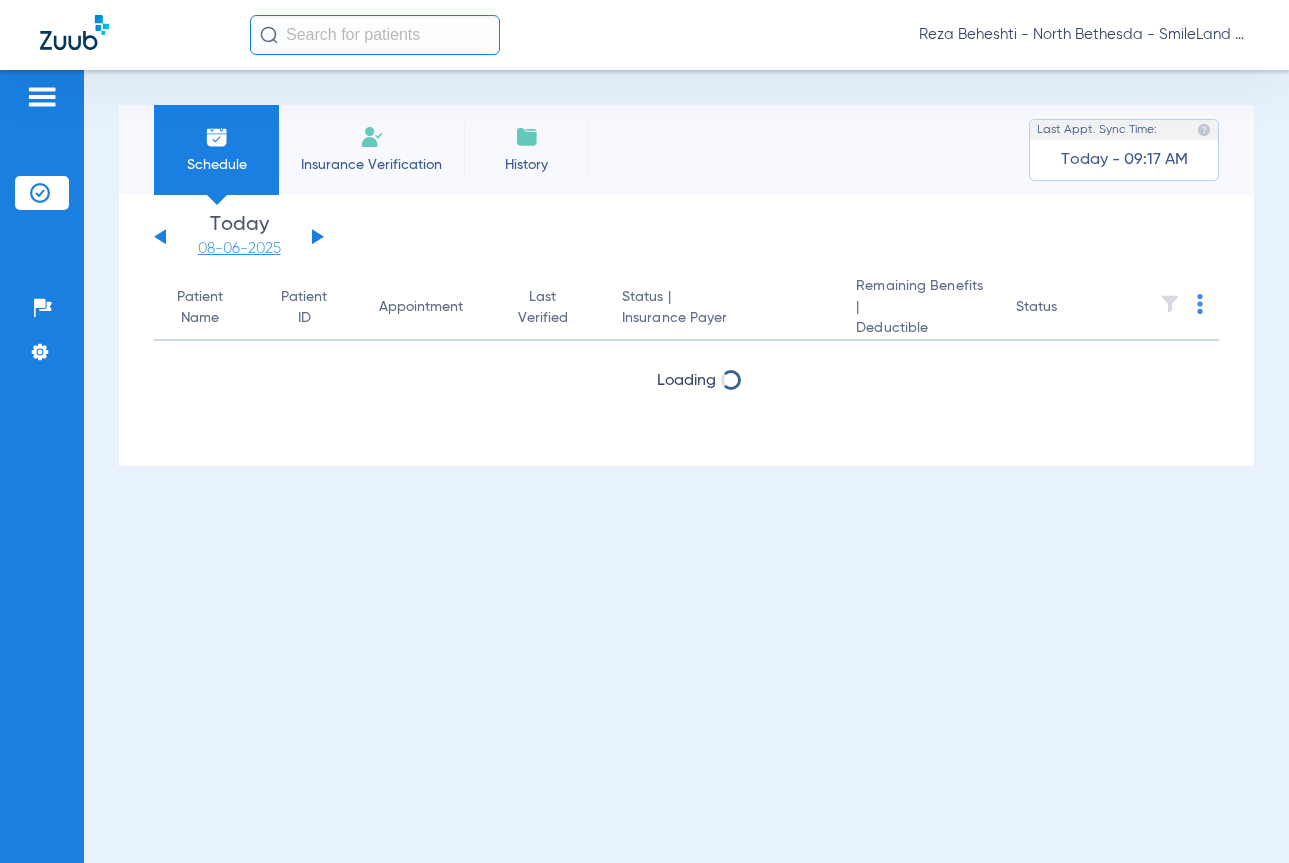 click on "08-06-2025" 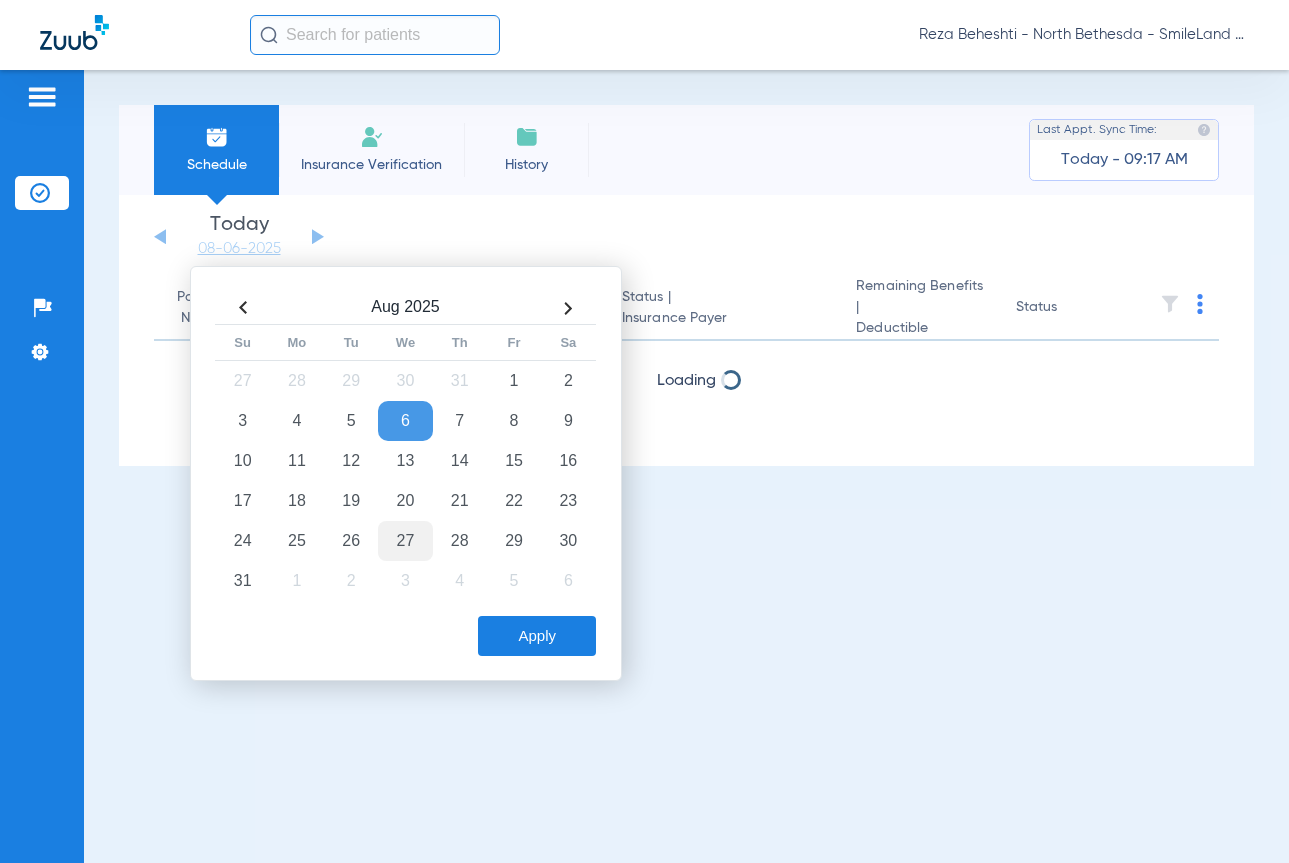 click on "20" 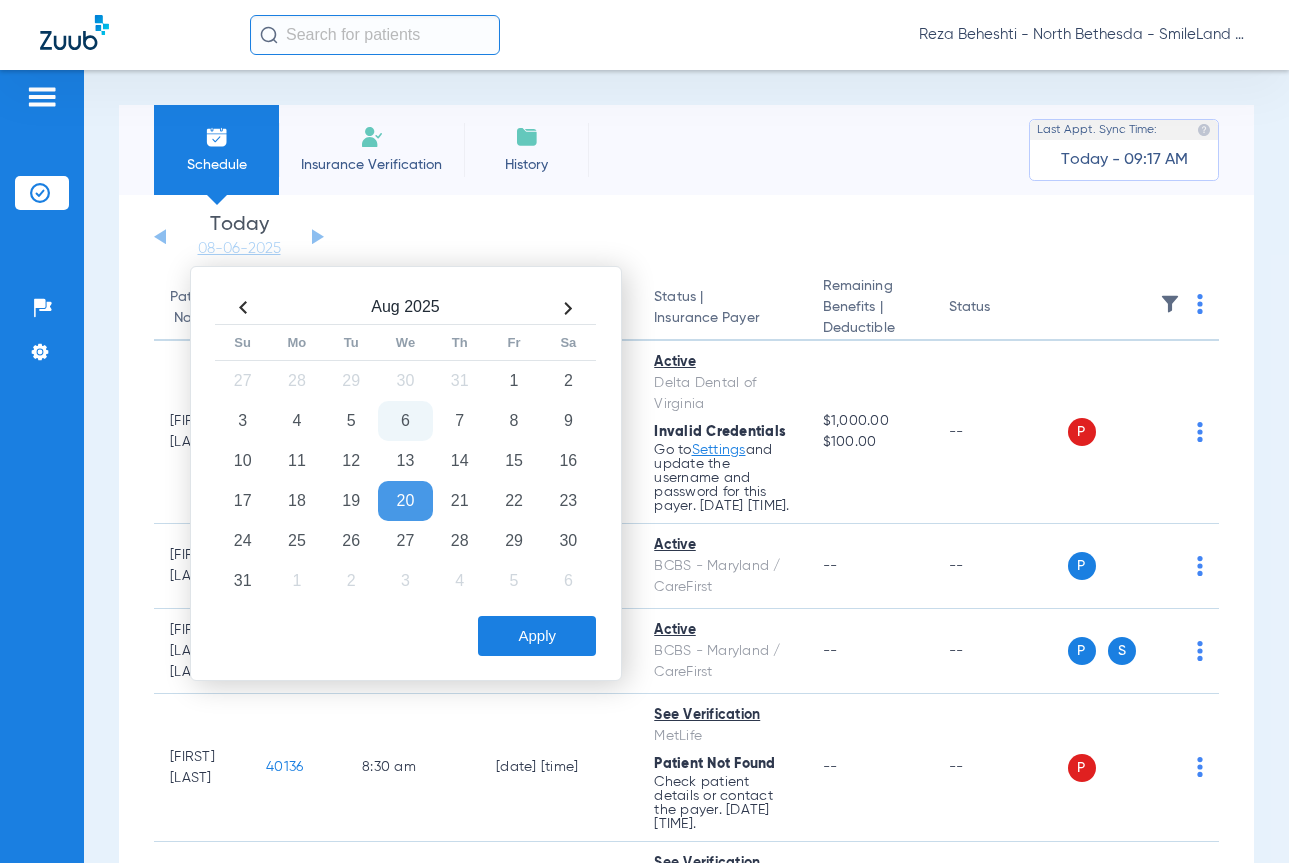 click on "Apply" 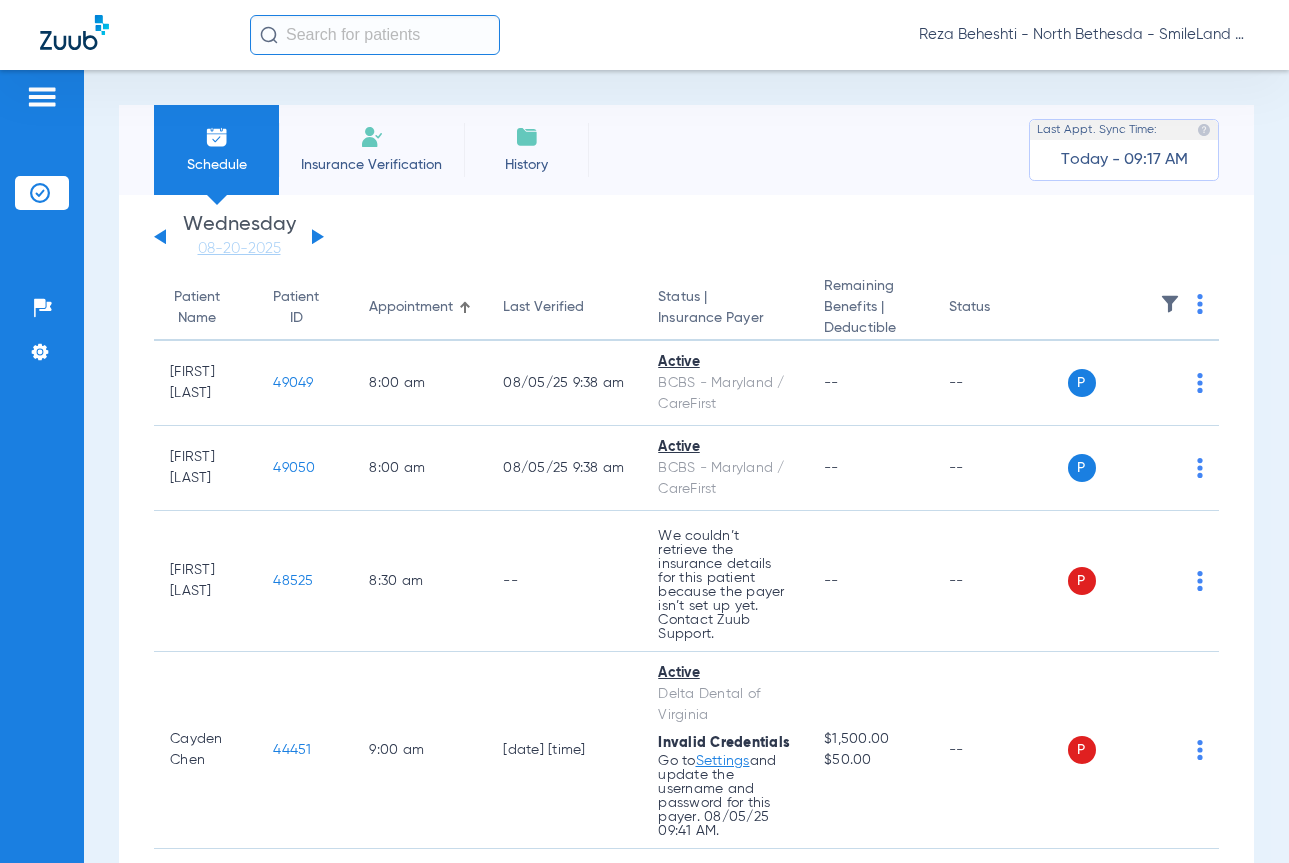 click 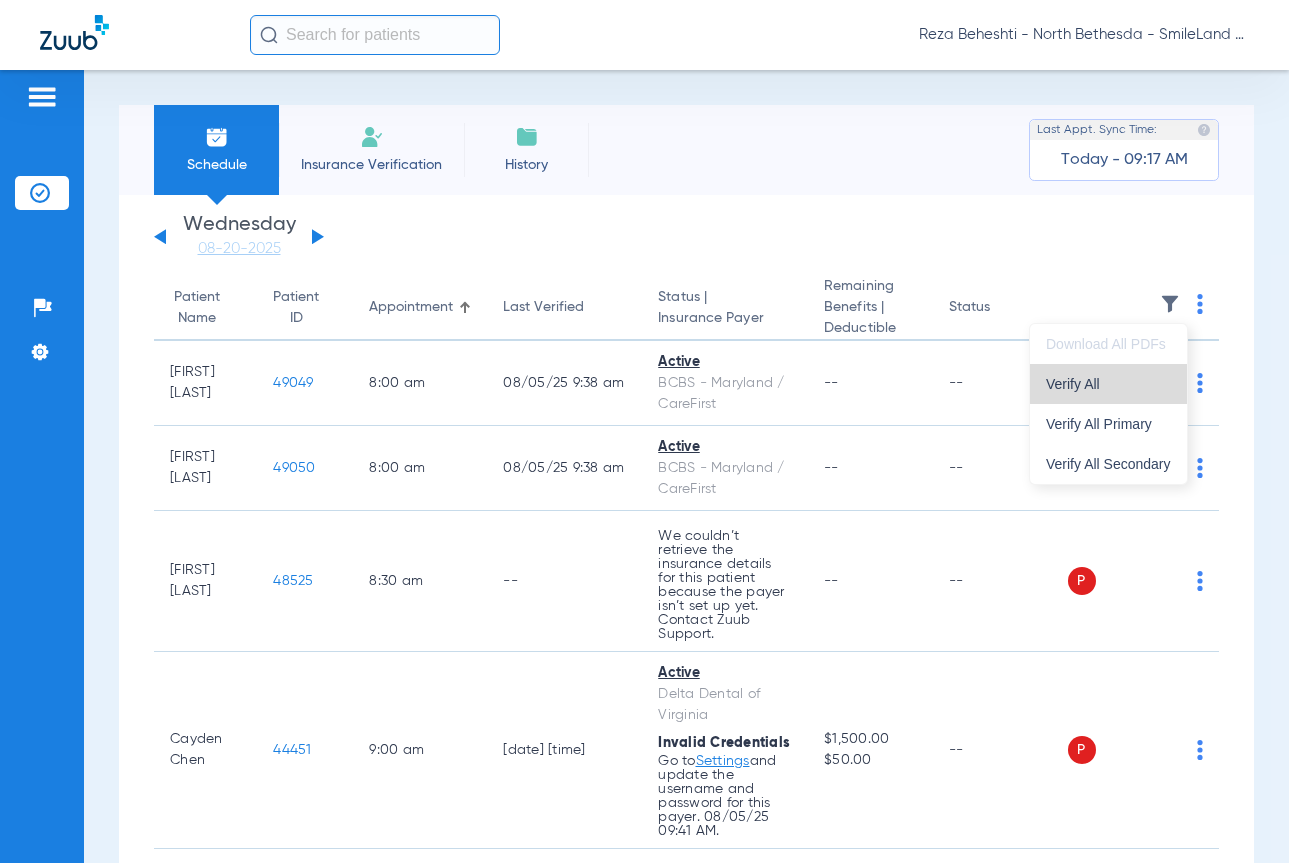 click on "Verify All" at bounding box center [1108, 384] 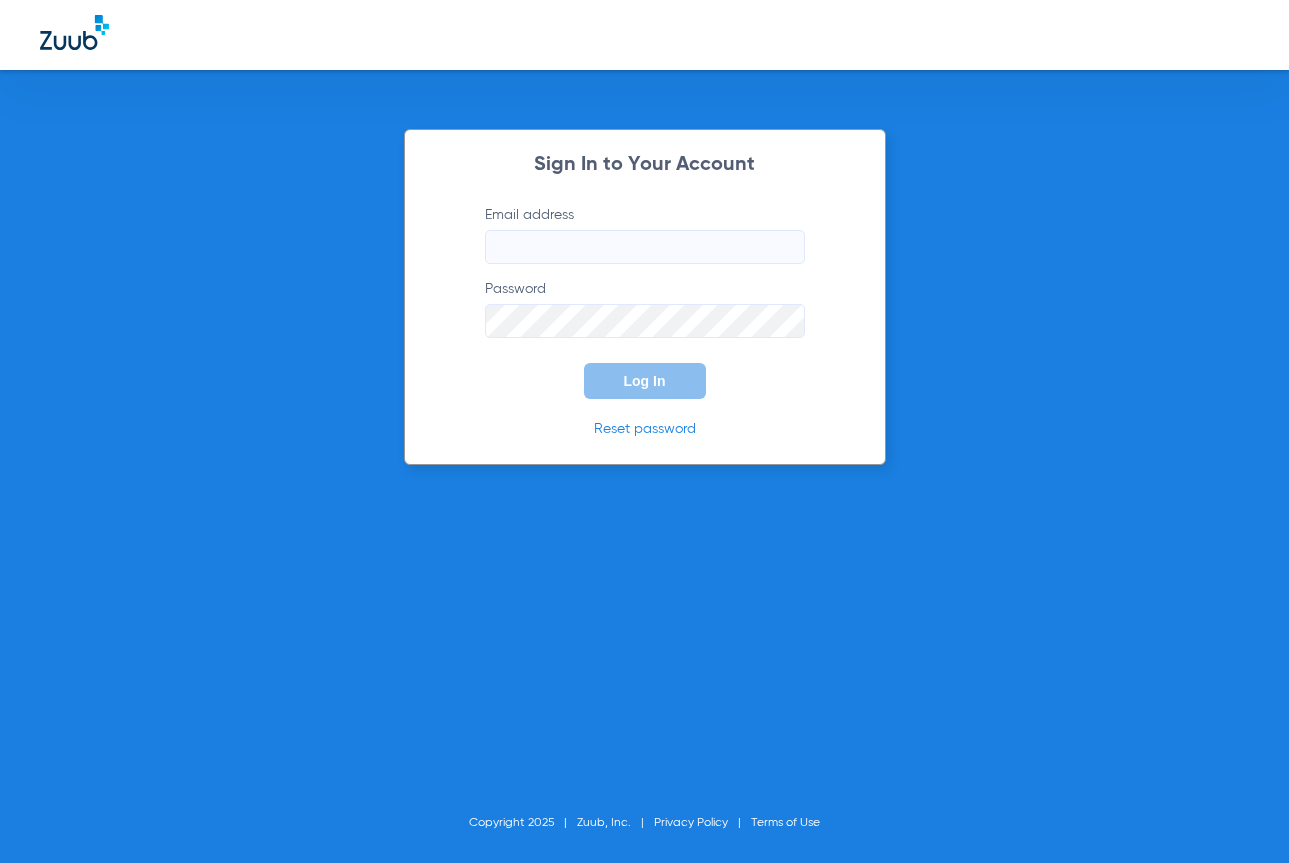 scroll, scrollTop: 0, scrollLeft: 0, axis: both 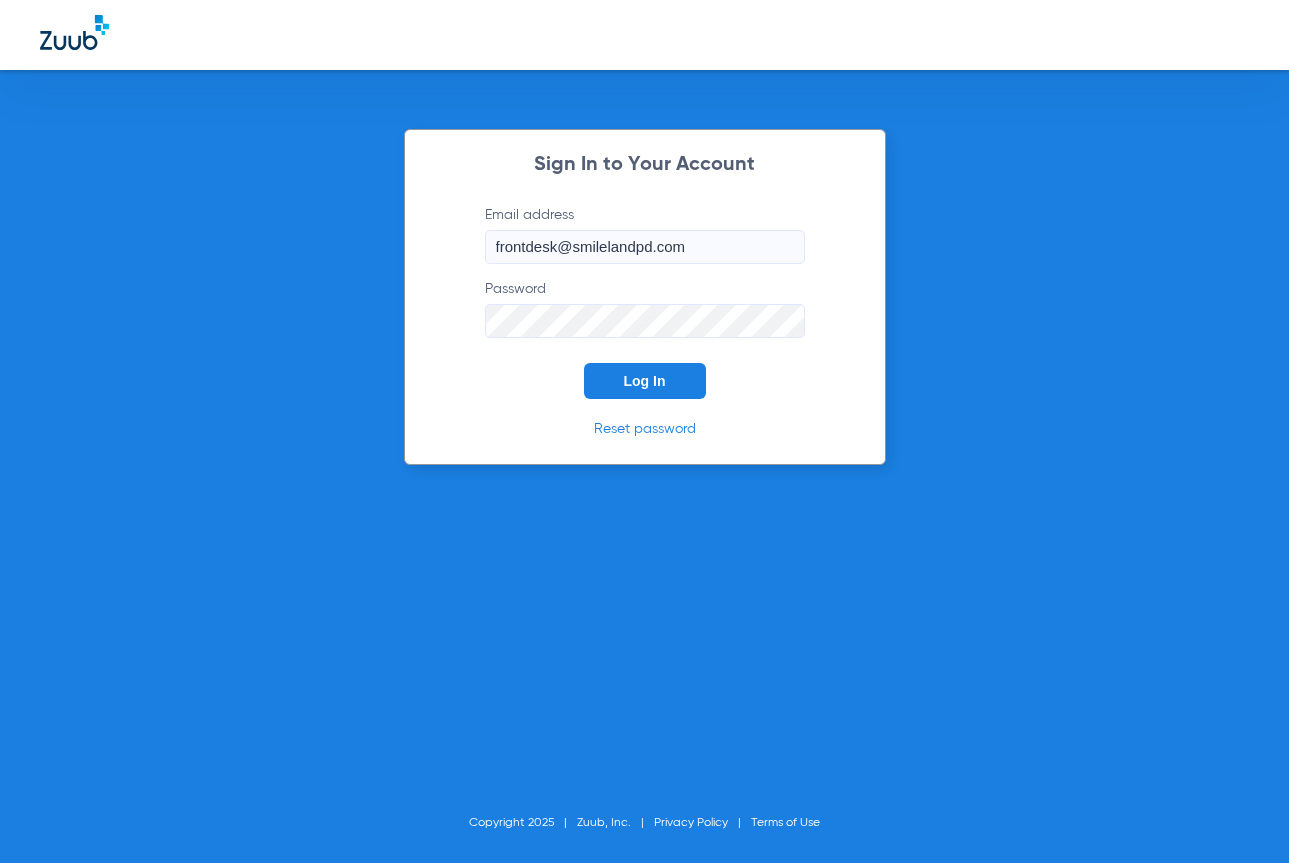 drag, startPoint x: 469, startPoint y: 369, endPoint x: 521, endPoint y: 363, distance: 52.34501 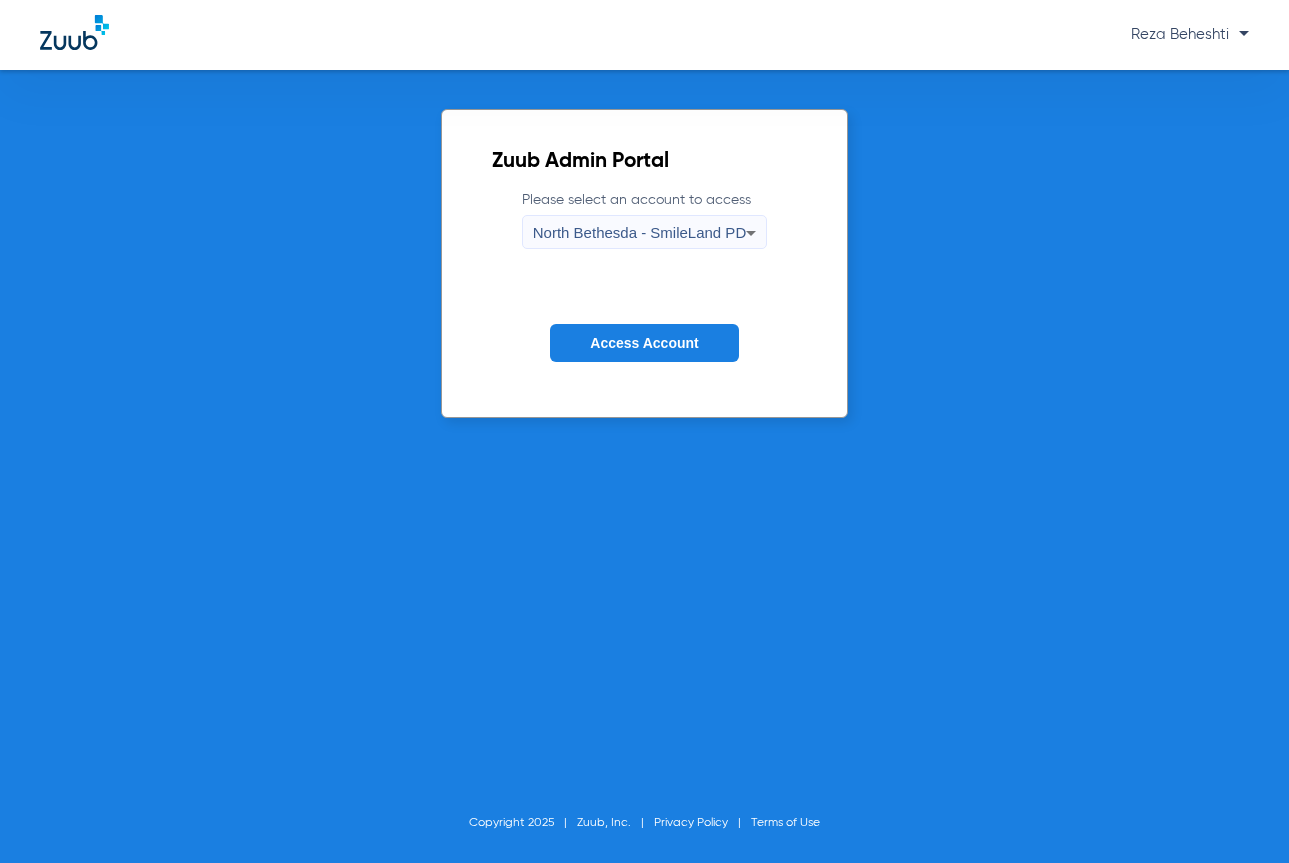 click on "North Bethesda - SmileLand PD" at bounding box center (639, 232) 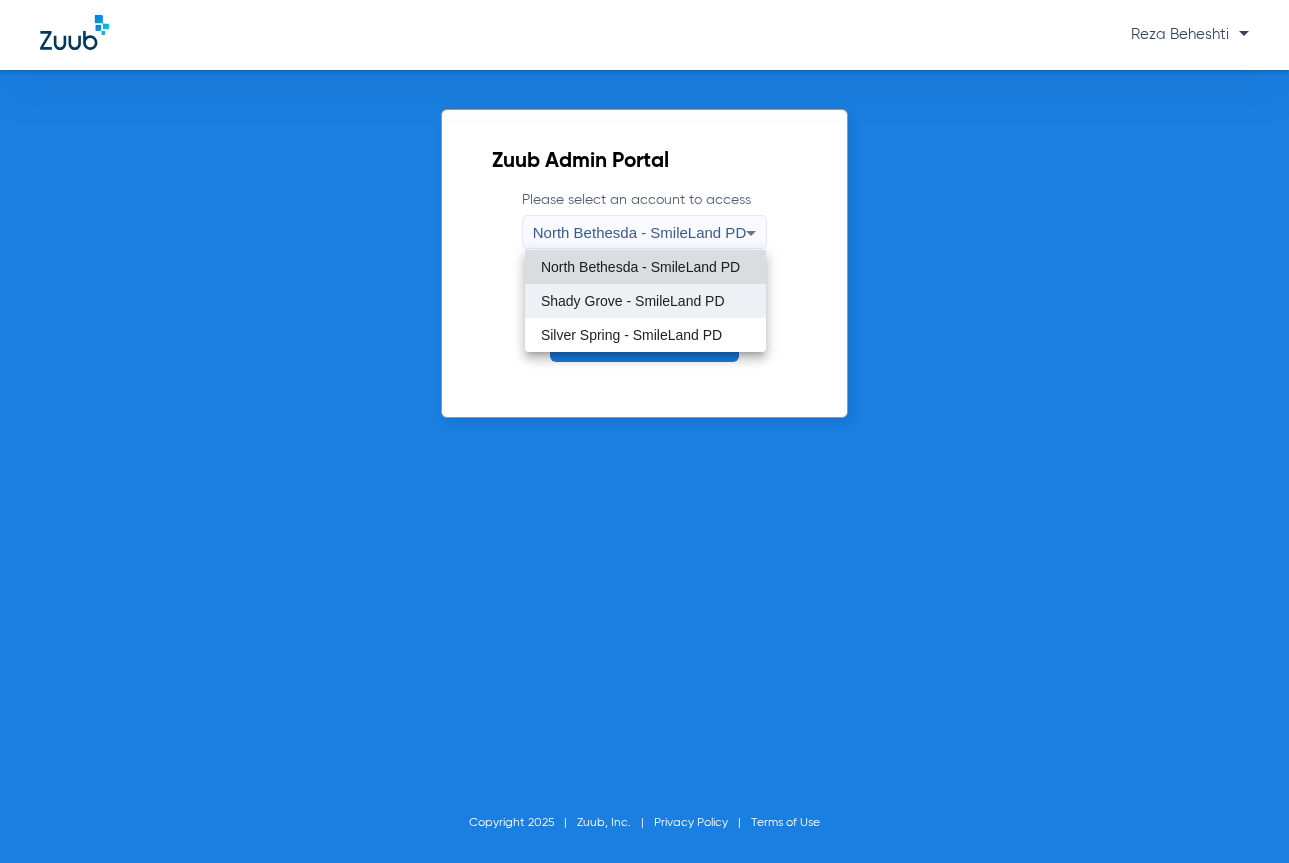 drag, startPoint x: 692, startPoint y: 330, endPoint x: 694, endPoint y: 301, distance: 29.068884 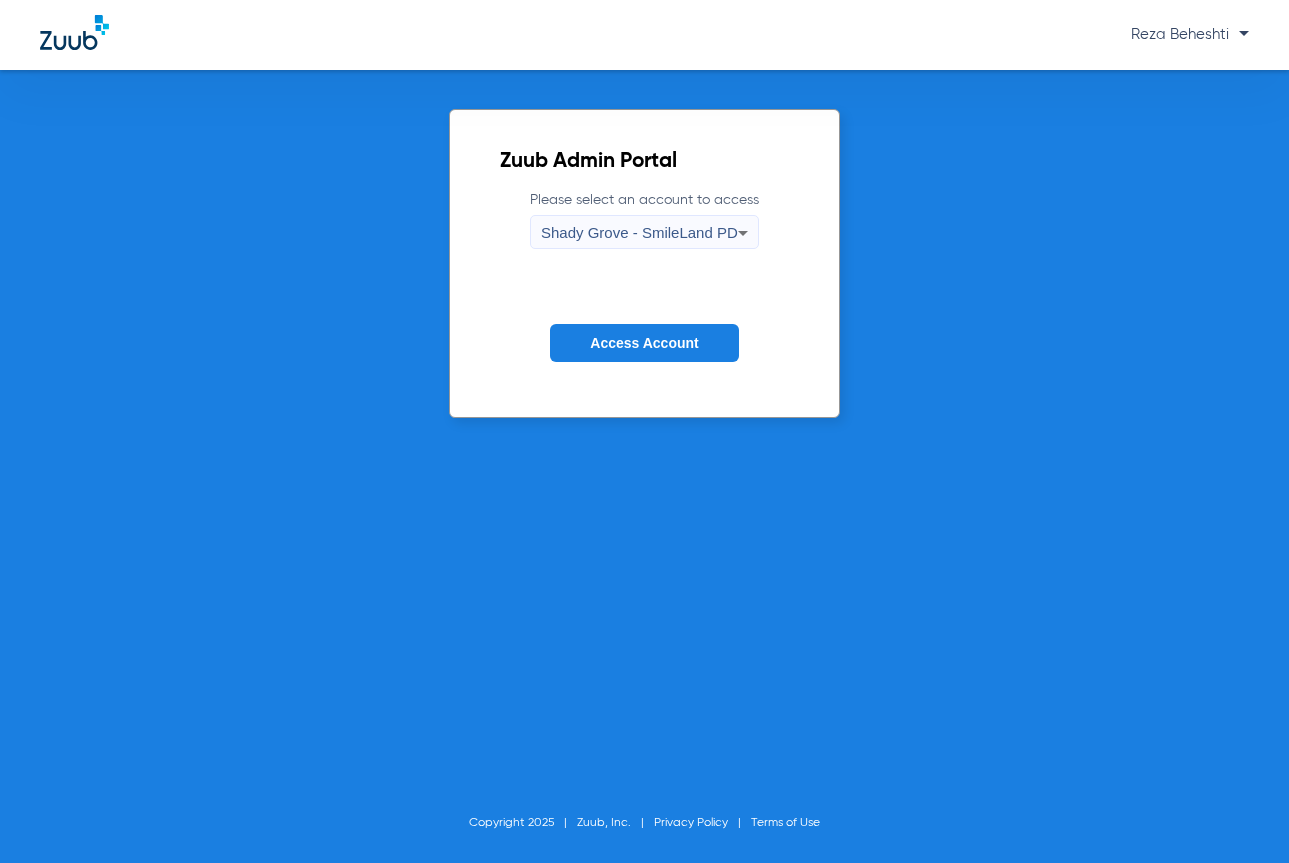 click on "Access Account" 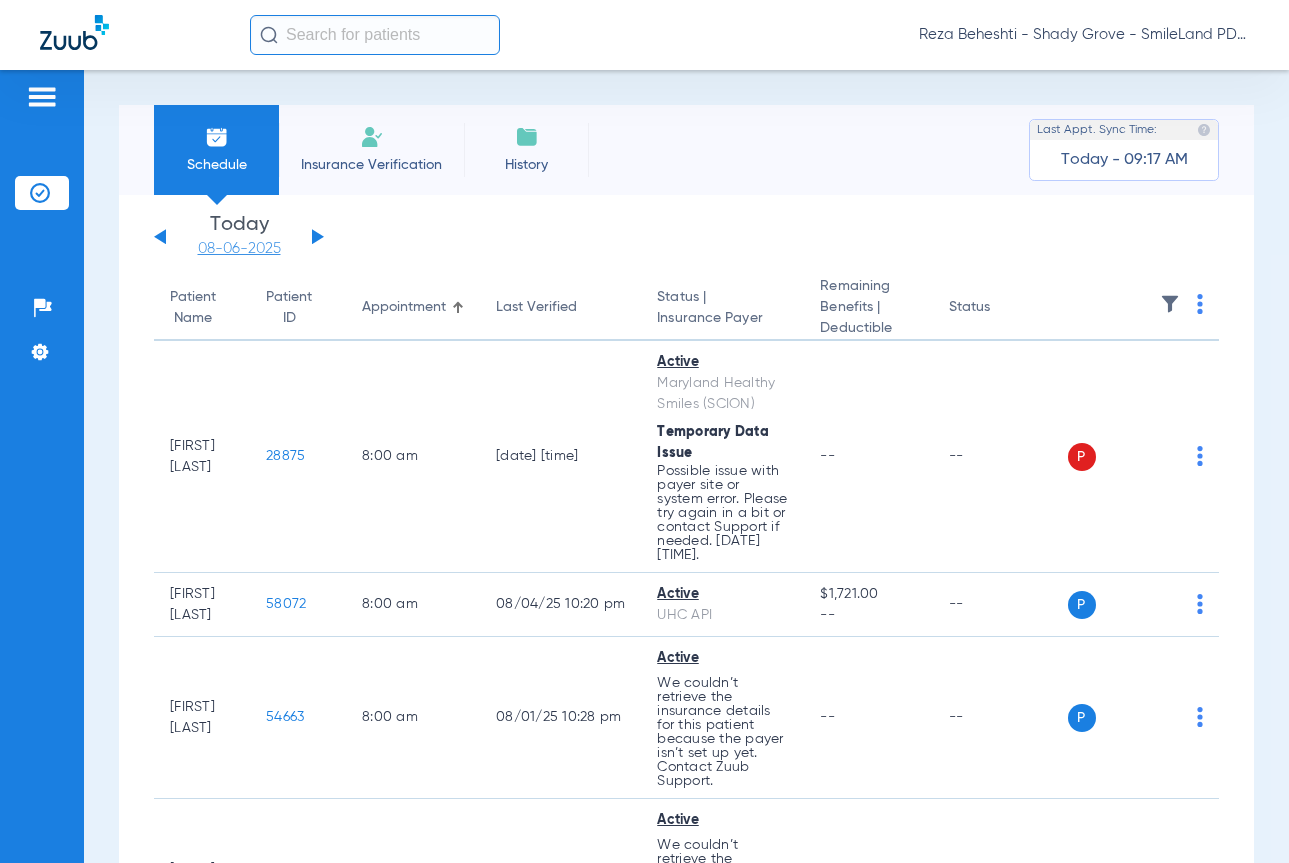 click on "08-06-2025" 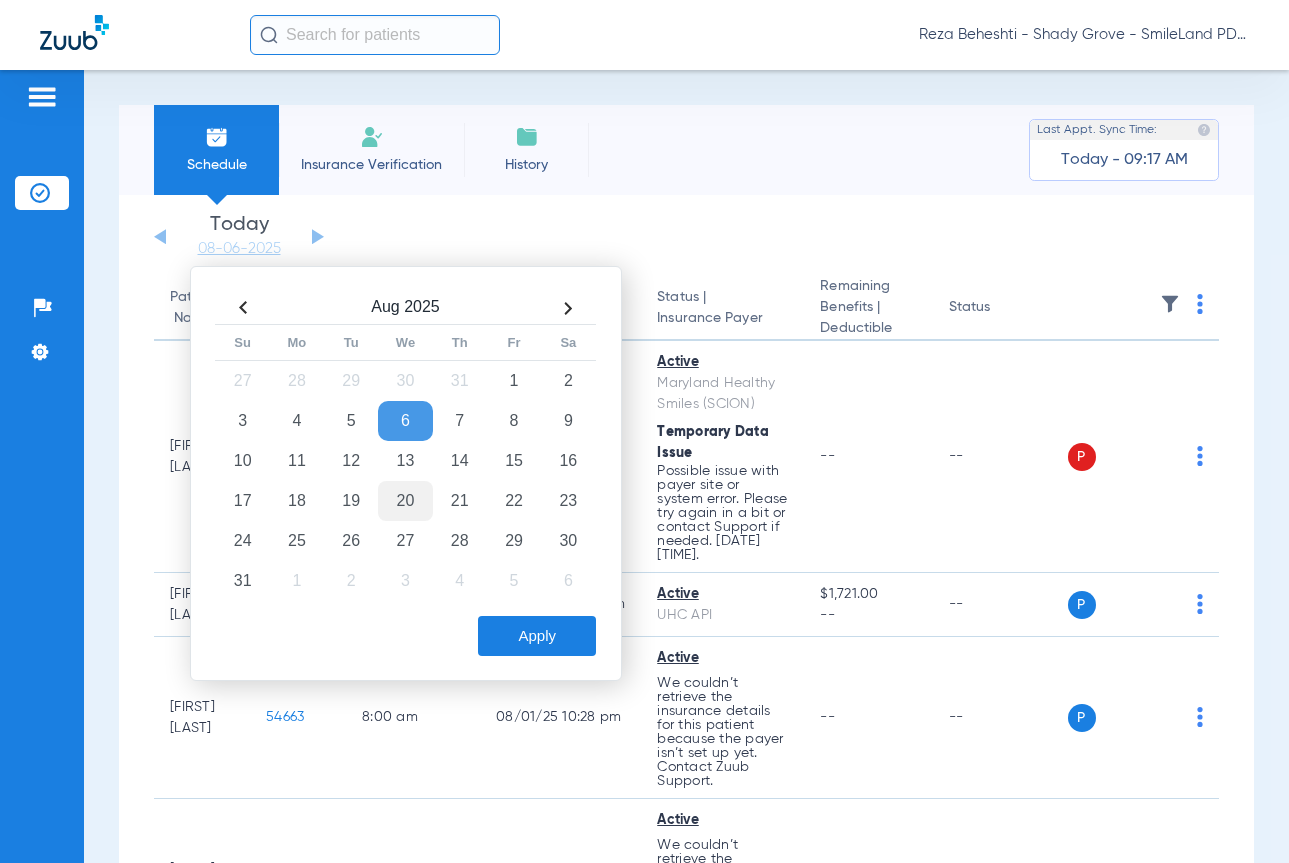 click on "20" 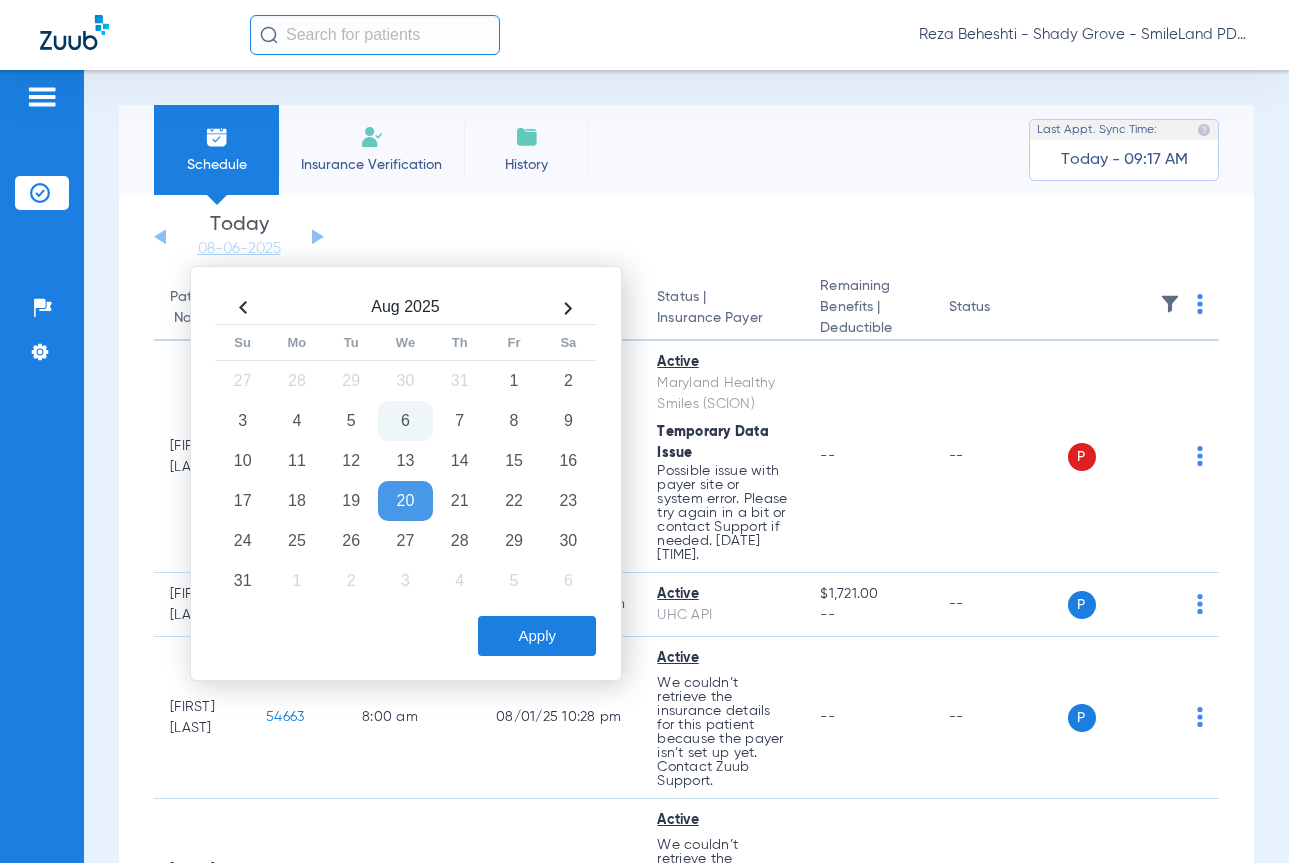 click on "Apply" 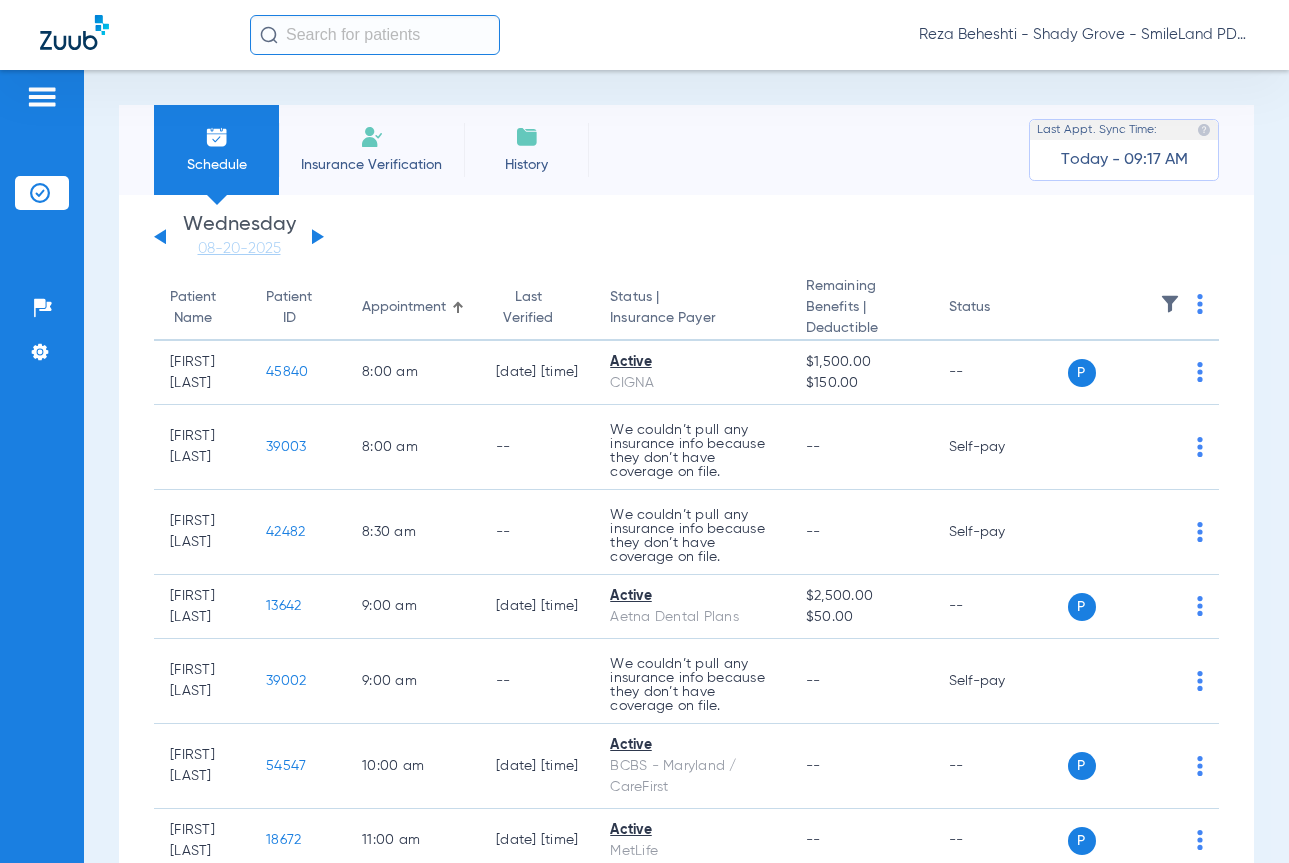 click 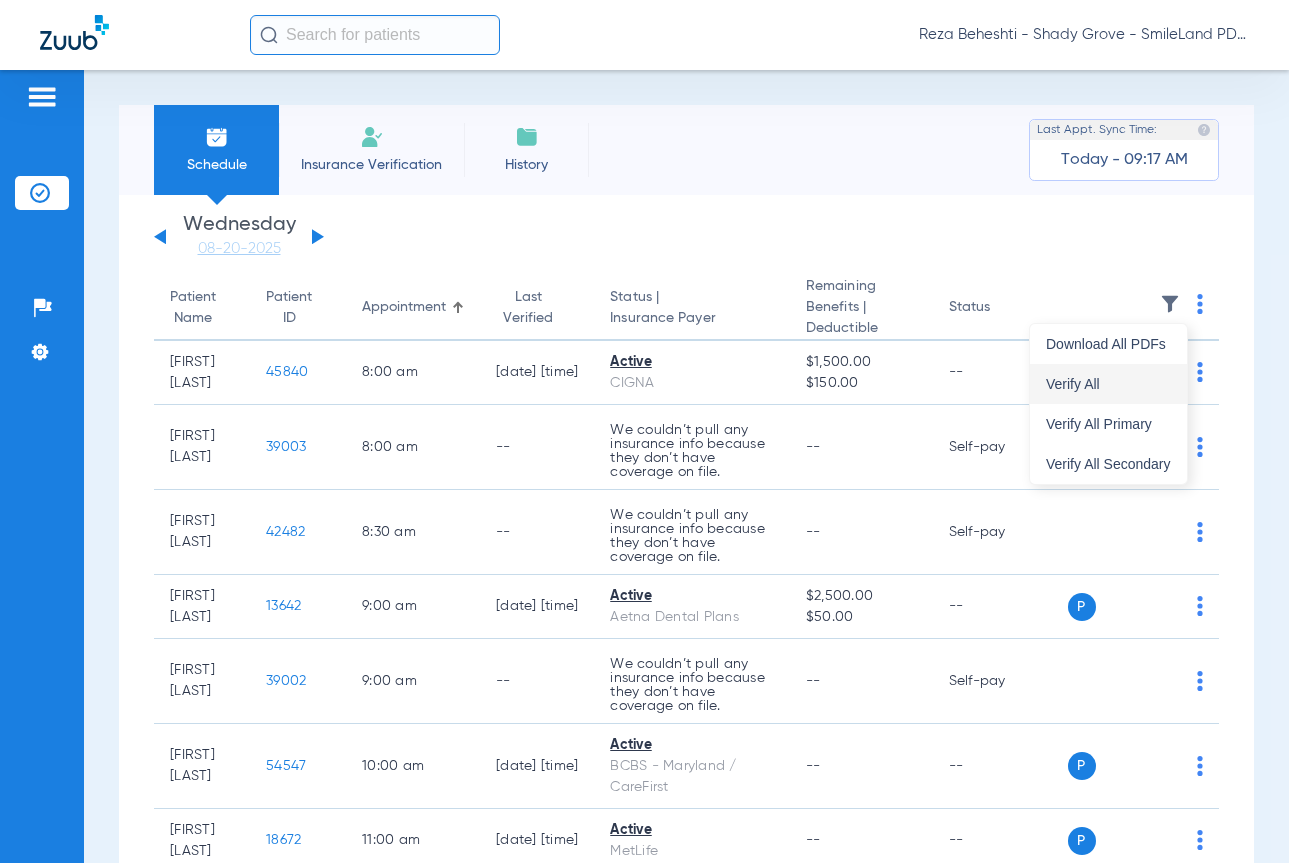 click on "Verify All" at bounding box center (1108, 384) 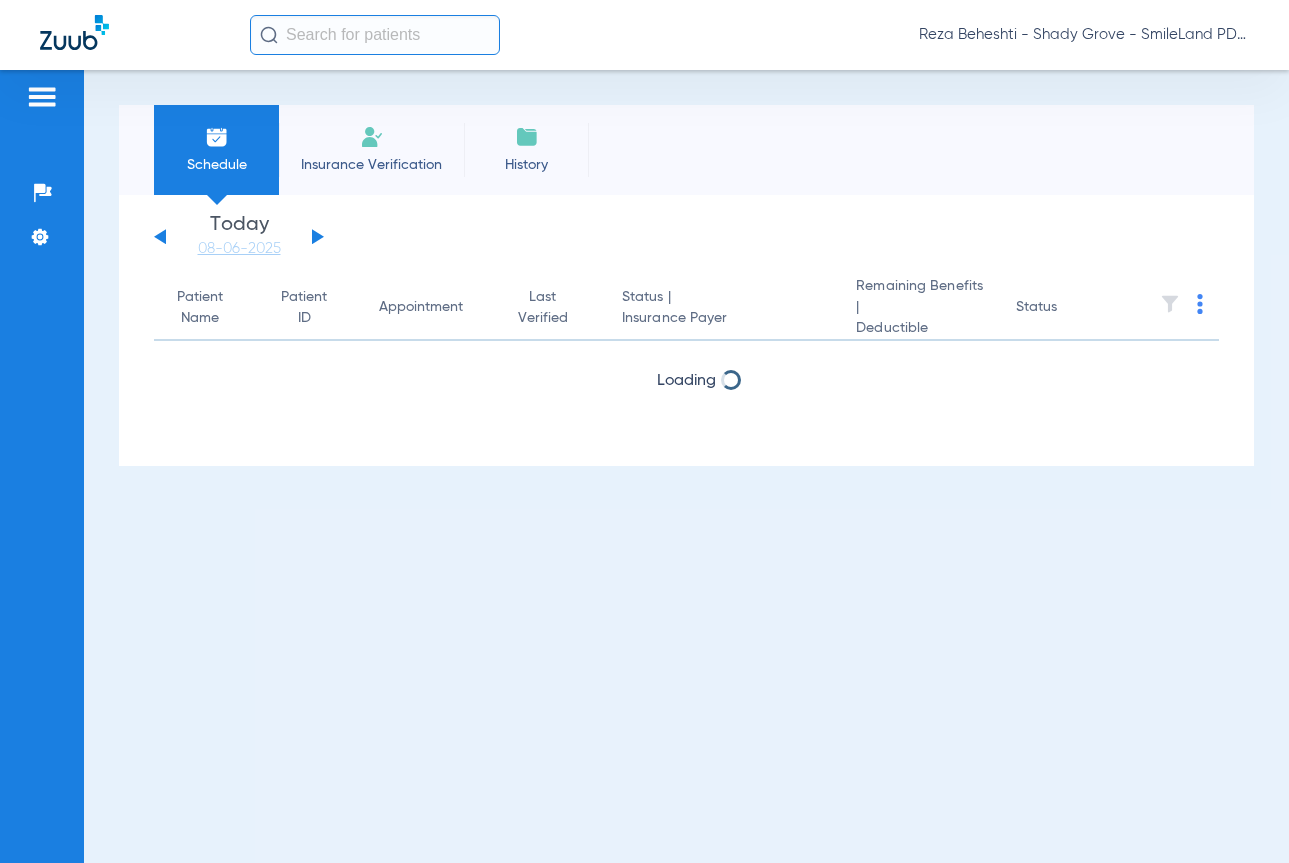 scroll, scrollTop: 0, scrollLeft: 0, axis: both 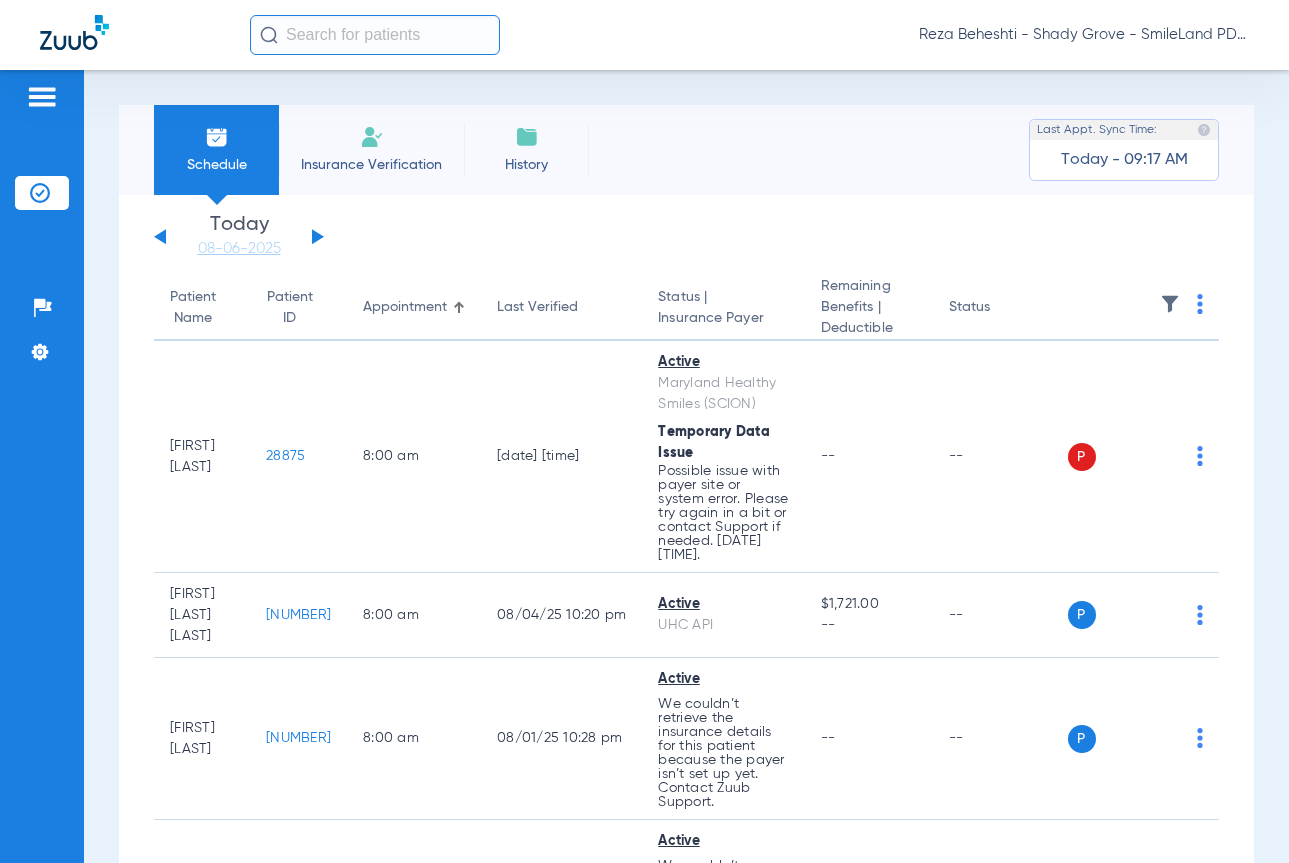 click on "Reza Beheshti - Shady Grove - SmileLand PD" 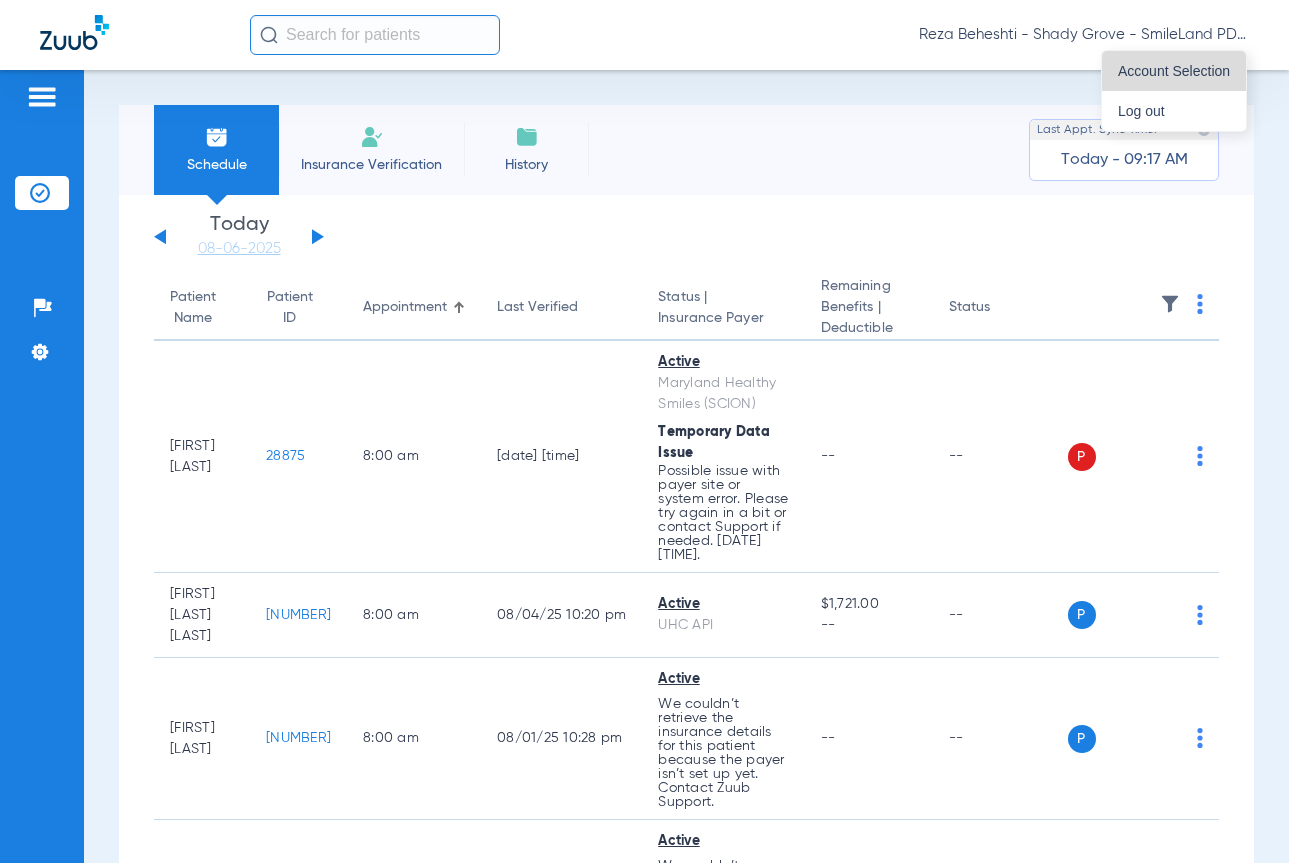 click on "Account Selection" at bounding box center [1174, 71] 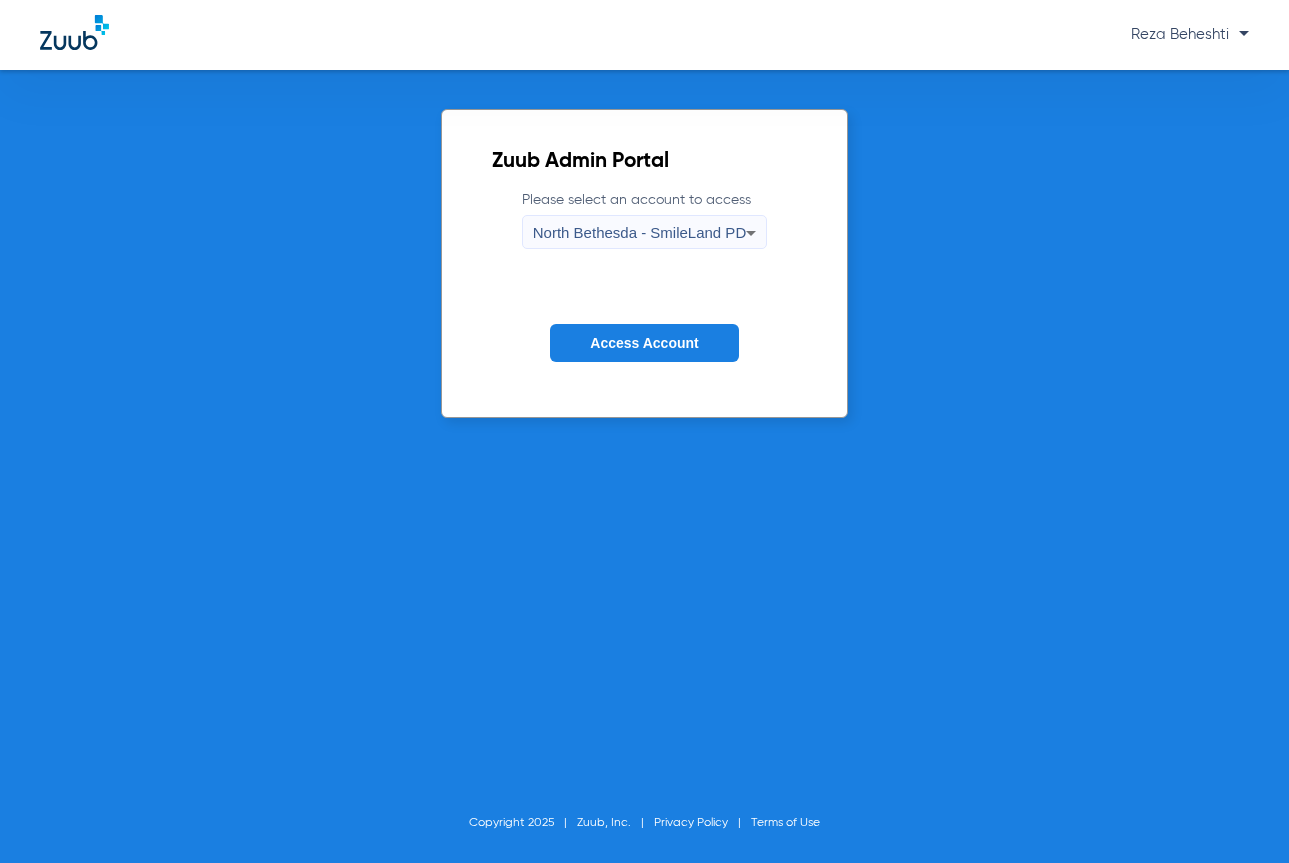 click on "North Bethesda - SmileLand PD" at bounding box center (639, 232) 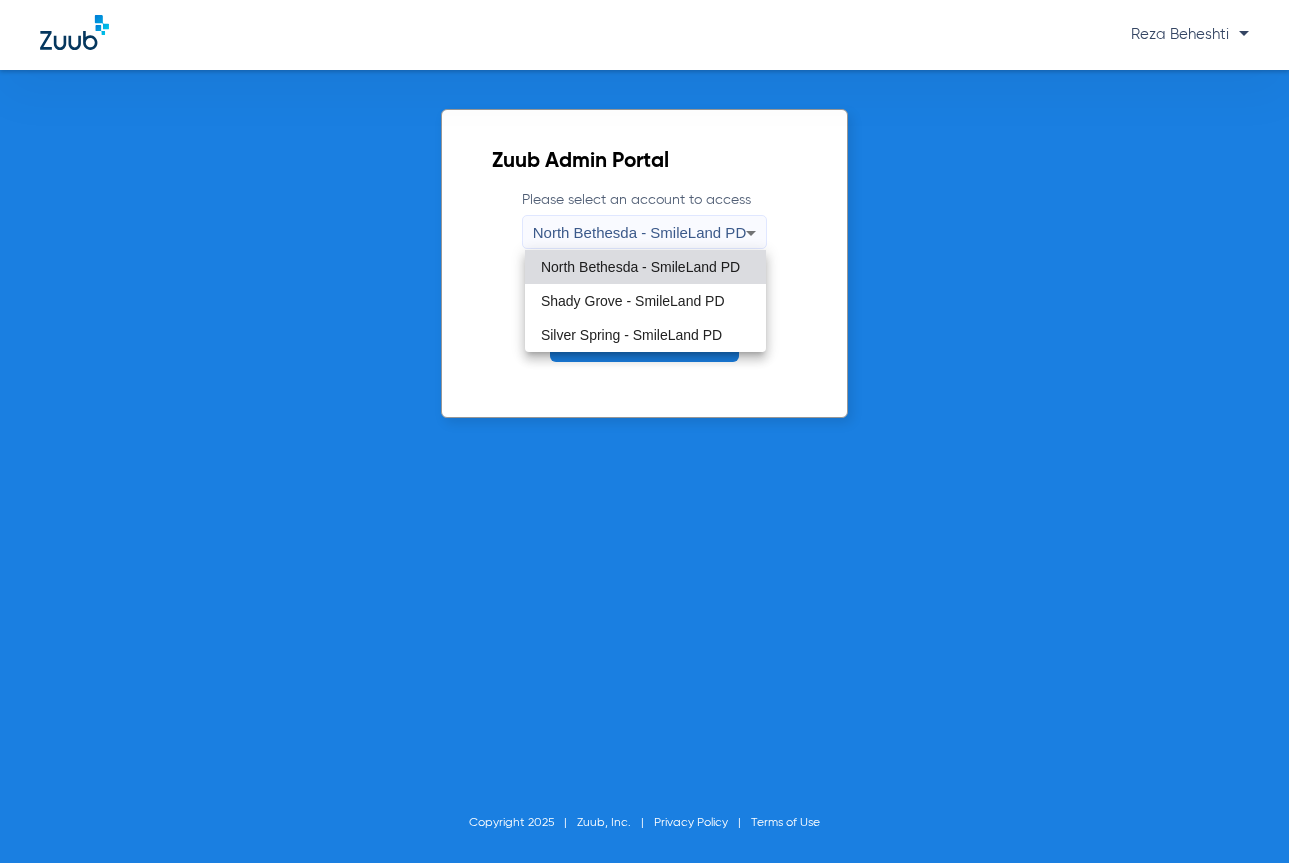 click on "North Bethesda - SmileLand PD" at bounding box center [640, 267] 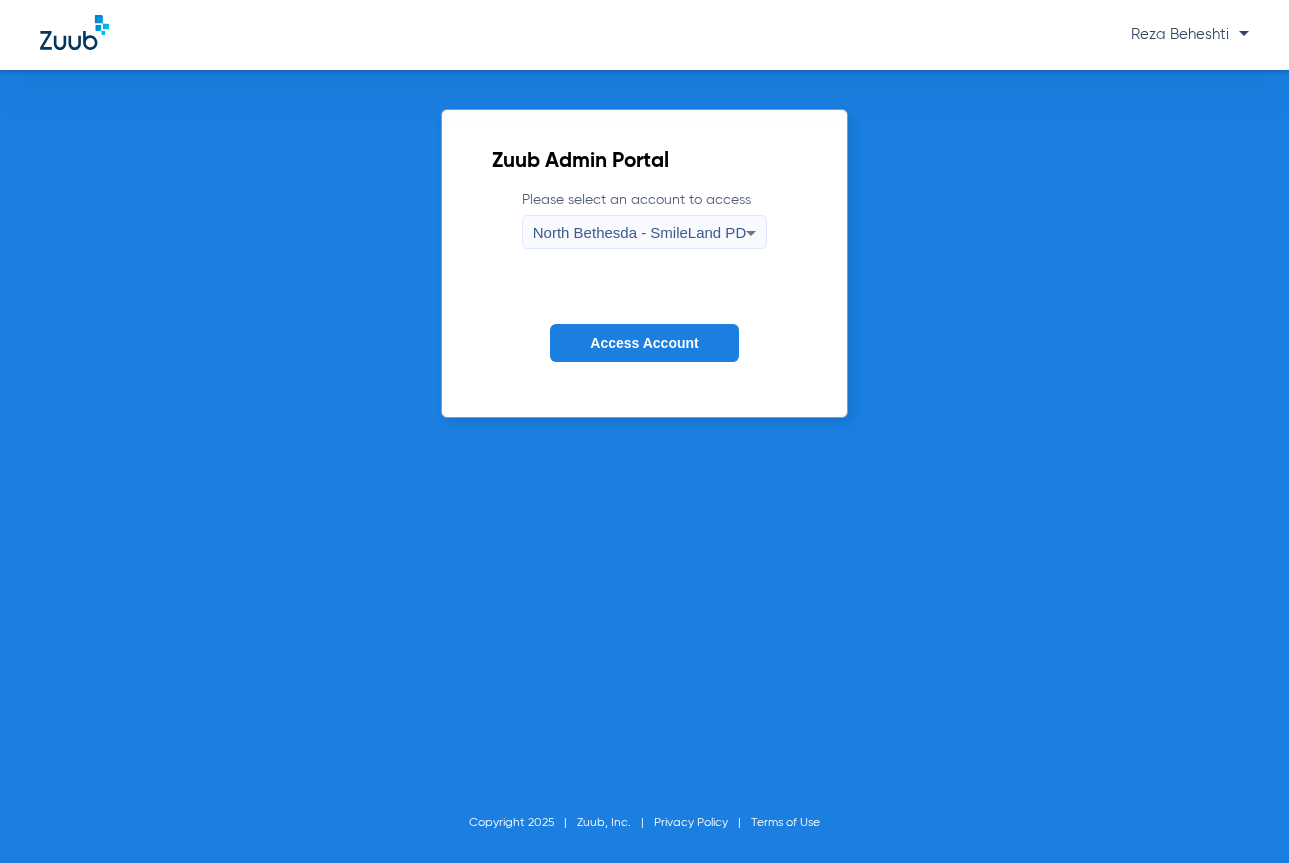 click on "Access Account" 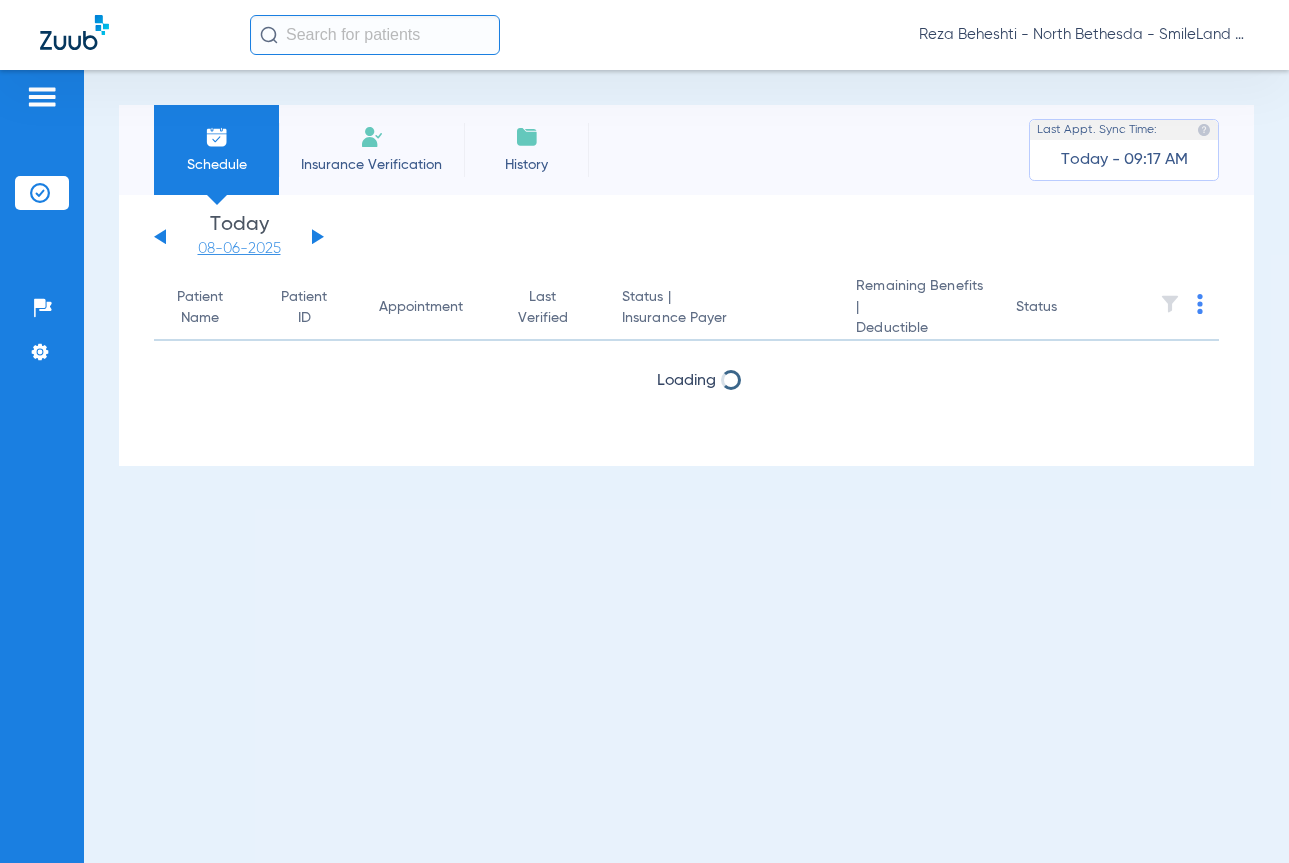 click on "08-06-2025" 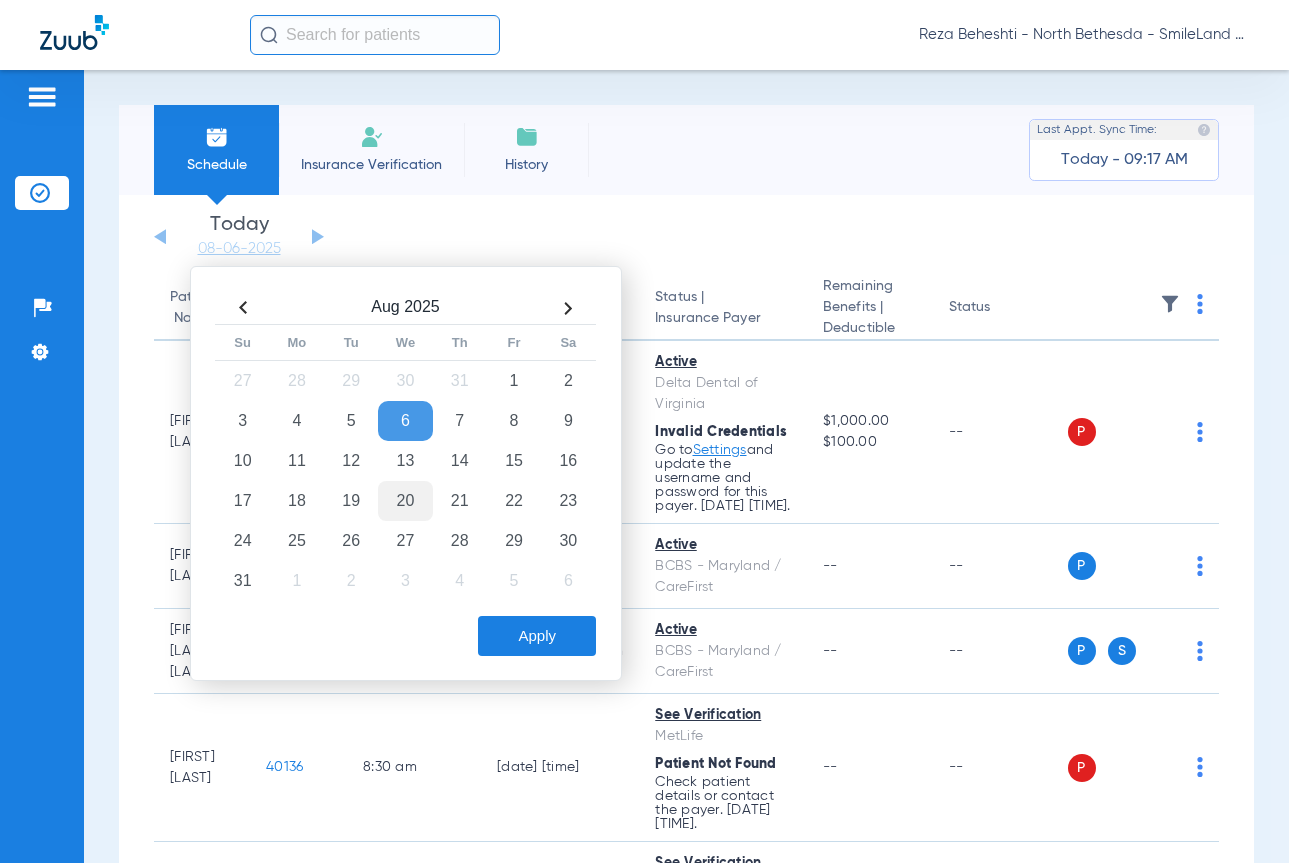 click on "20" 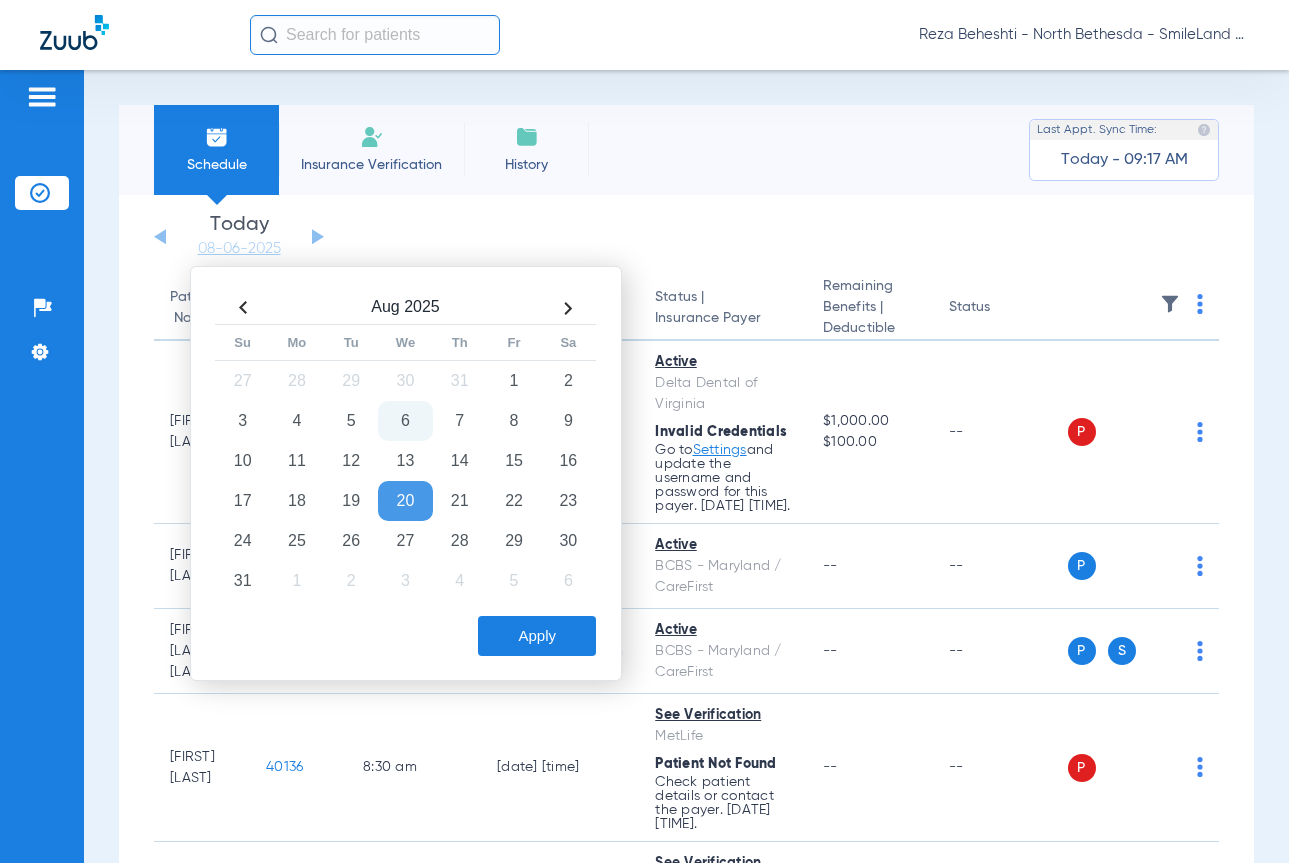 click on "Apply" 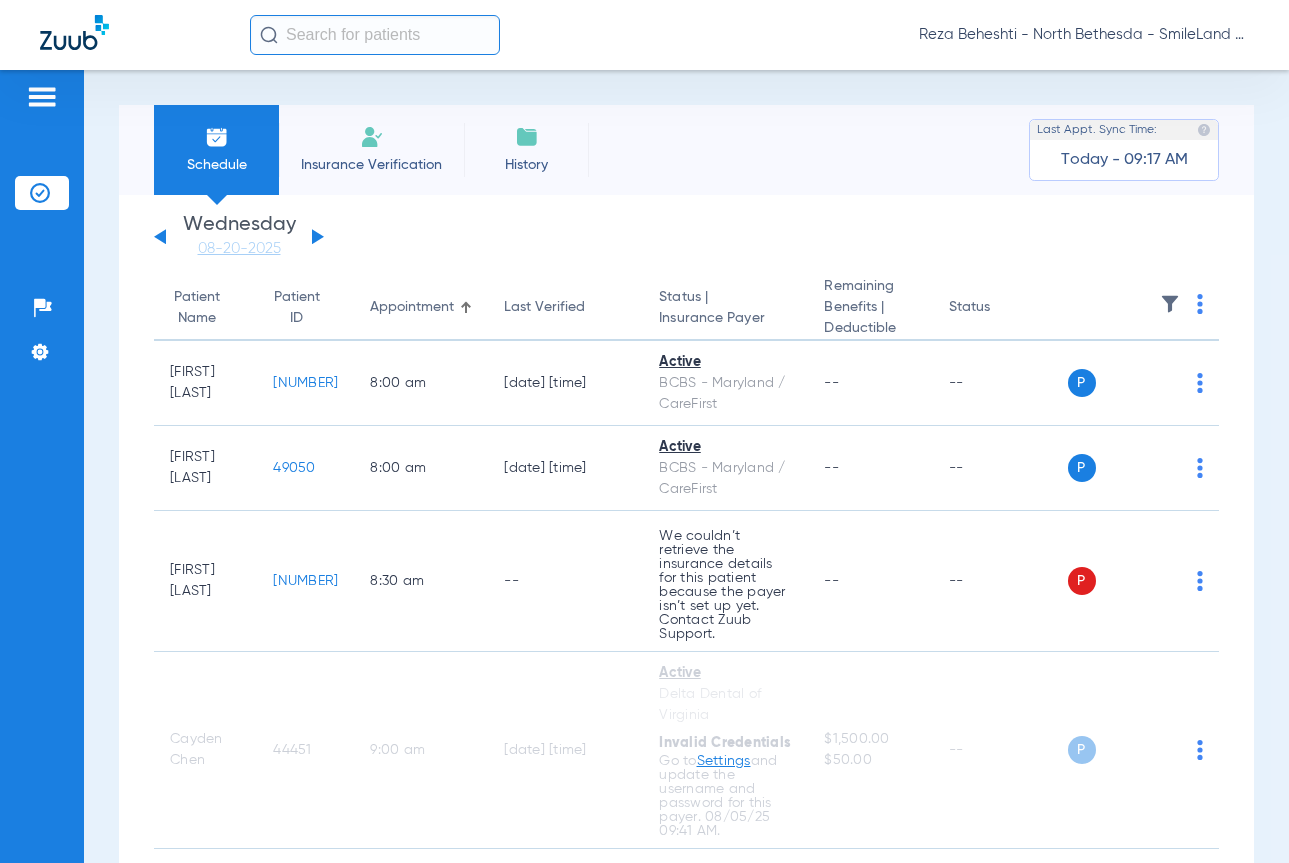 click 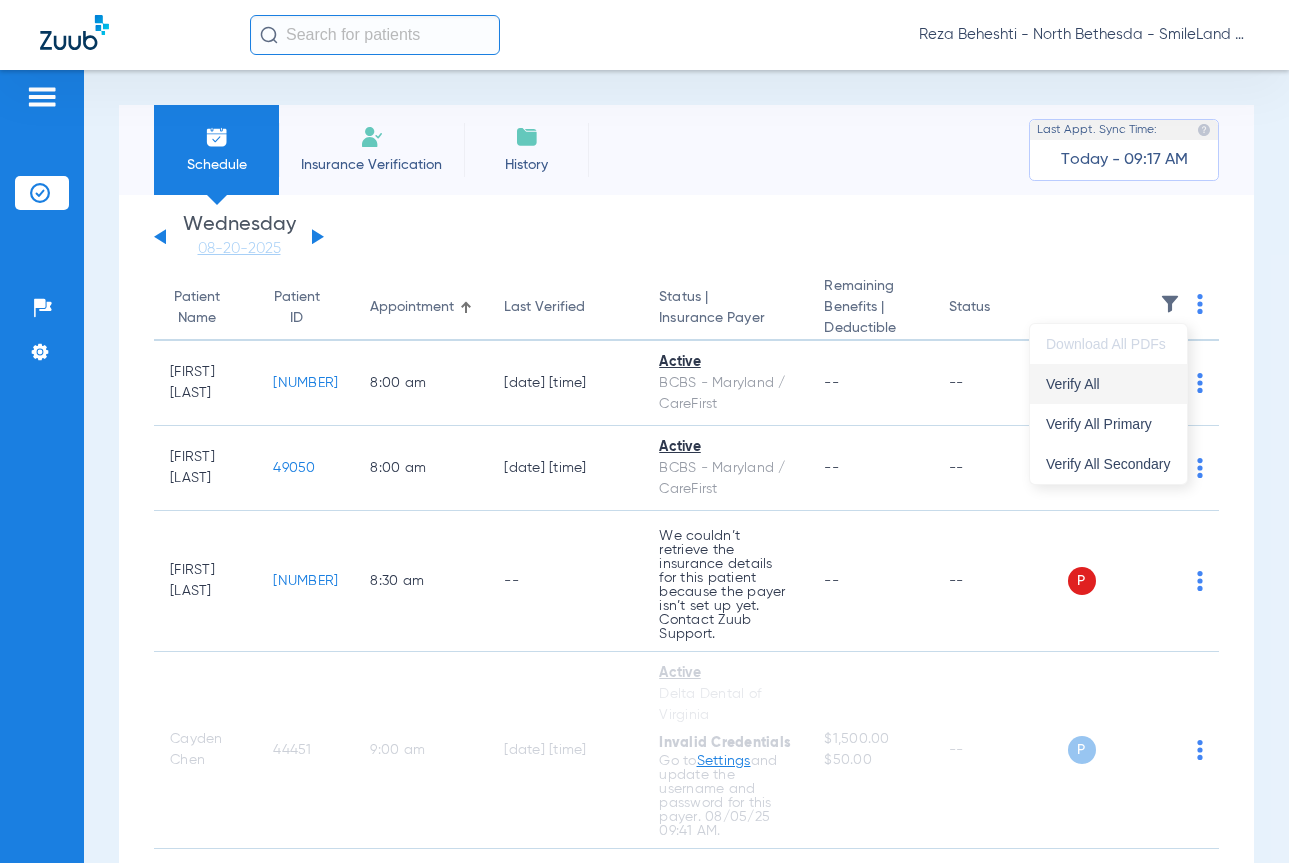 click on "Verify All" at bounding box center (1108, 384) 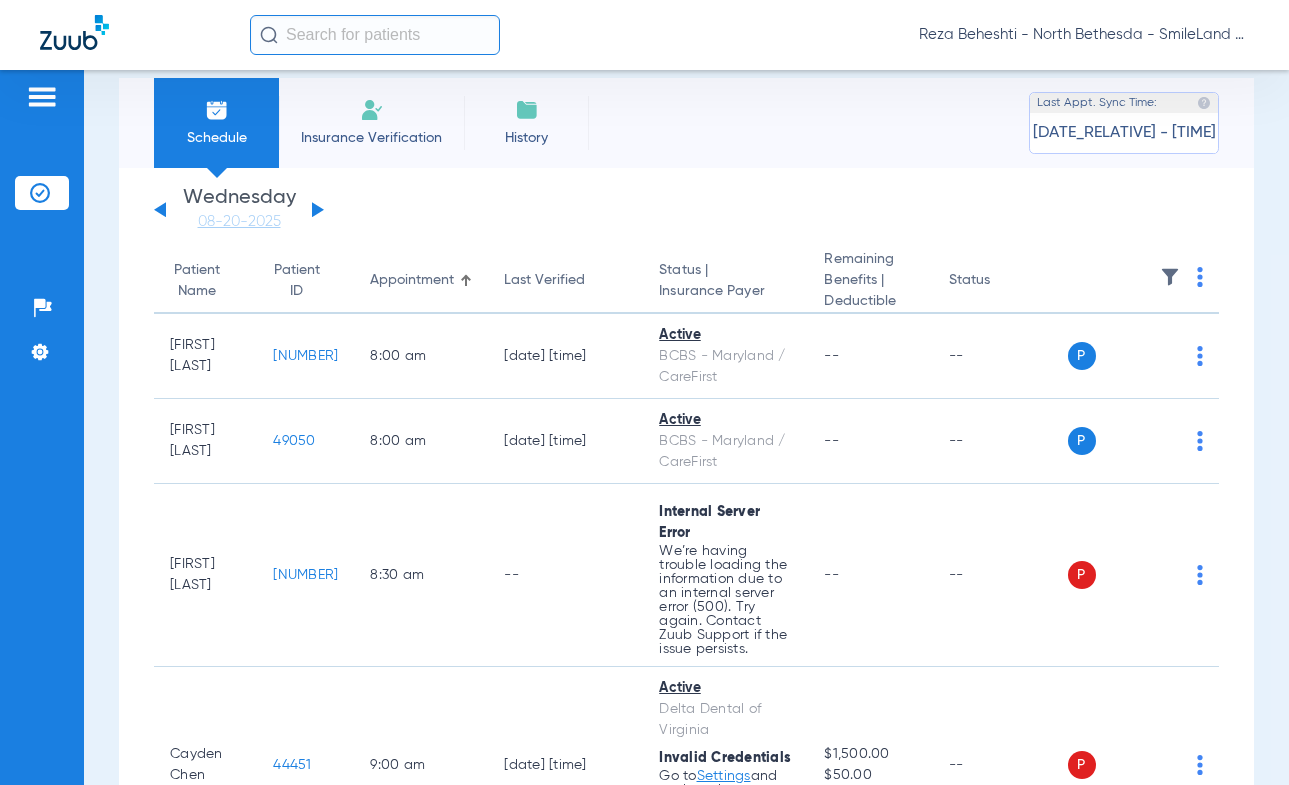 scroll, scrollTop: 0, scrollLeft: 0, axis: both 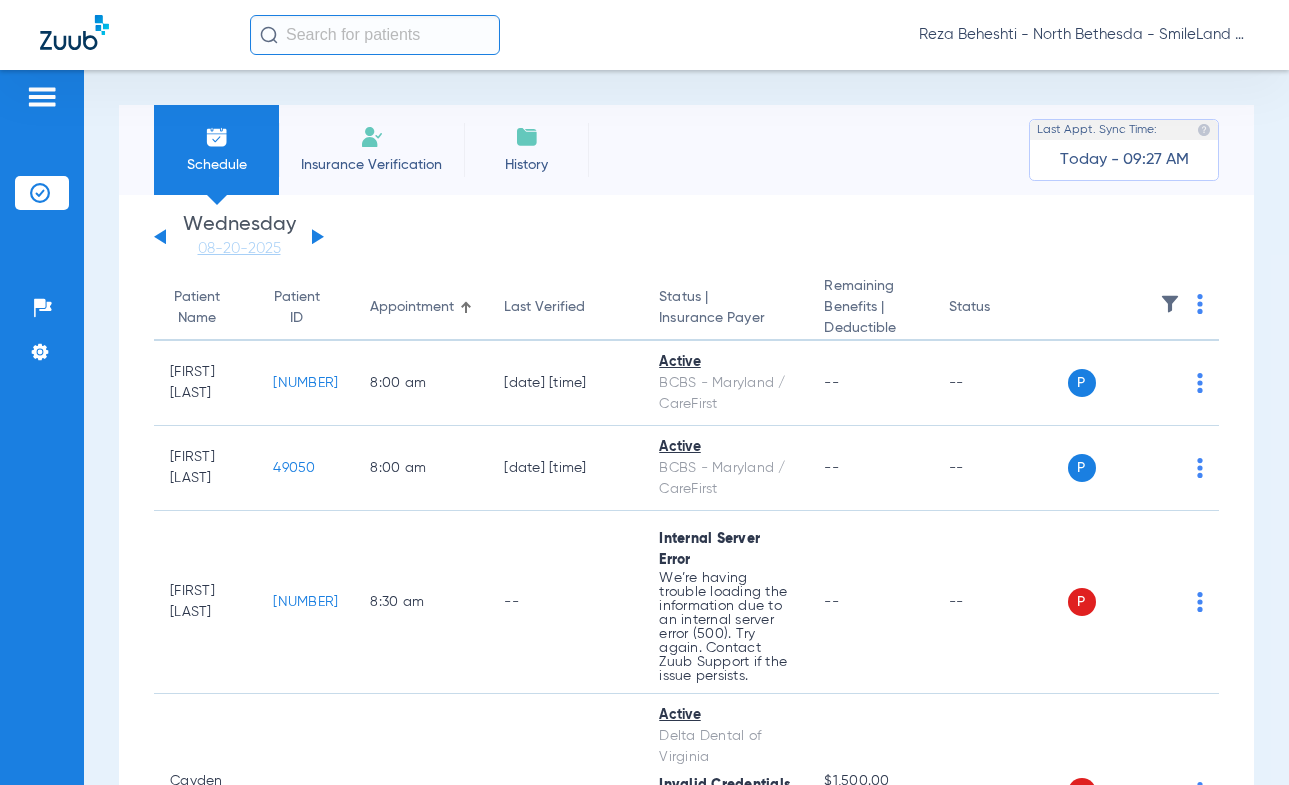 drag, startPoint x: 1226, startPoint y: 110, endPoint x: 1229, endPoint y: 131, distance: 21.213203 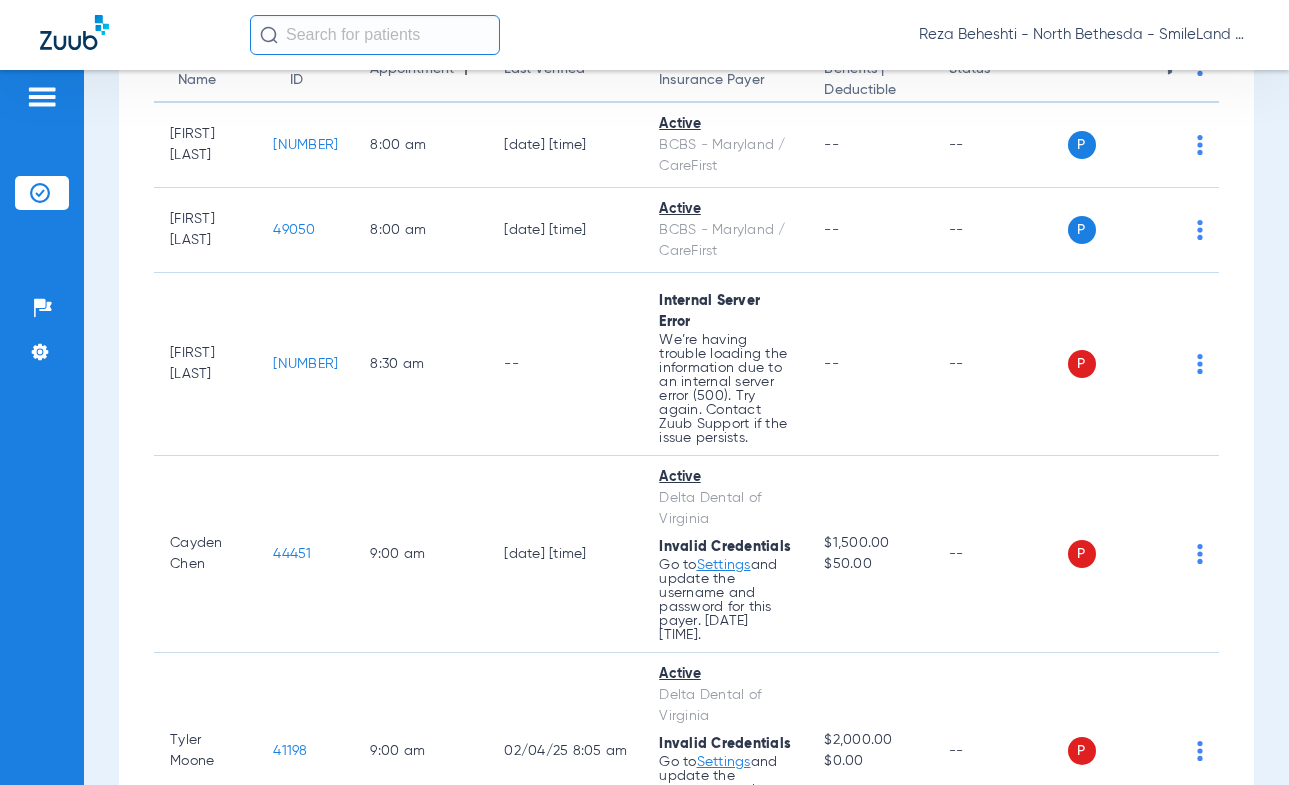 scroll, scrollTop: 0, scrollLeft: 0, axis: both 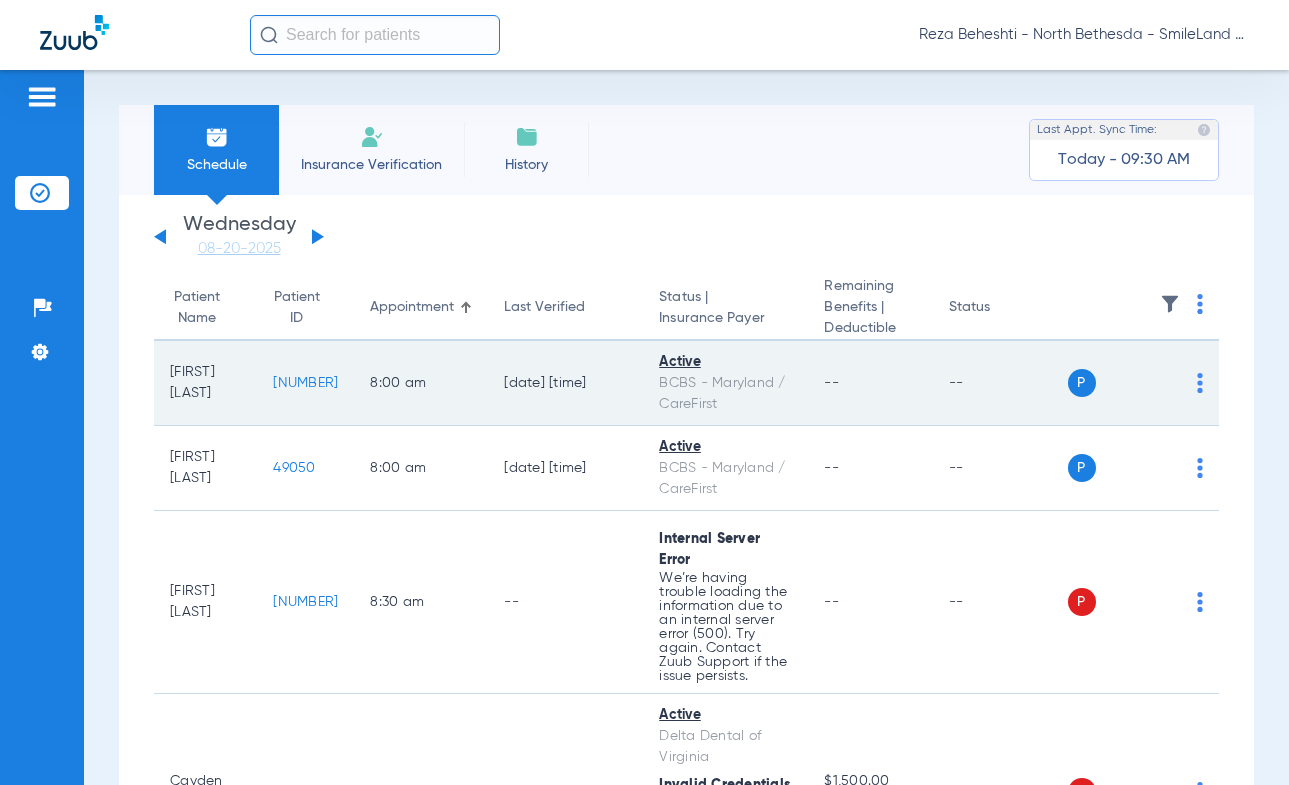 click on "49049" 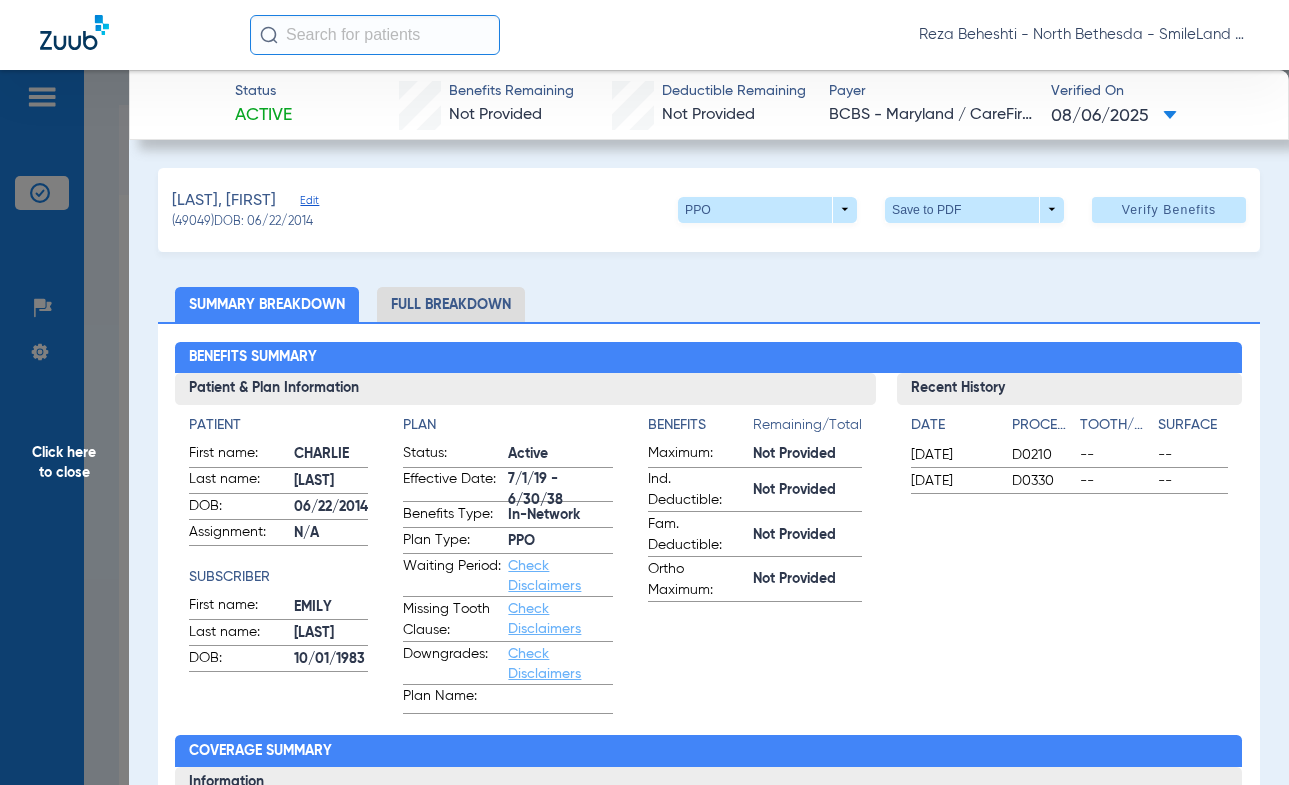 drag, startPoint x: 1163, startPoint y: 348, endPoint x: 1141, endPoint y: 340, distance: 23.409399 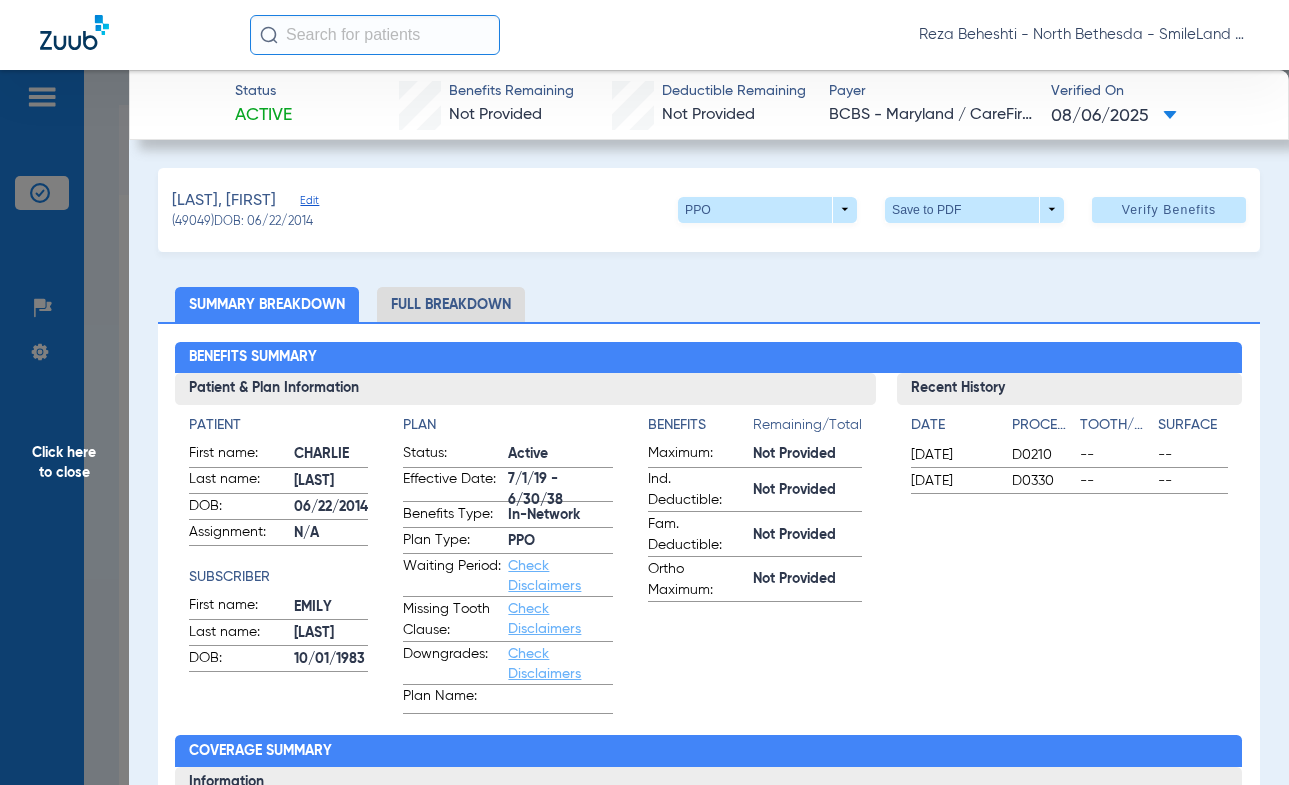 click on "Benefits Summary" 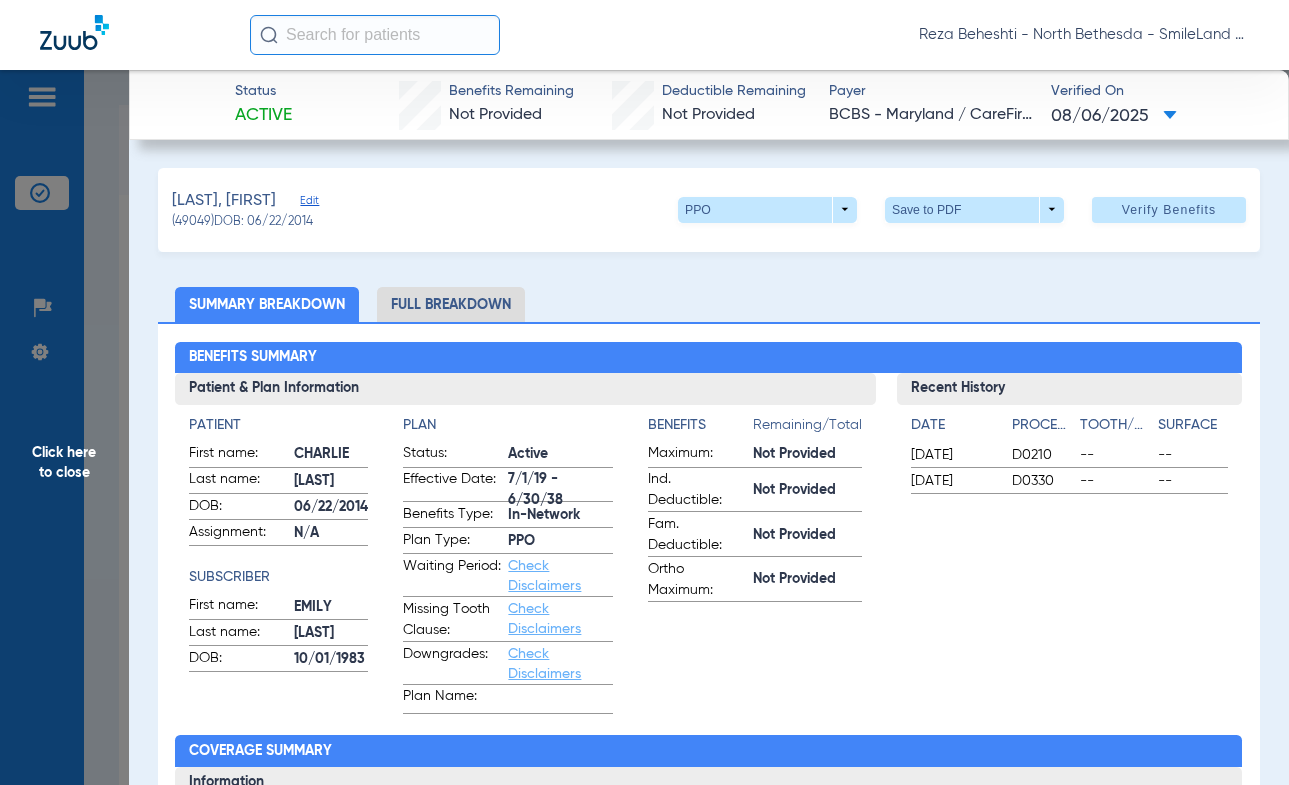 click on "01/04/2023  D0210 -- --" 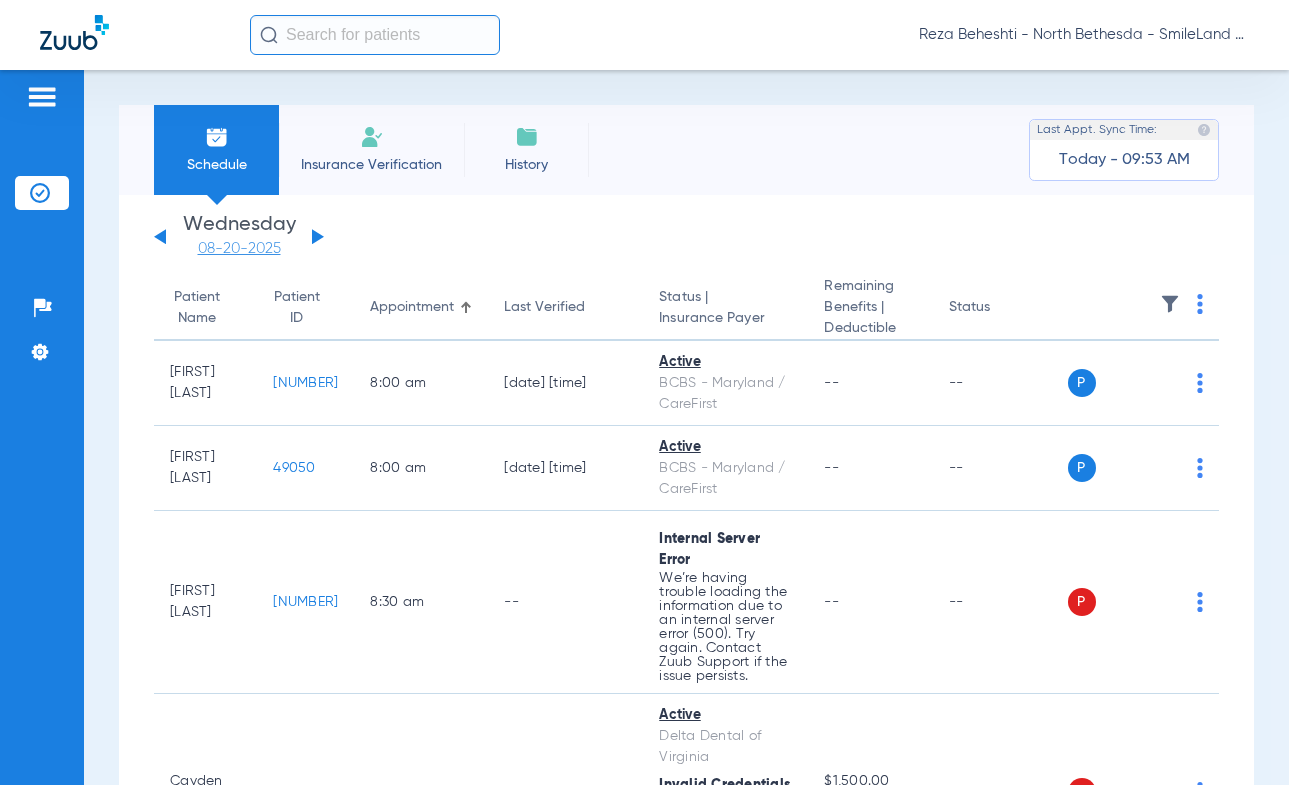 click on "08-20-2025" 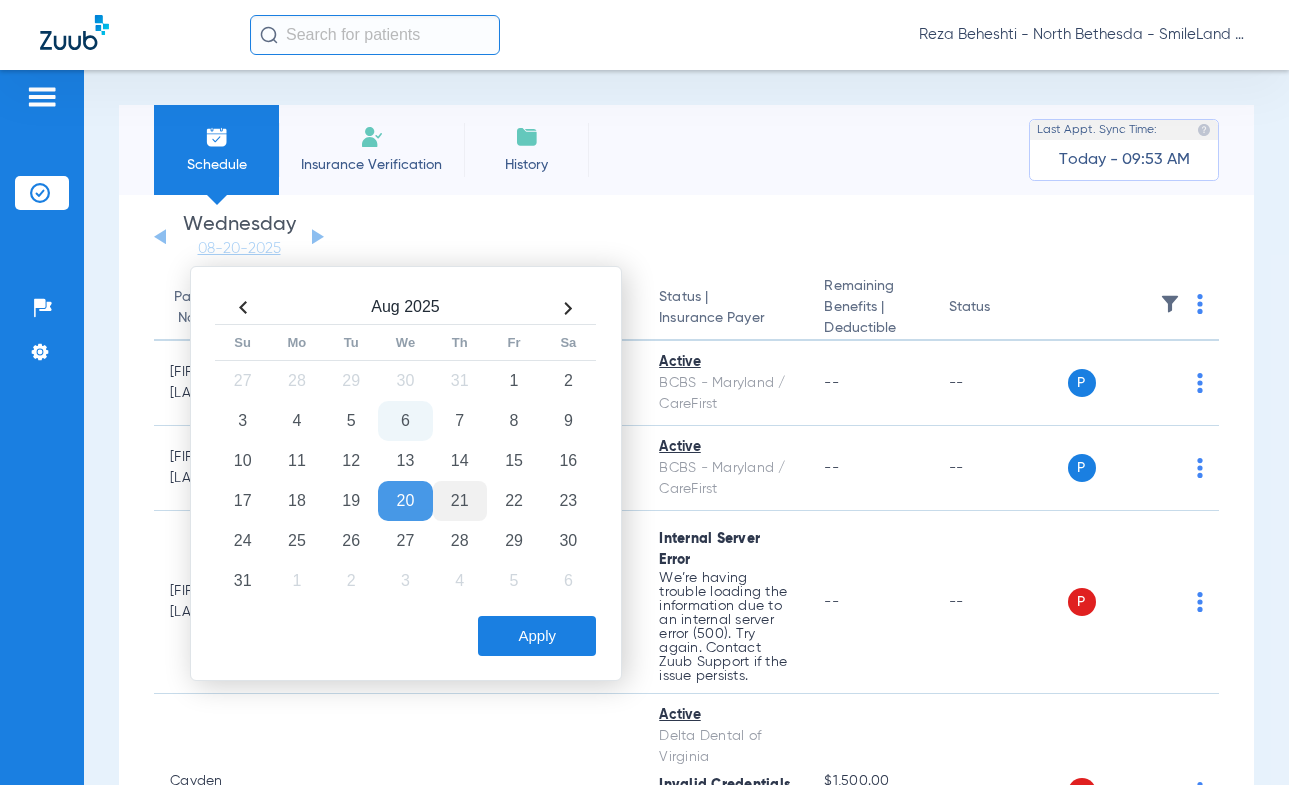 click on "21" 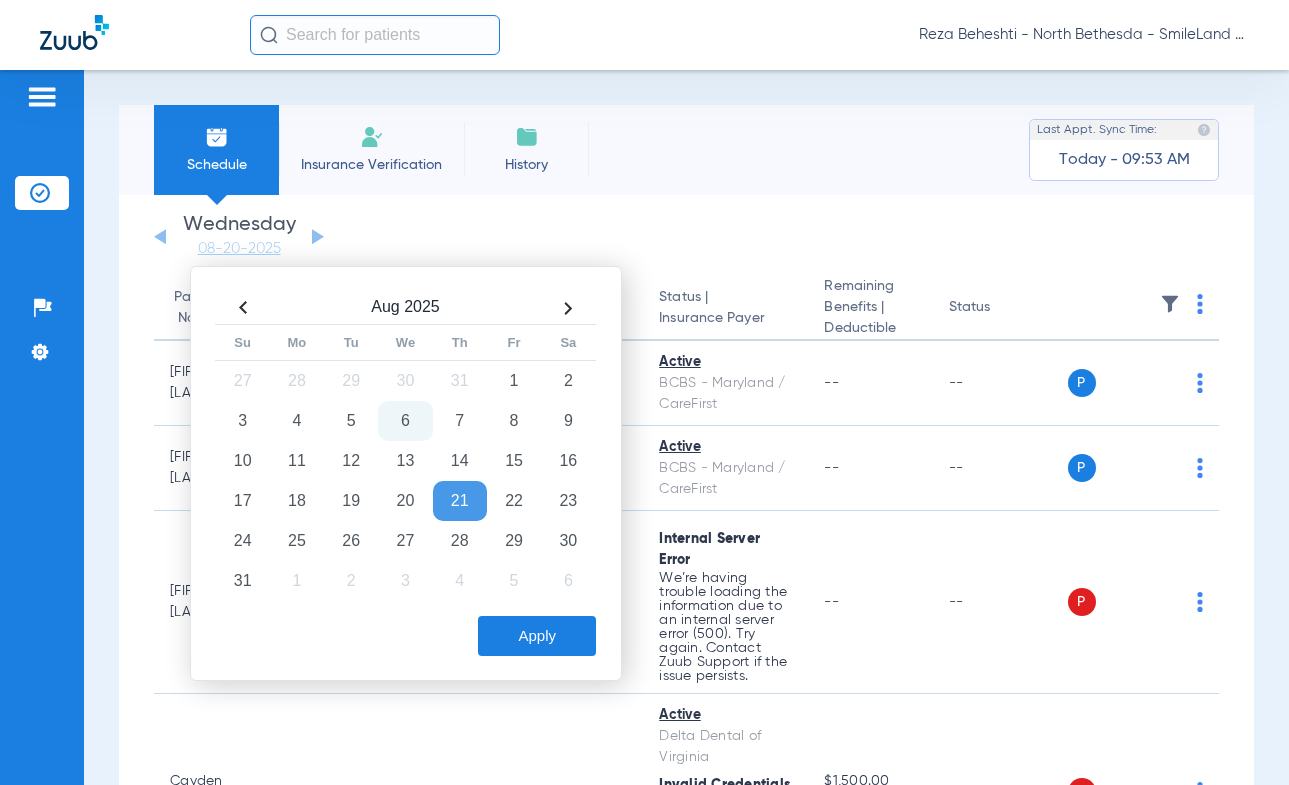 click on "Apply" 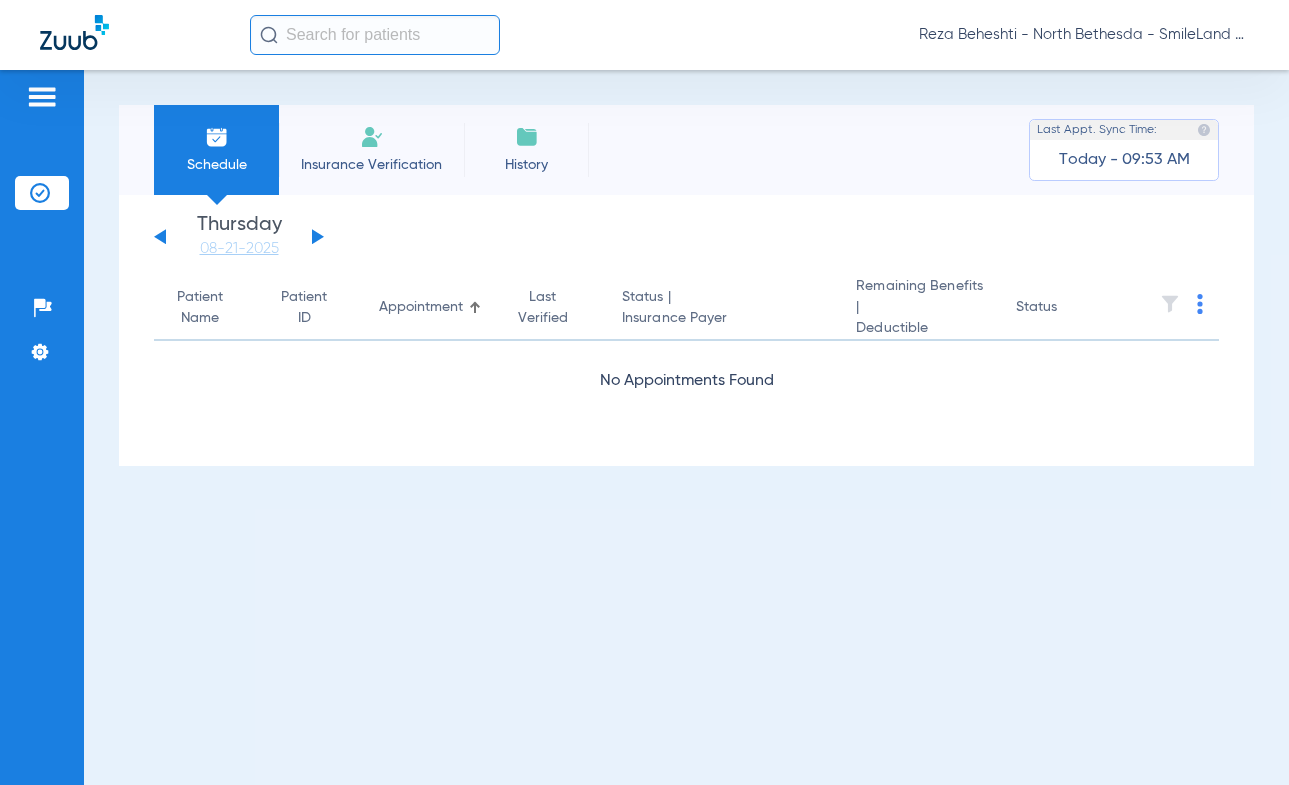 click 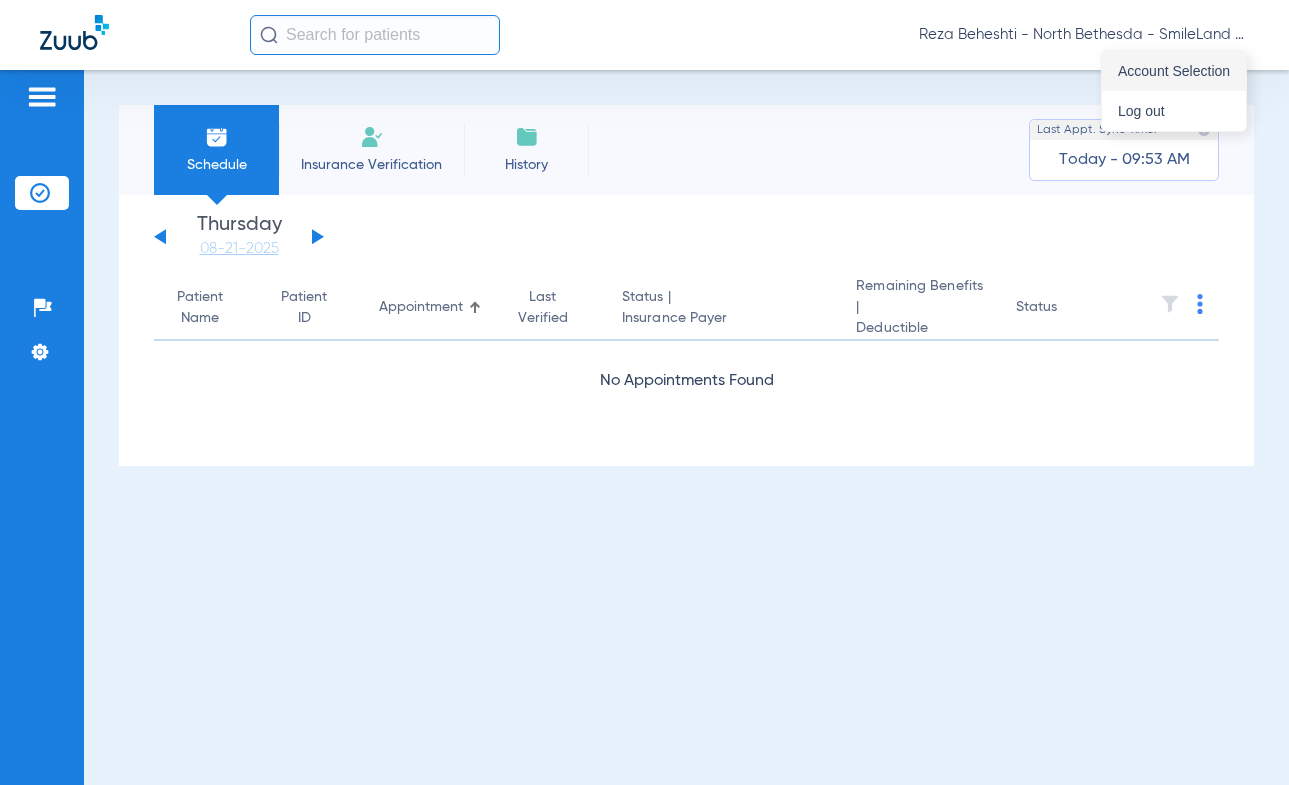 click on "Account Selection" at bounding box center [1174, 71] 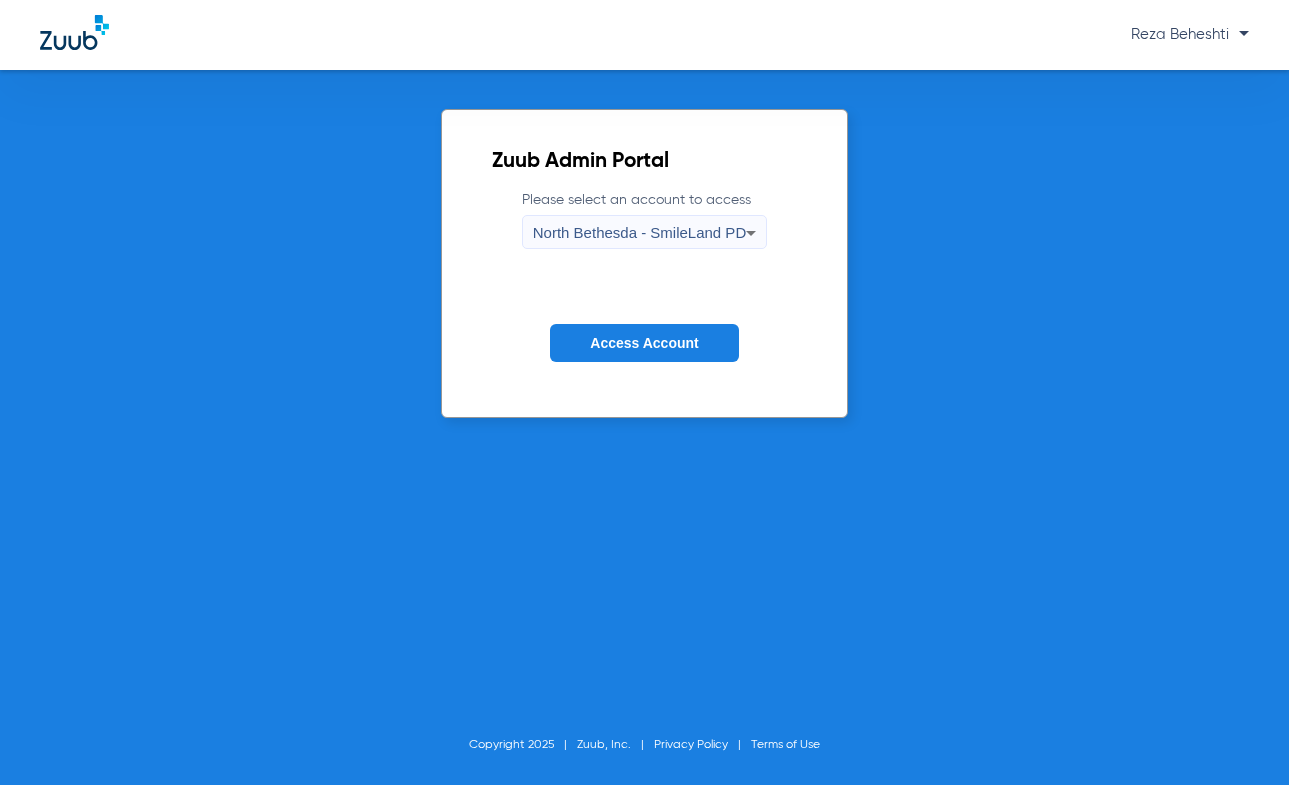 click on "North Bethesda - SmileLand PD" at bounding box center (639, 232) 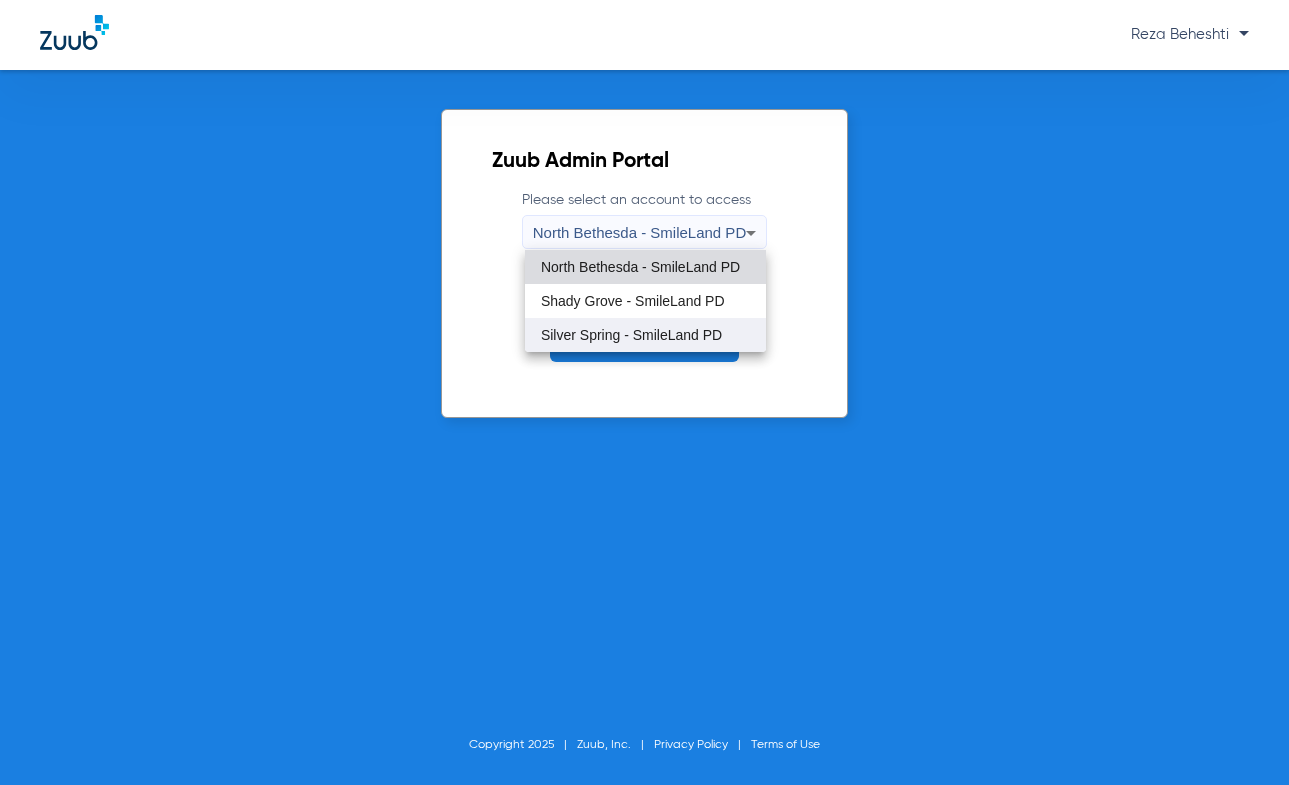 click on "Silver Spring - SmileLand PD" at bounding box center [645, 335] 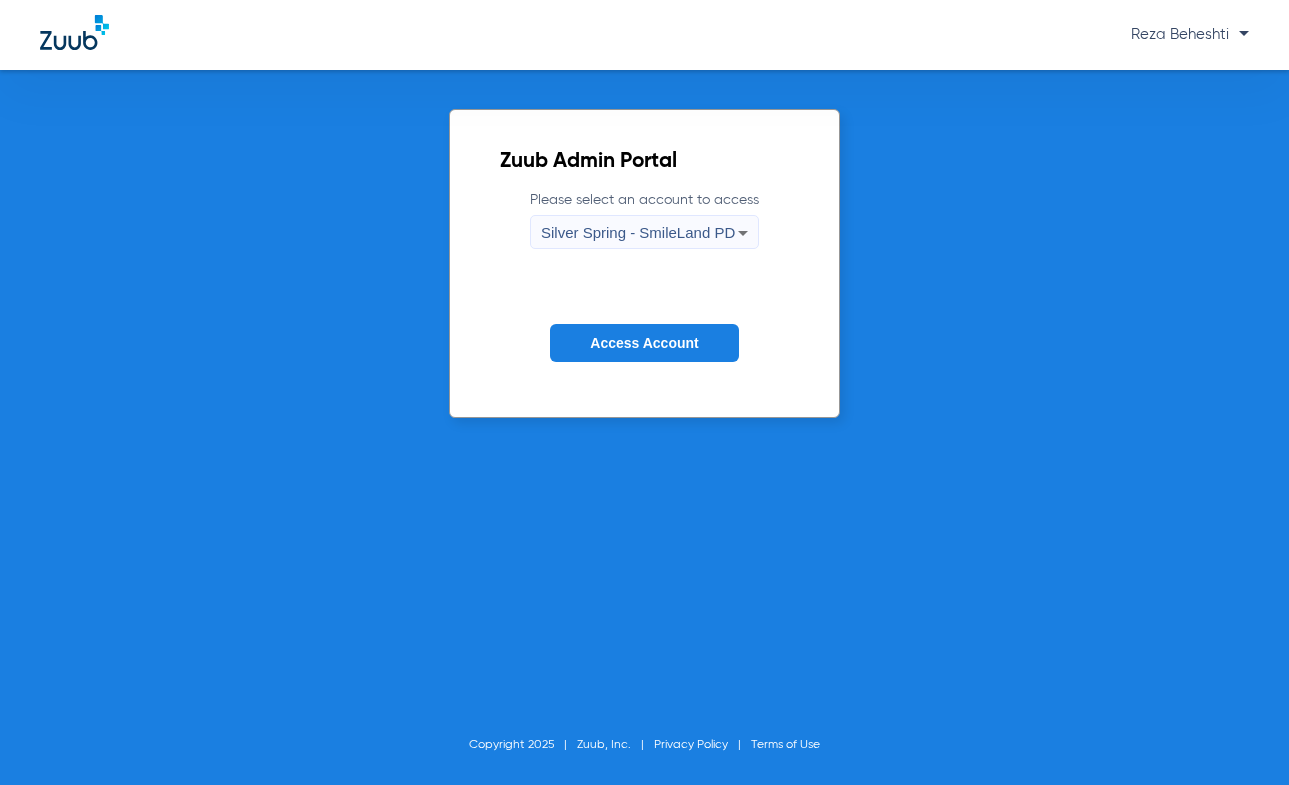 click on "Access Account" 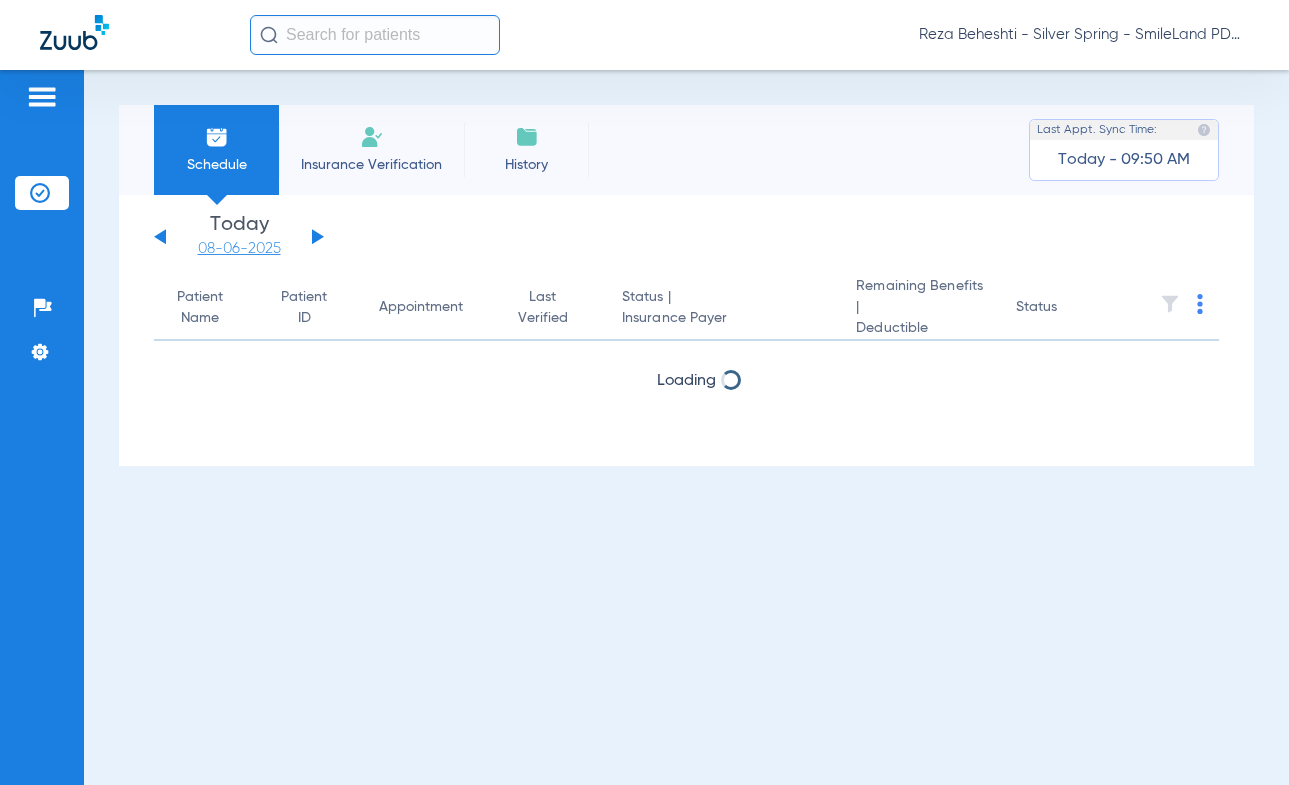 click on "08-06-2025" 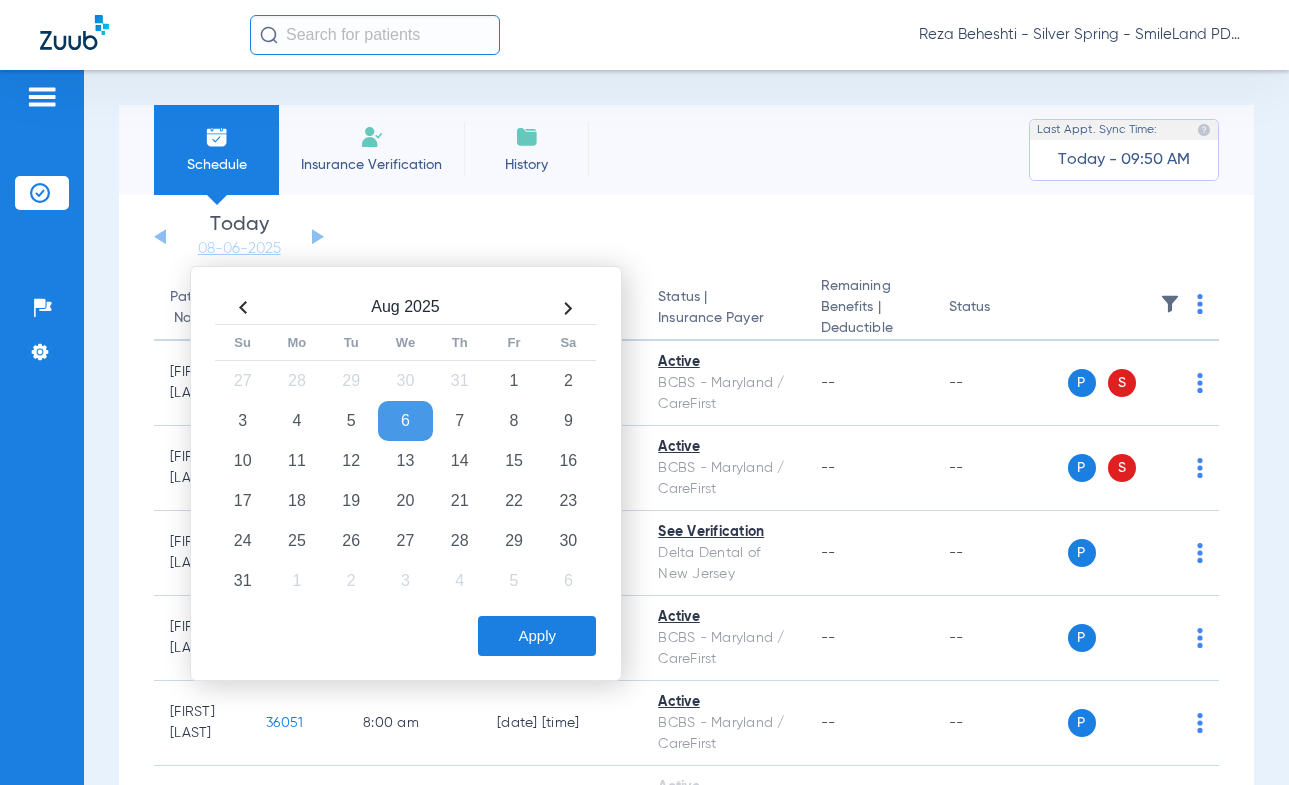 click on "08-06-2025" 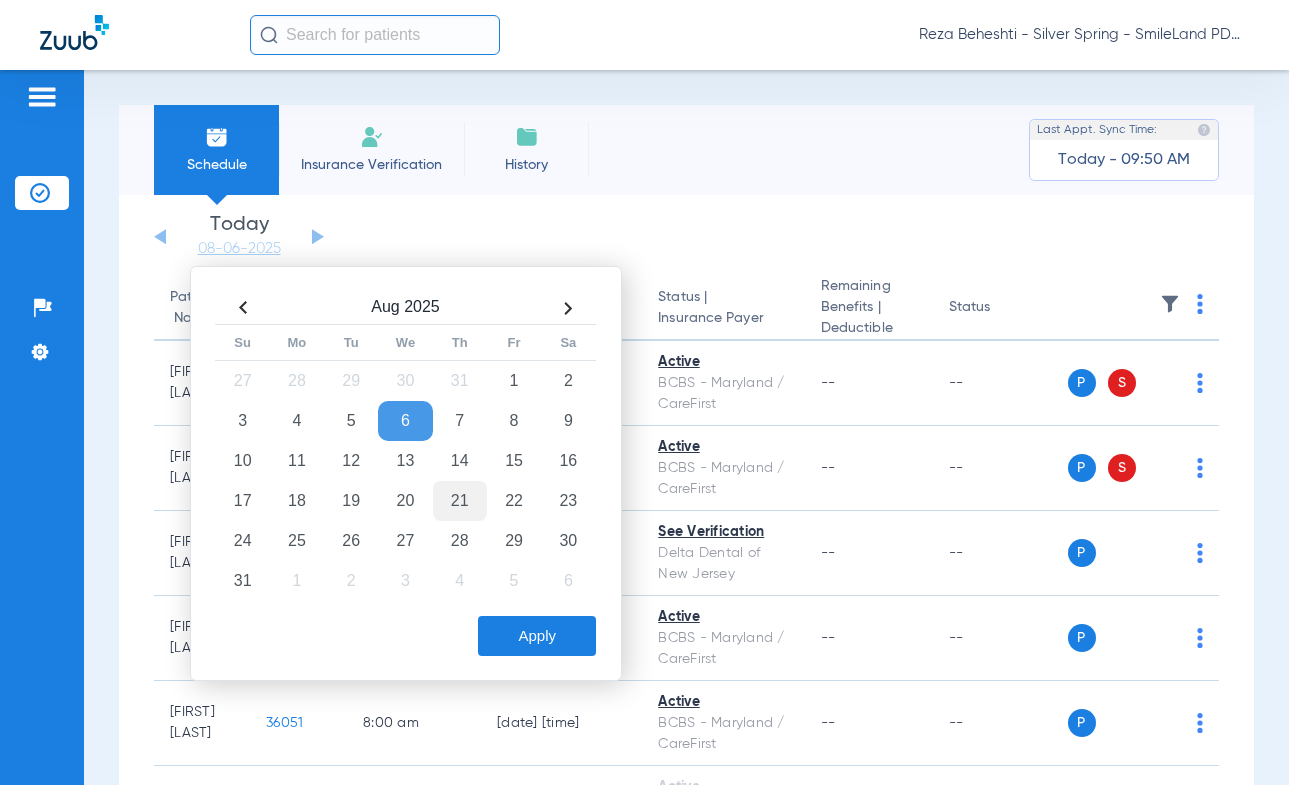 click on "21" 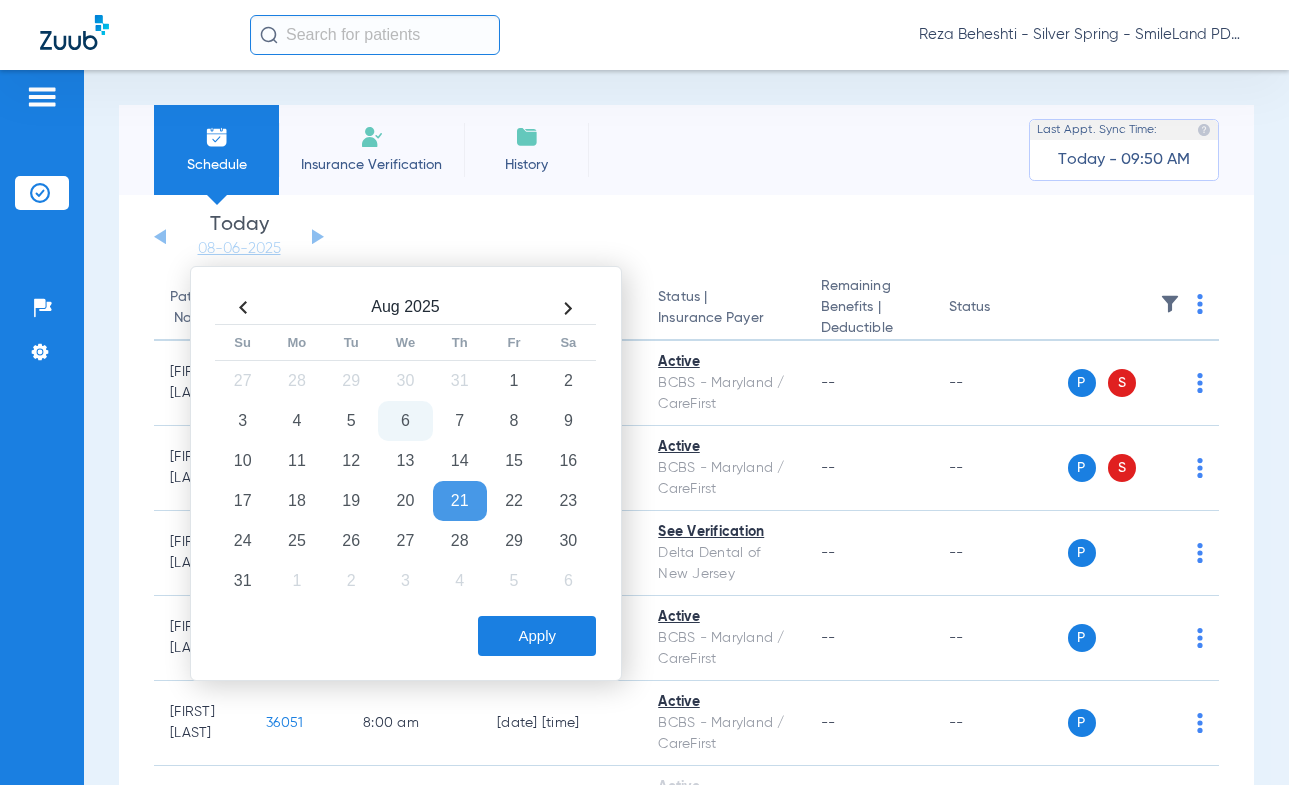 click on "Apply" 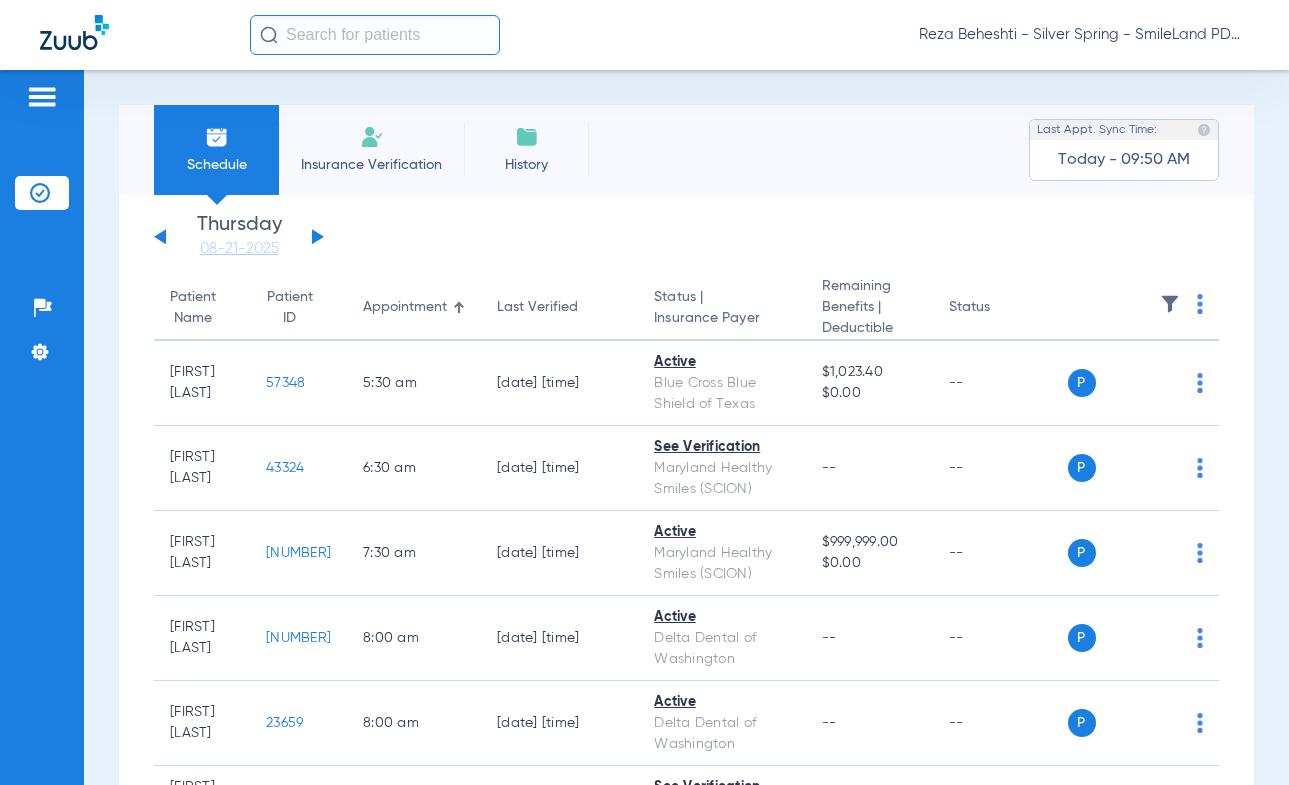 click 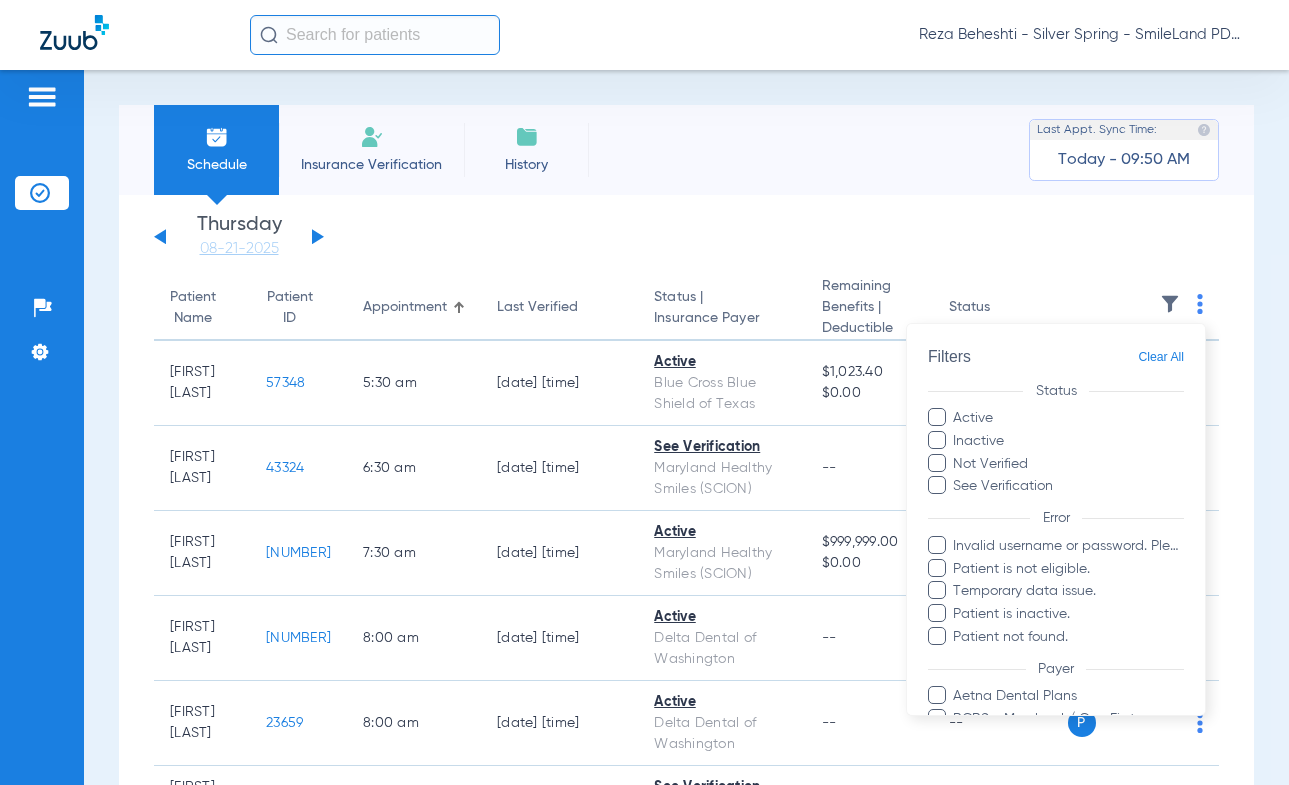 click at bounding box center (644, 392) 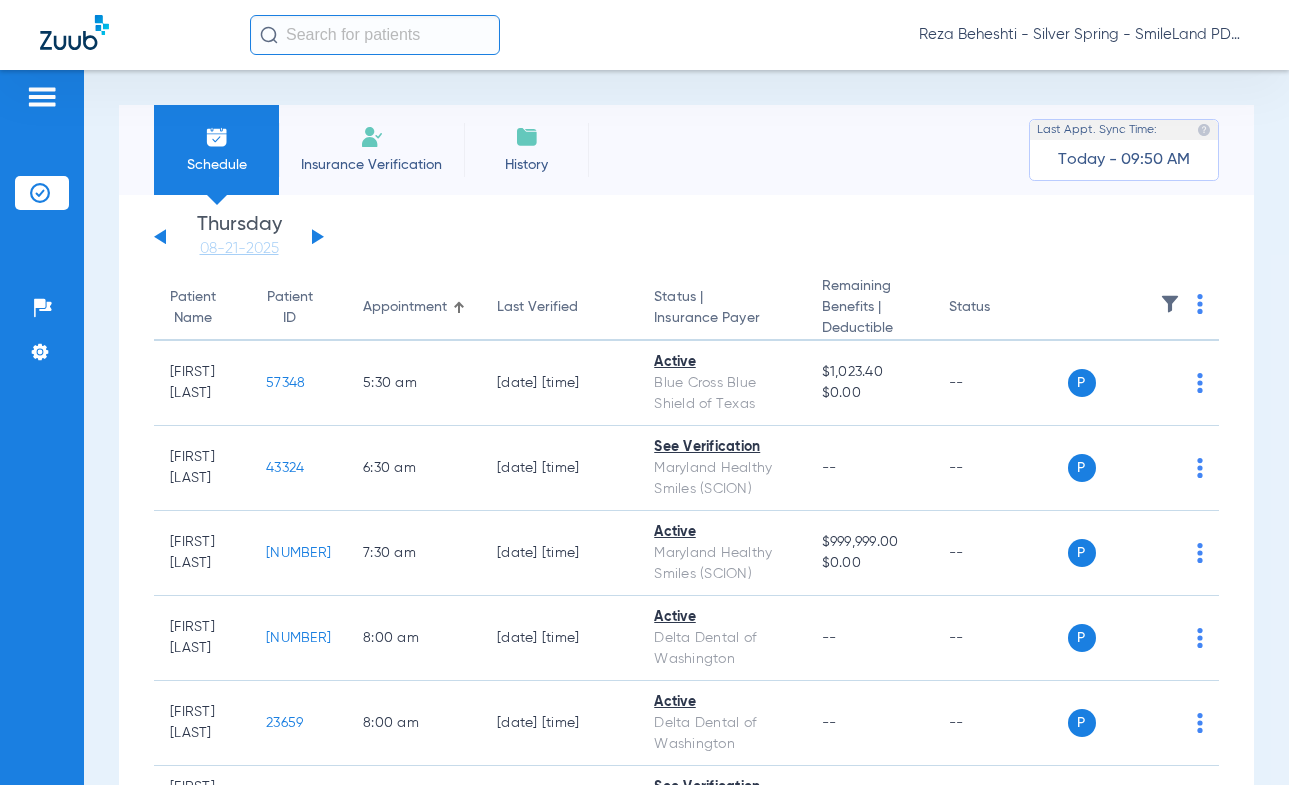 click 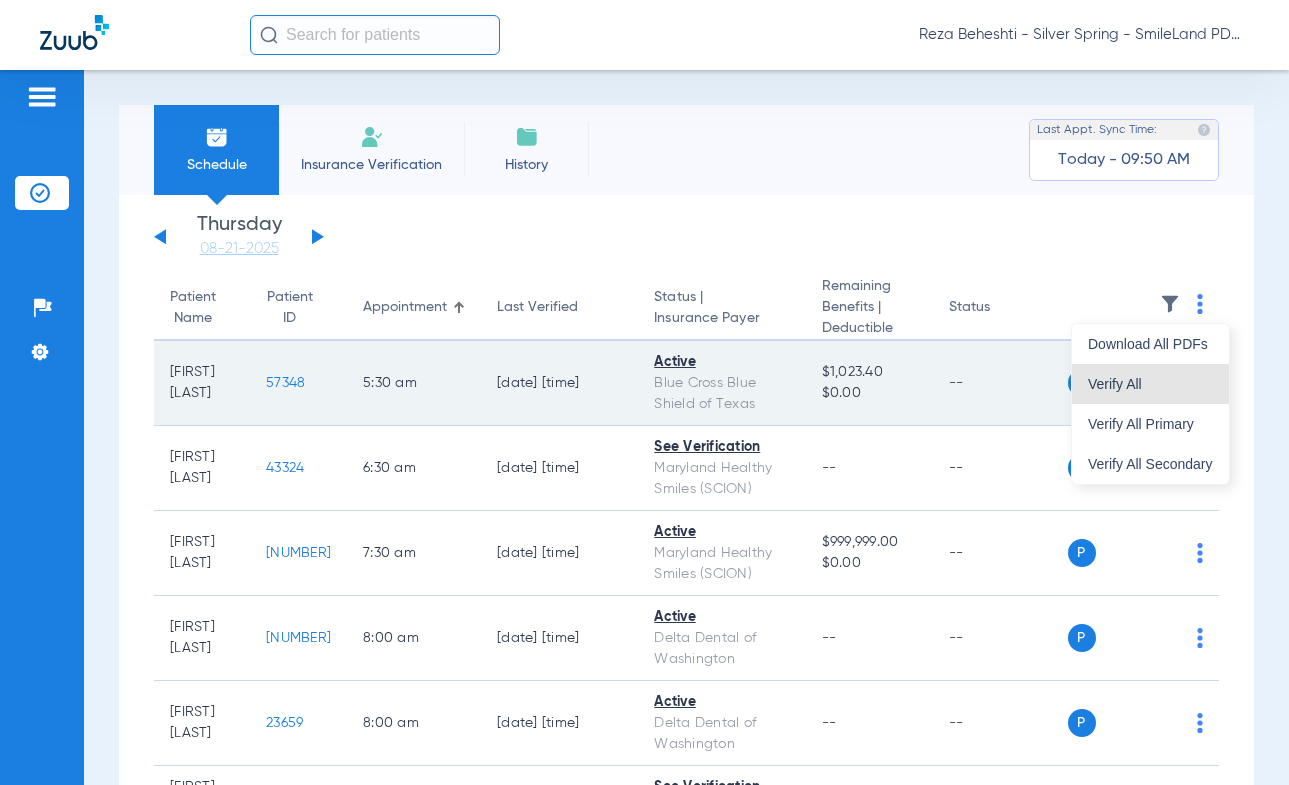 drag, startPoint x: 1185, startPoint y: 373, endPoint x: 1179, endPoint y: 385, distance: 13.416408 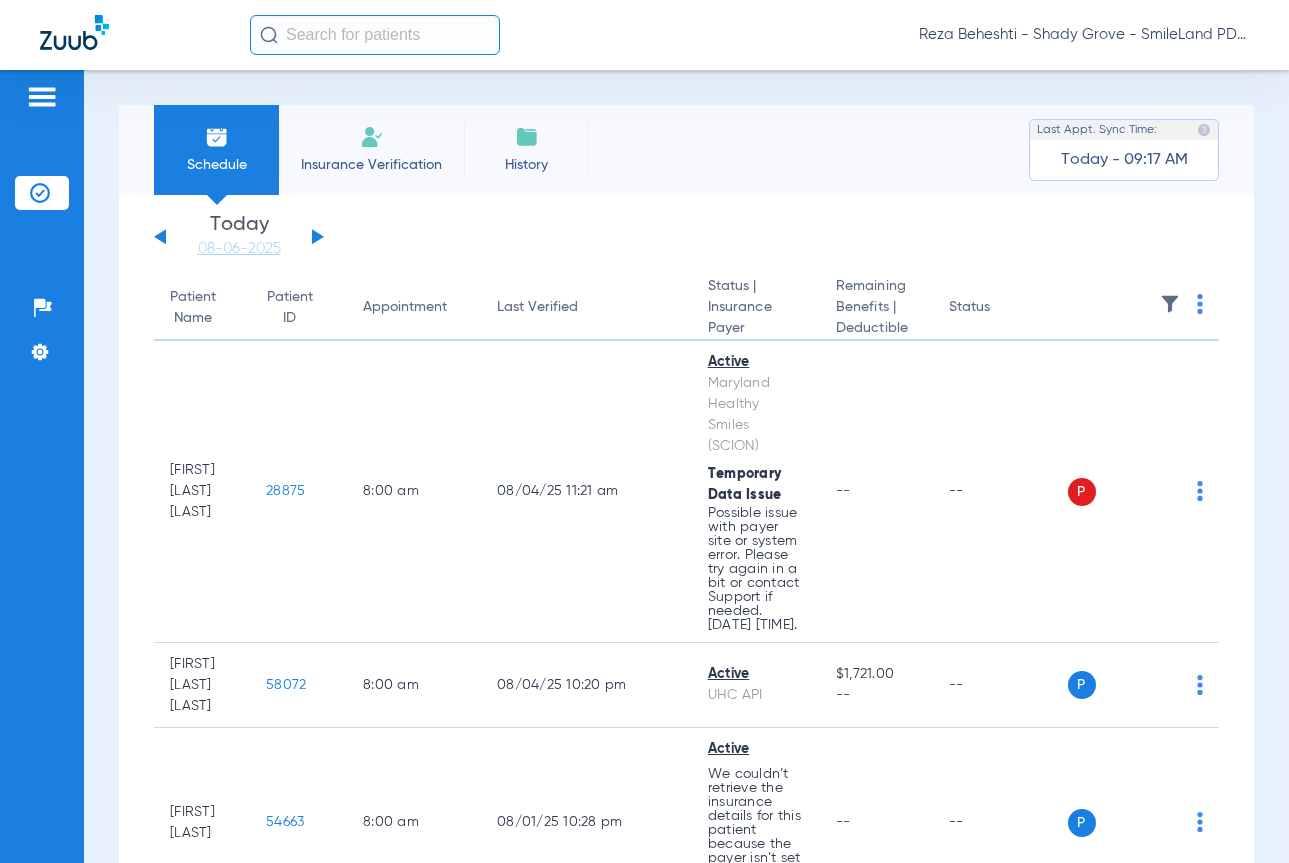 scroll, scrollTop: 0, scrollLeft: 0, axis: both 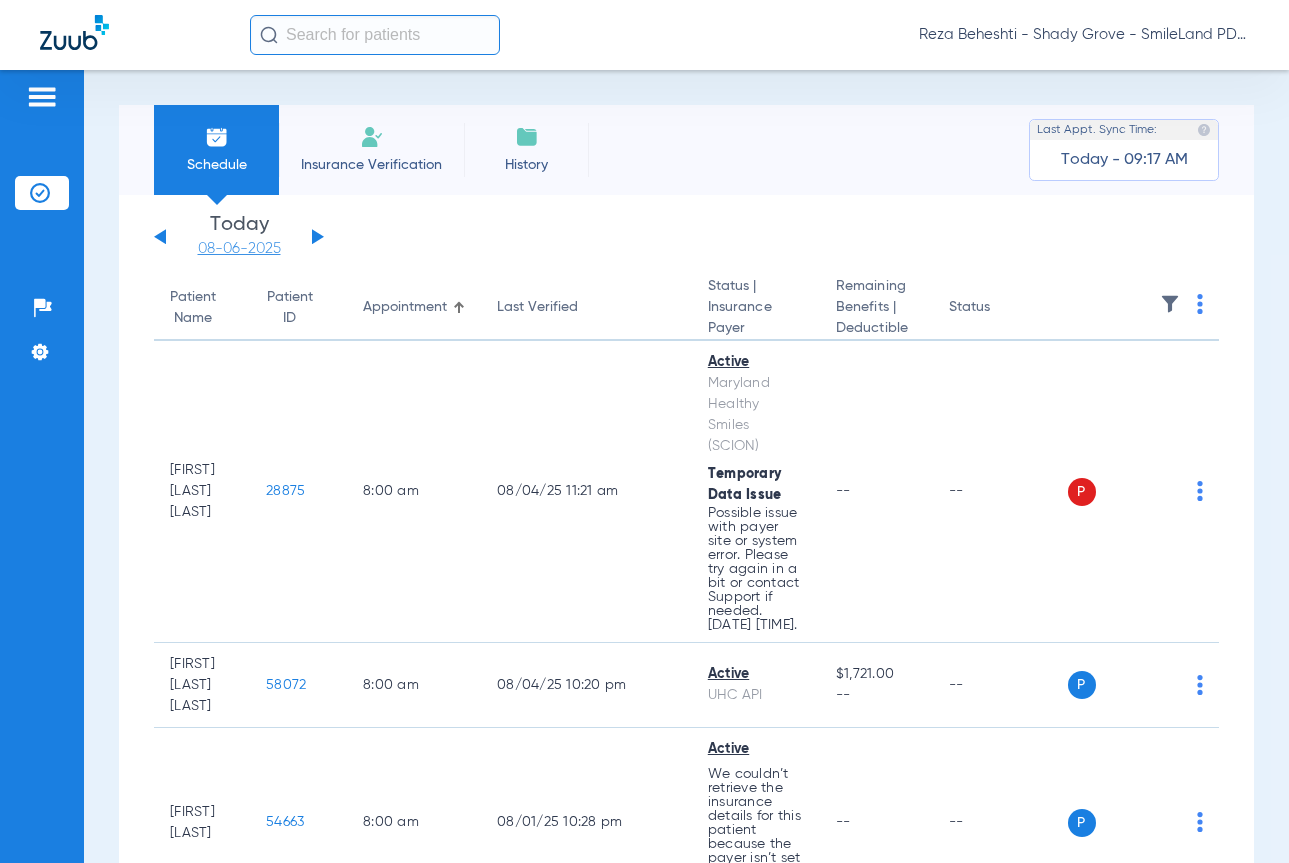 click on "08-06-2025" 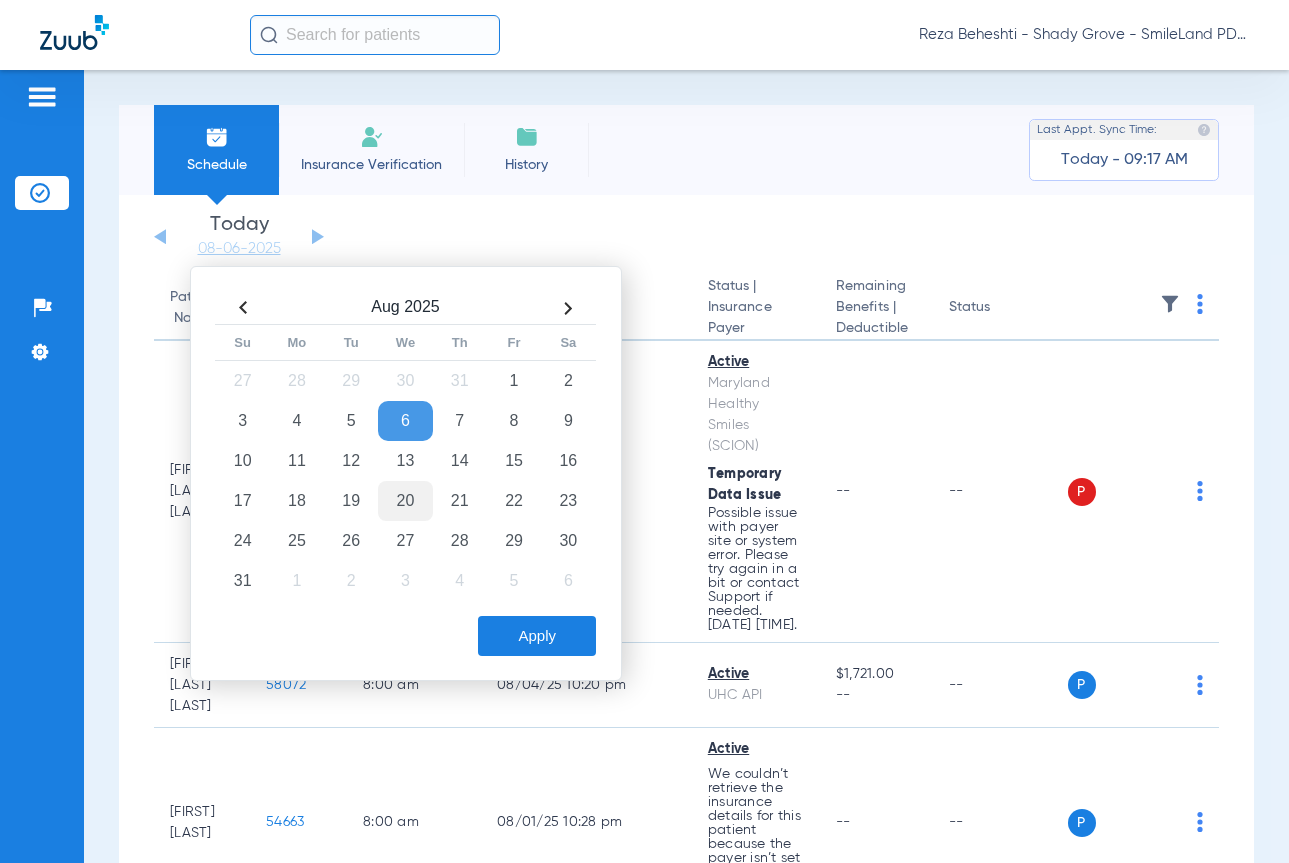 click on "20" 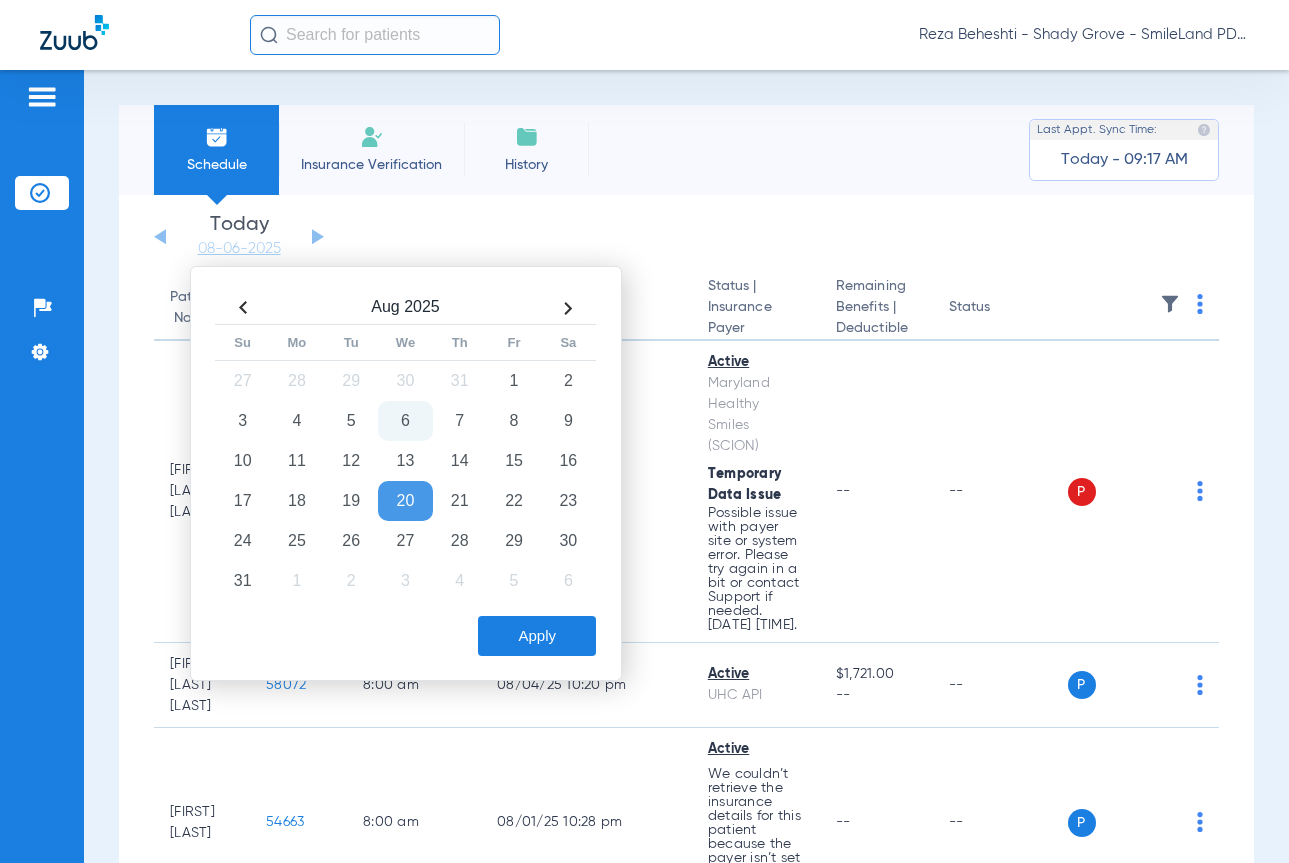 drag, startPoint x: 497, startPoint y: 631, endPoint x: 910, endPoint y: 430, distance: 459.3147 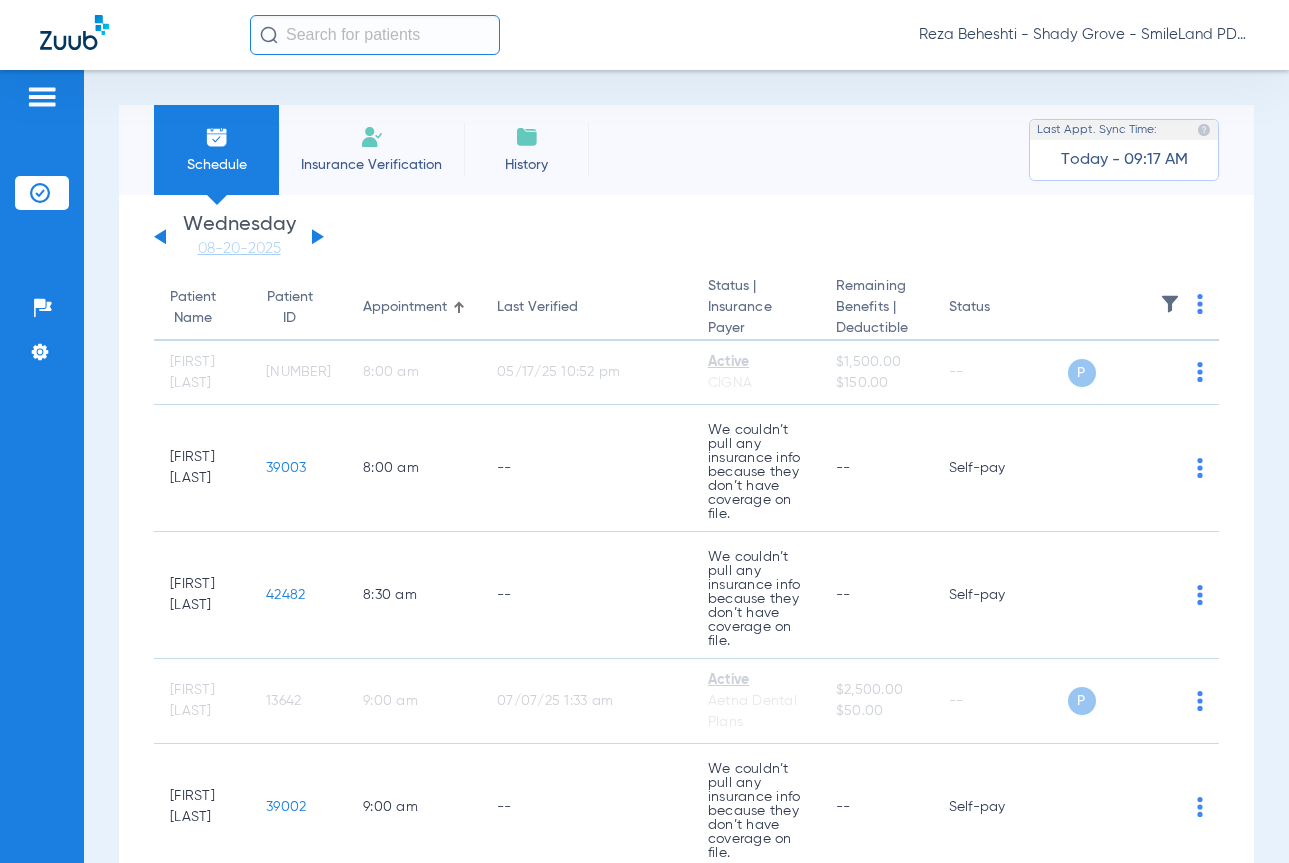 click 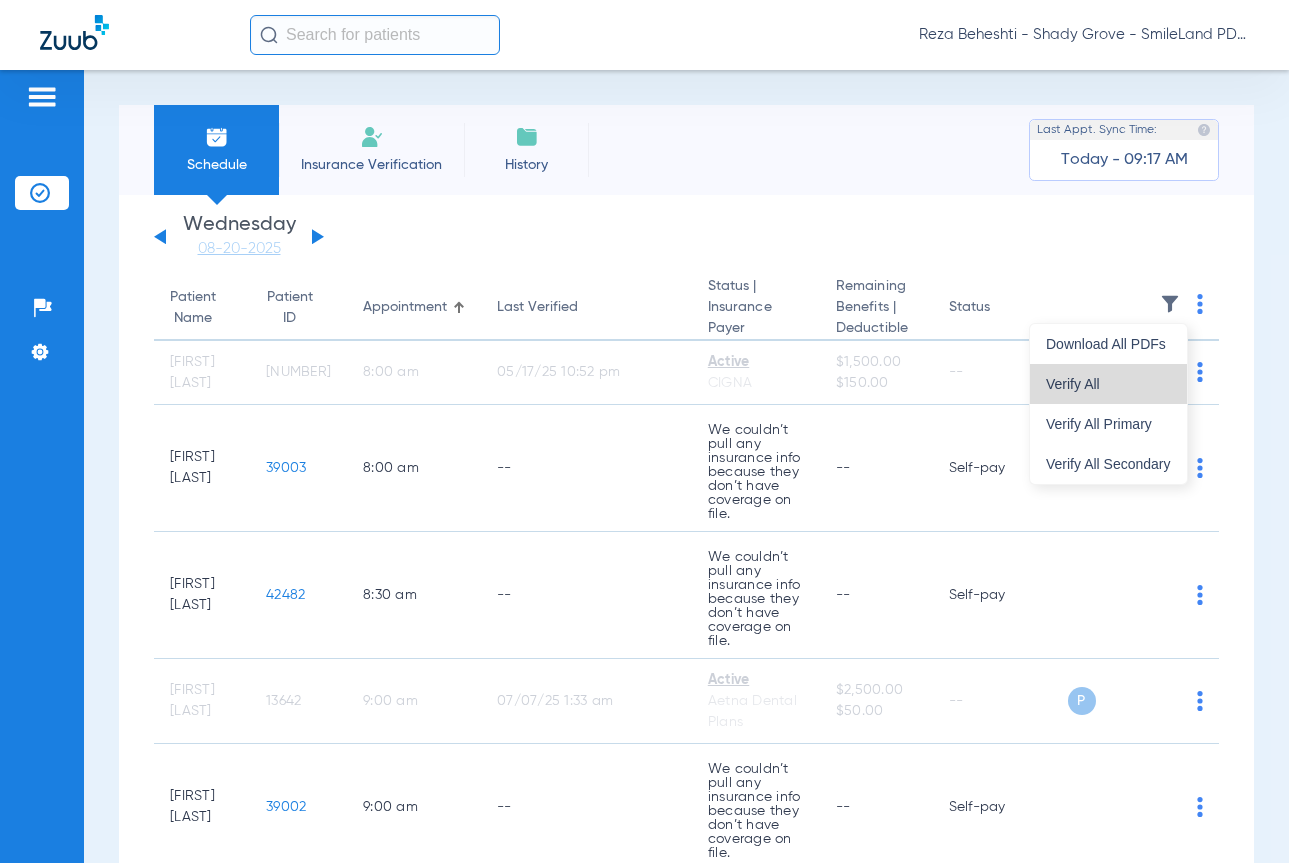click on "Verify All" at bounding box center [1108, 384] 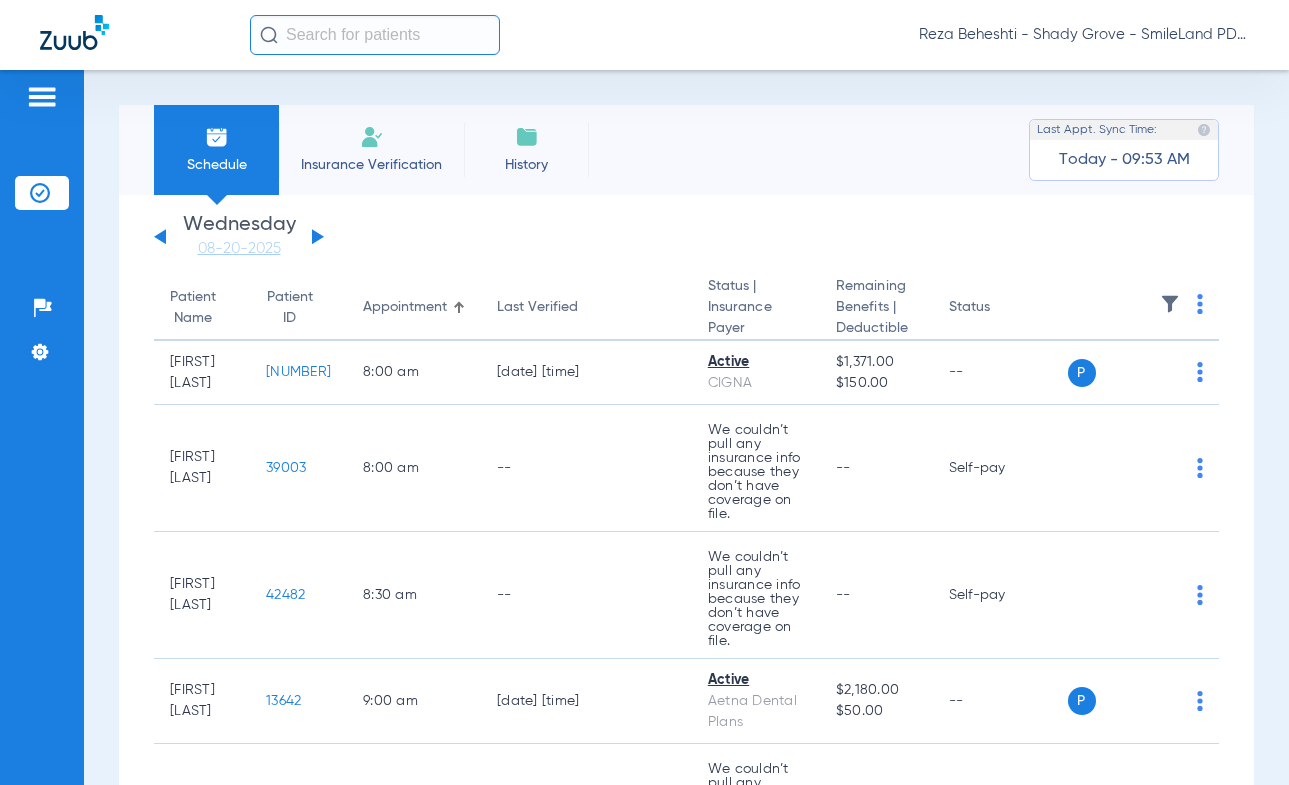 click on "Monday   06-02-2025   Tuesday   06-03-2025   Wednesday   06-04-2025   Thursday   06-05-2025   Friday   06-06-2025   Saturday   06-07-2025   Sunday   06-08-2025   Monday   06-09-2025   Tuesday   06-10-2025   Wednesday   06-11-2025   Thursday   06-12-2025   Friday   06-13-2025   Saturday   06-14-2025   Sunday   06-15-2025   Monday   06-16-2025   Tuesday   06-17-2025   Wednesday   06-18-2025   Thursday   06-19-2025   Friday   06-20-2025   Saturday   06-21-2025   Sunday   06-22-2025   Monday   06-23-2025   Tuesday   06-24-2025   Wednesday   06-25-2025   Thursday   06-26-2025   Friday   06-27-2025   Saturday   06-28-2025   Sunday   06-29-2025   Monday   06-30-2025   Tuesday   07-01-2025   Wednesday   07-02-2025   Thursday   07-03-2025   Friday   07-04-2025   Saturday   07-05-2025   Sunday   07-06-2025   Monday   07-07-2025   Tuesday   07-08-2025   Wednesday   07-09-2025   Thursday   07-10-2025   Friday   07-11-2025   Saturday   07-12-2025   Sunday   07-13-2025   Monday   07-14-2025   Tuesday   07-15-2025   Today" 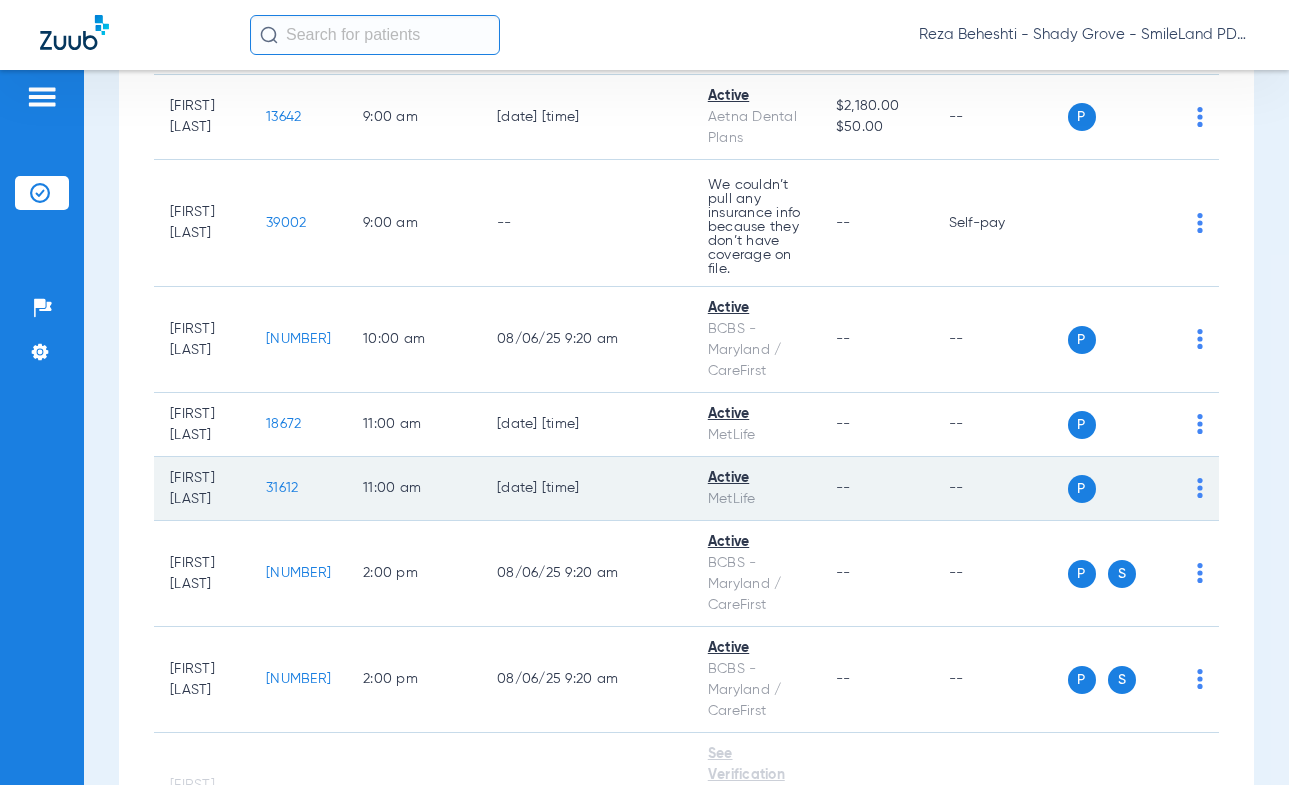 scroll, scrollTop: 598, scrollLeft: 0, axis: vertical 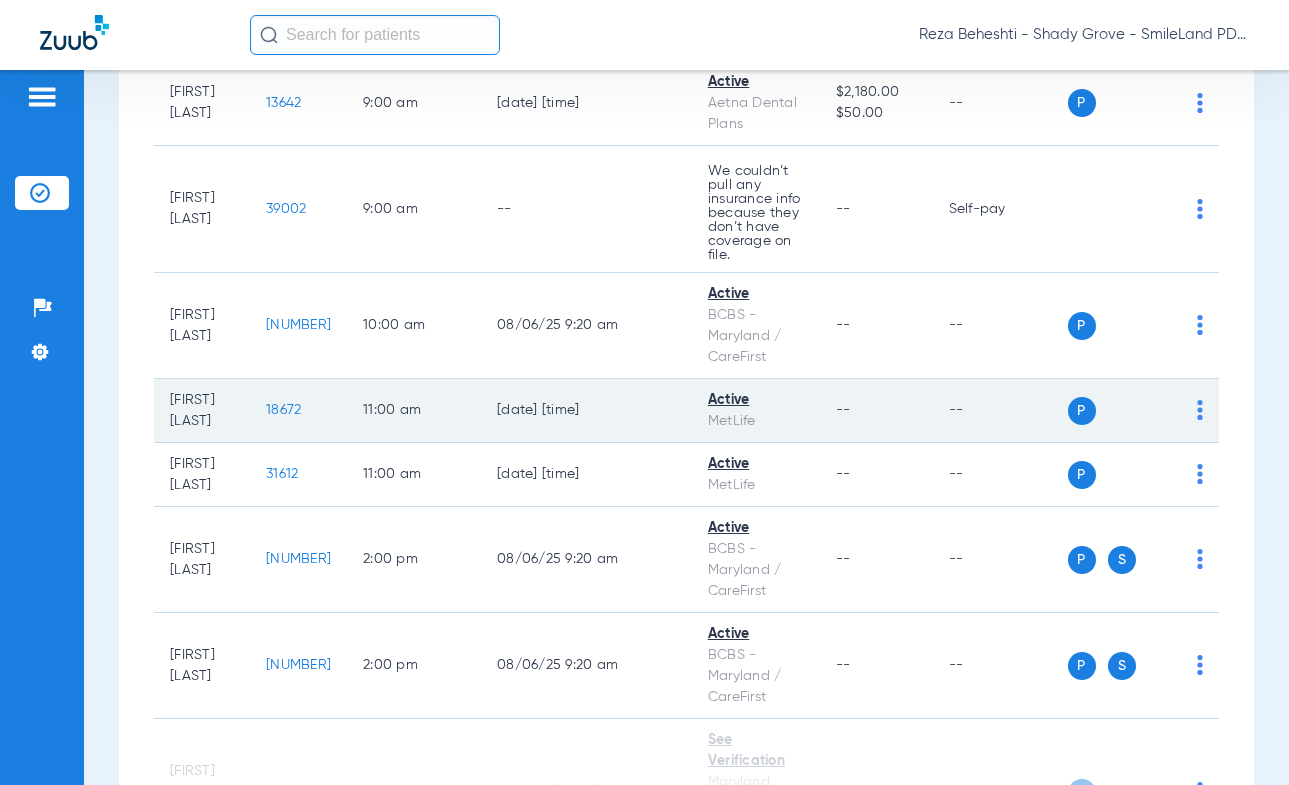 click on "18672" 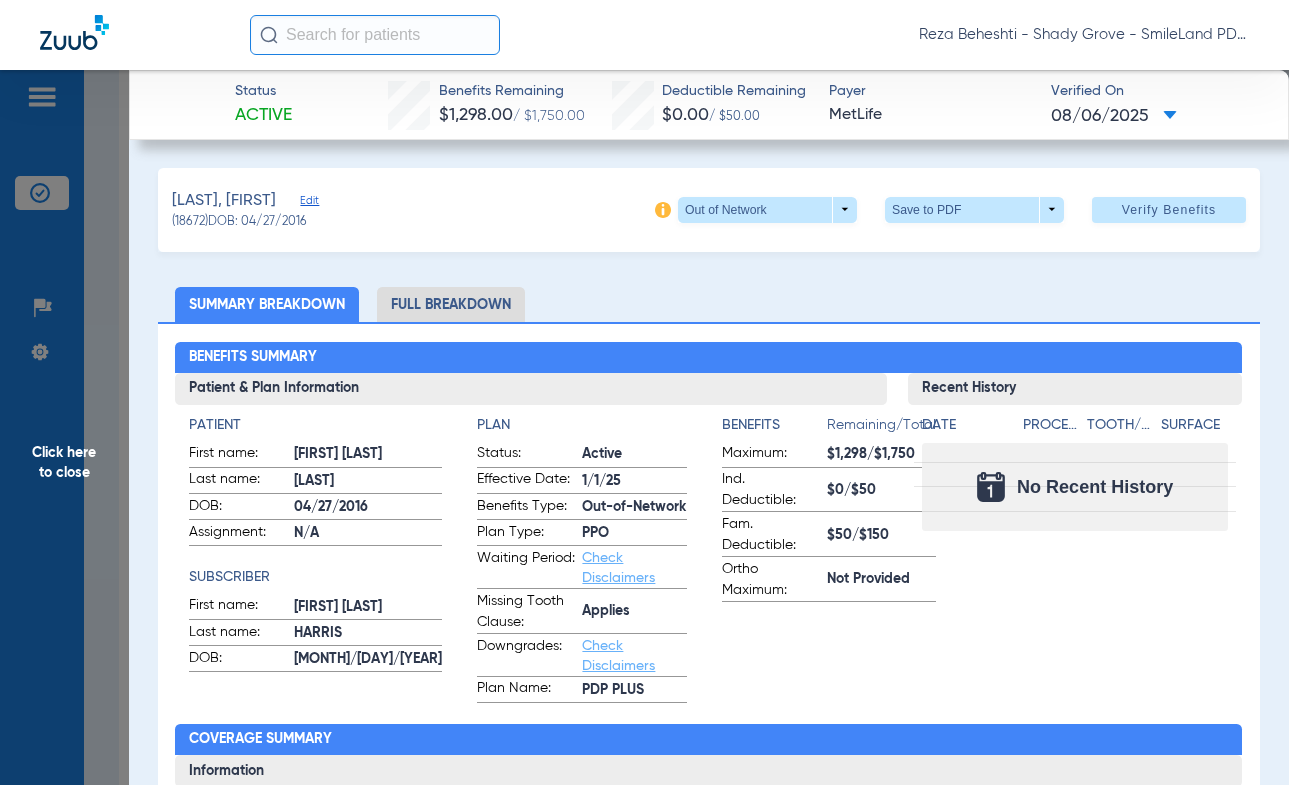 click on "Click here to close" 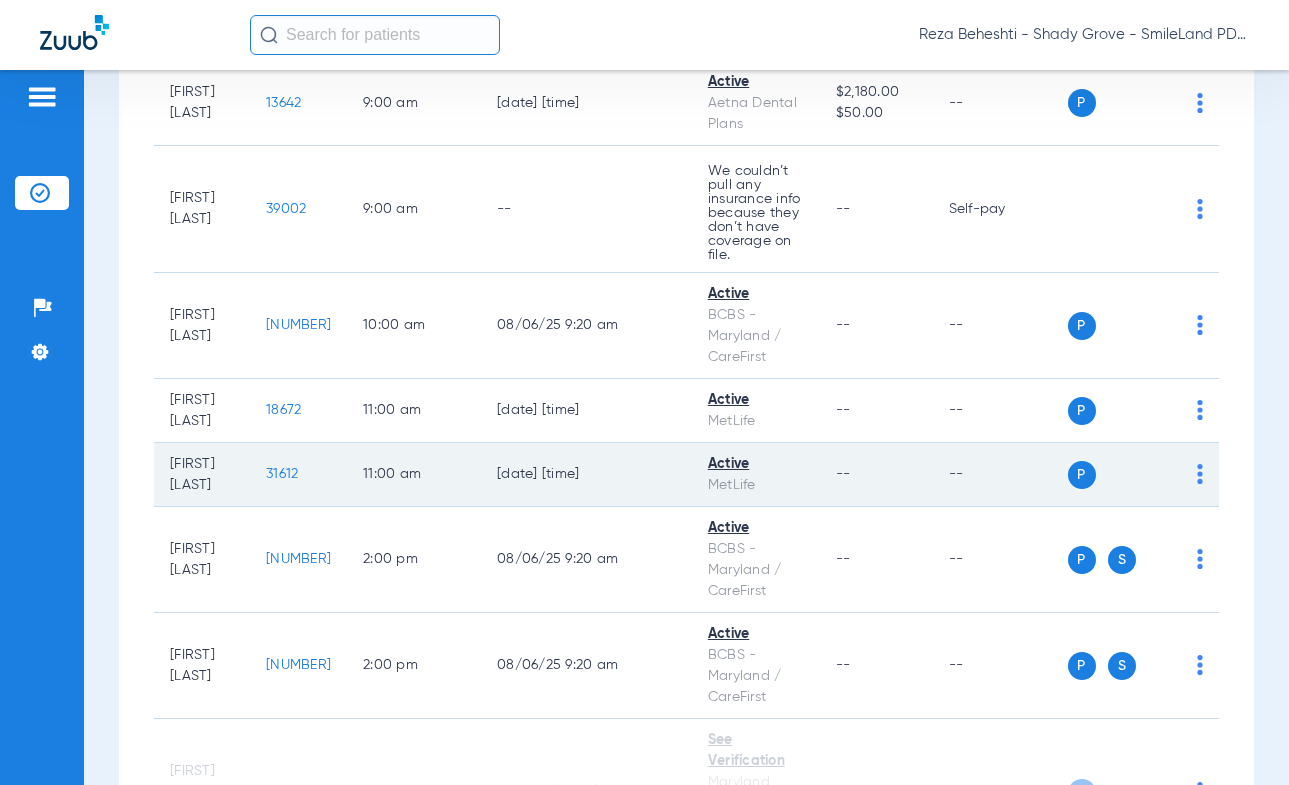click on "31612" 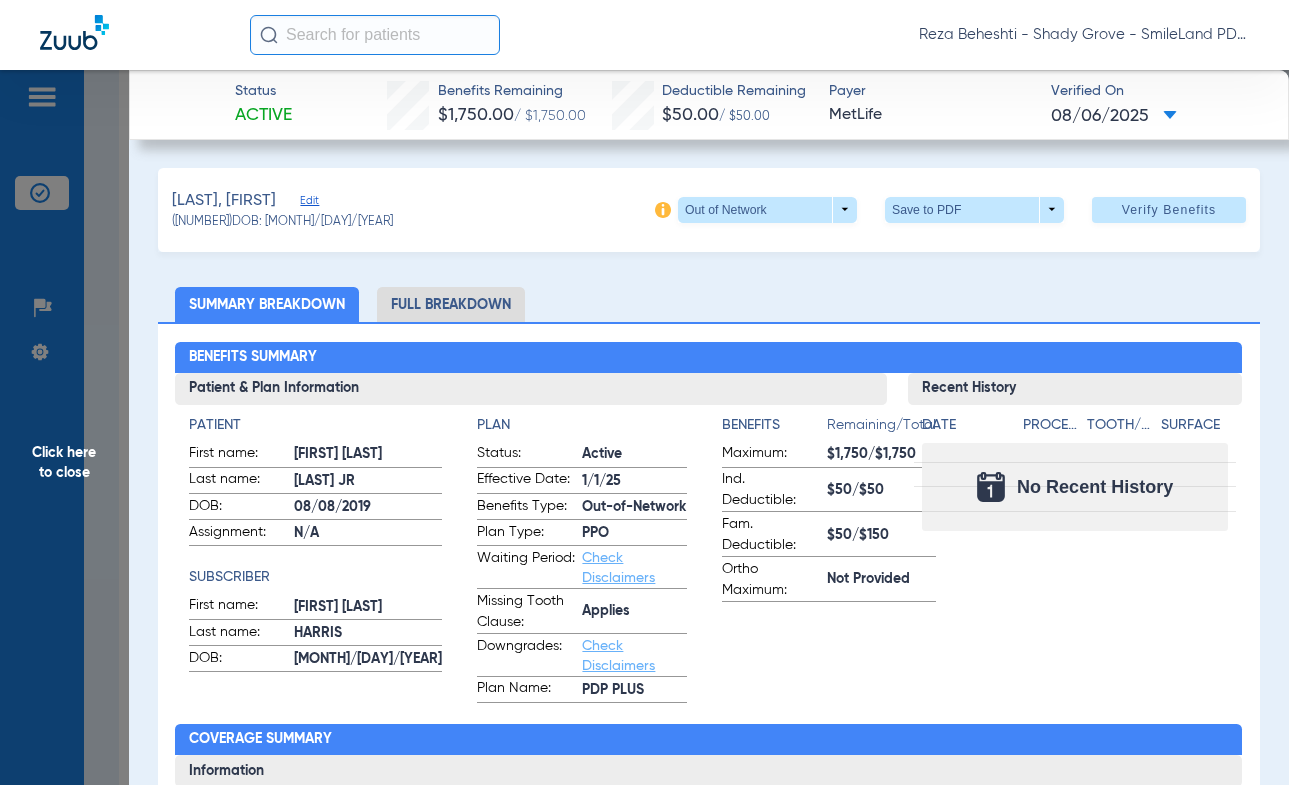 click on "Reza Beheshti - Shady Grove - SmileLand PD" 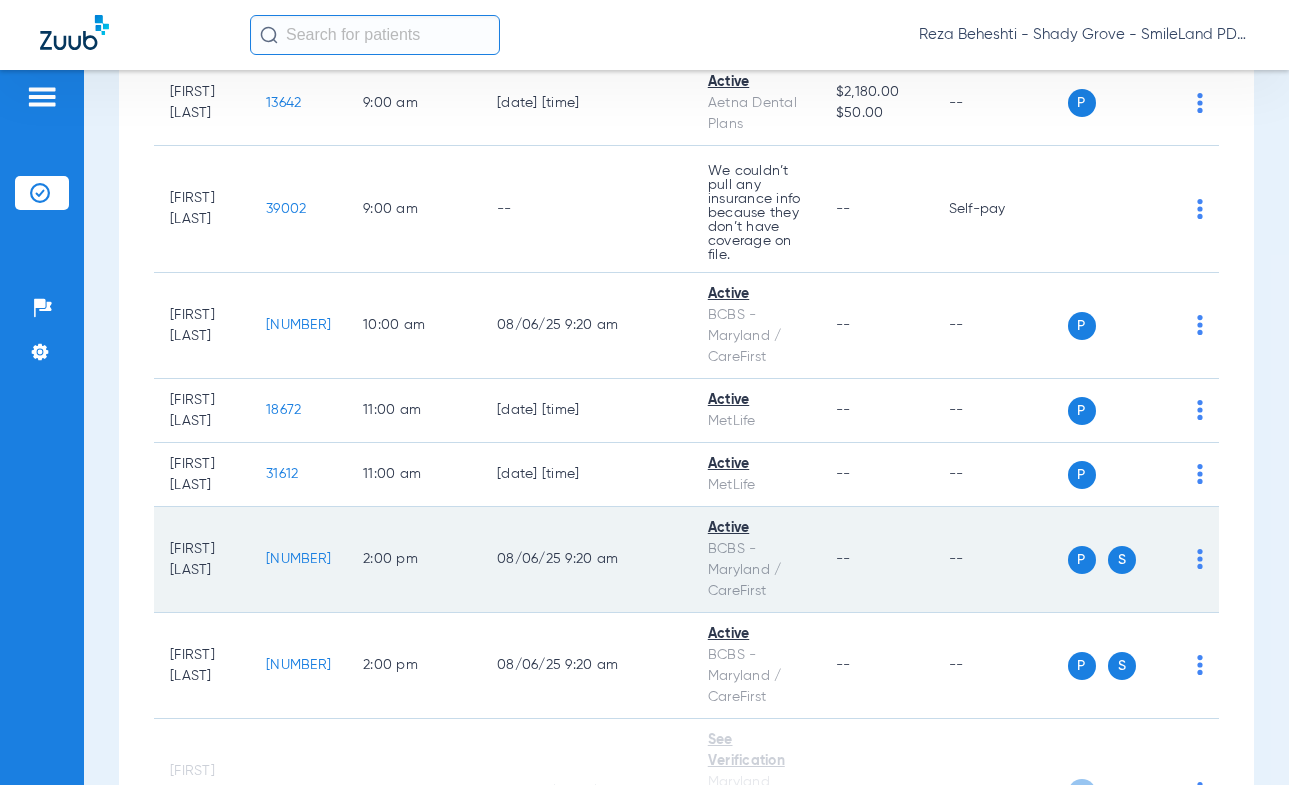 click on "31973" 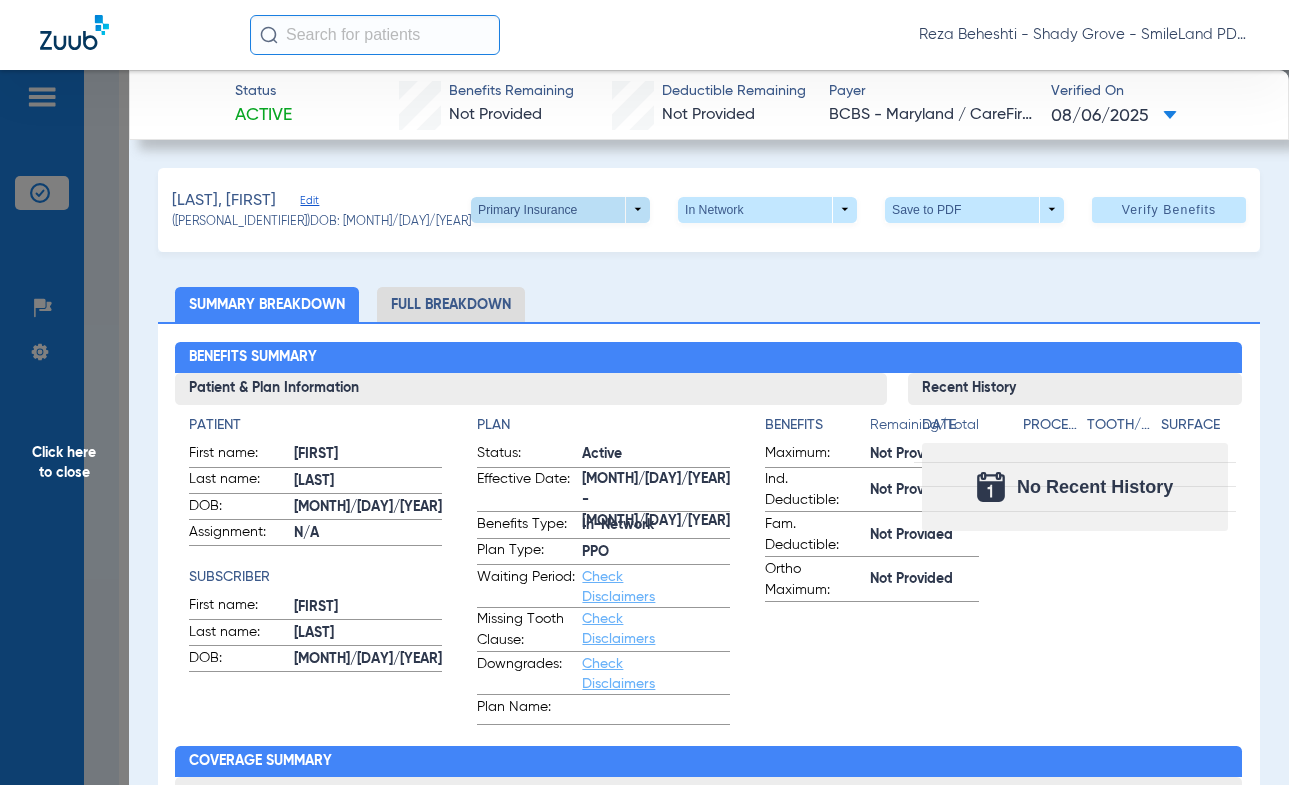 click 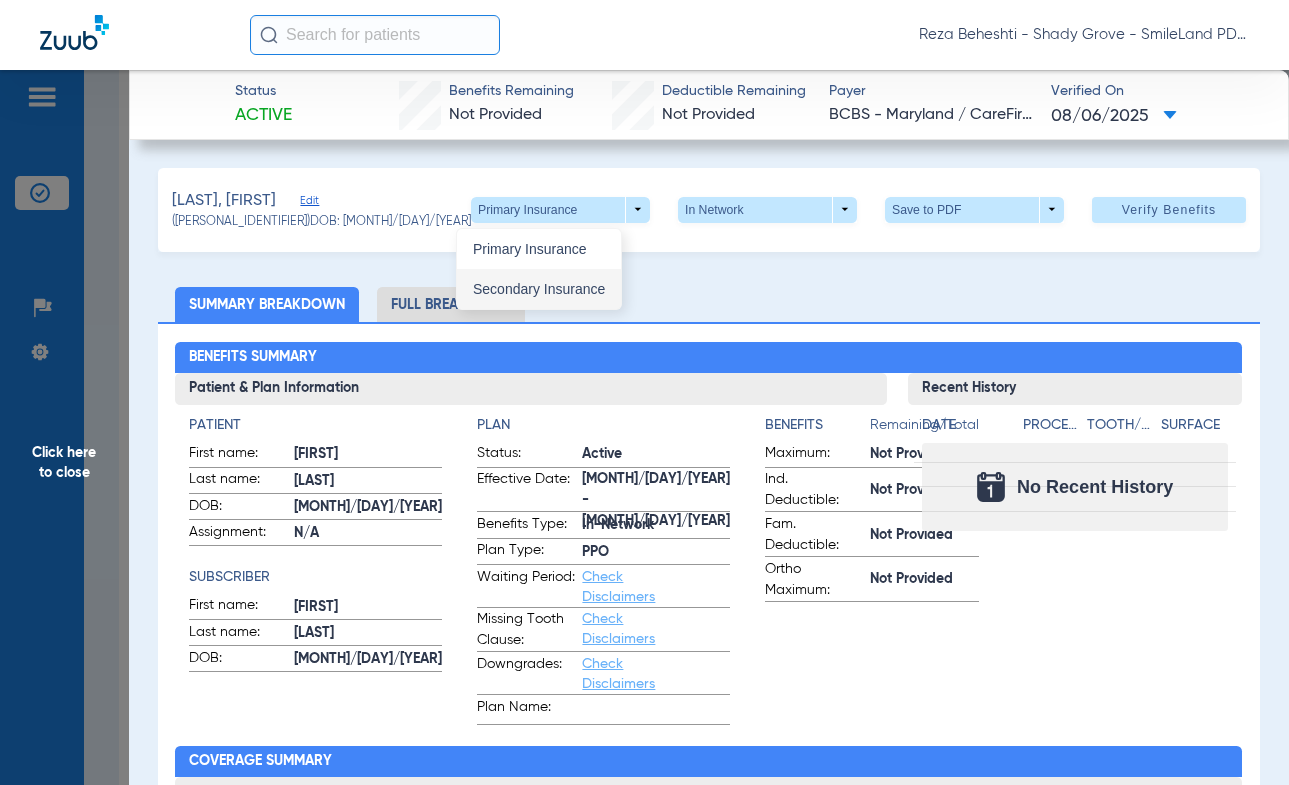 click on "Secondary Insurance" at bounding box center (539, 289) 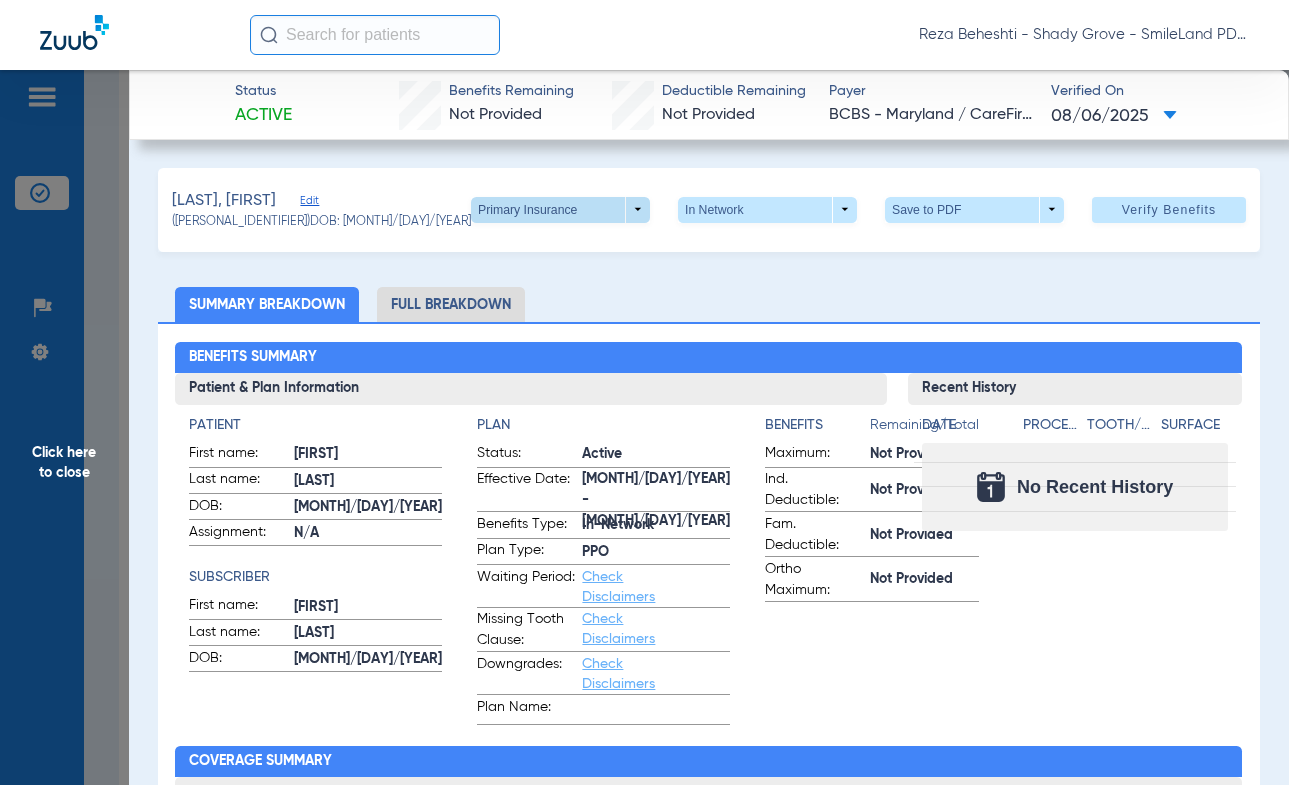 click 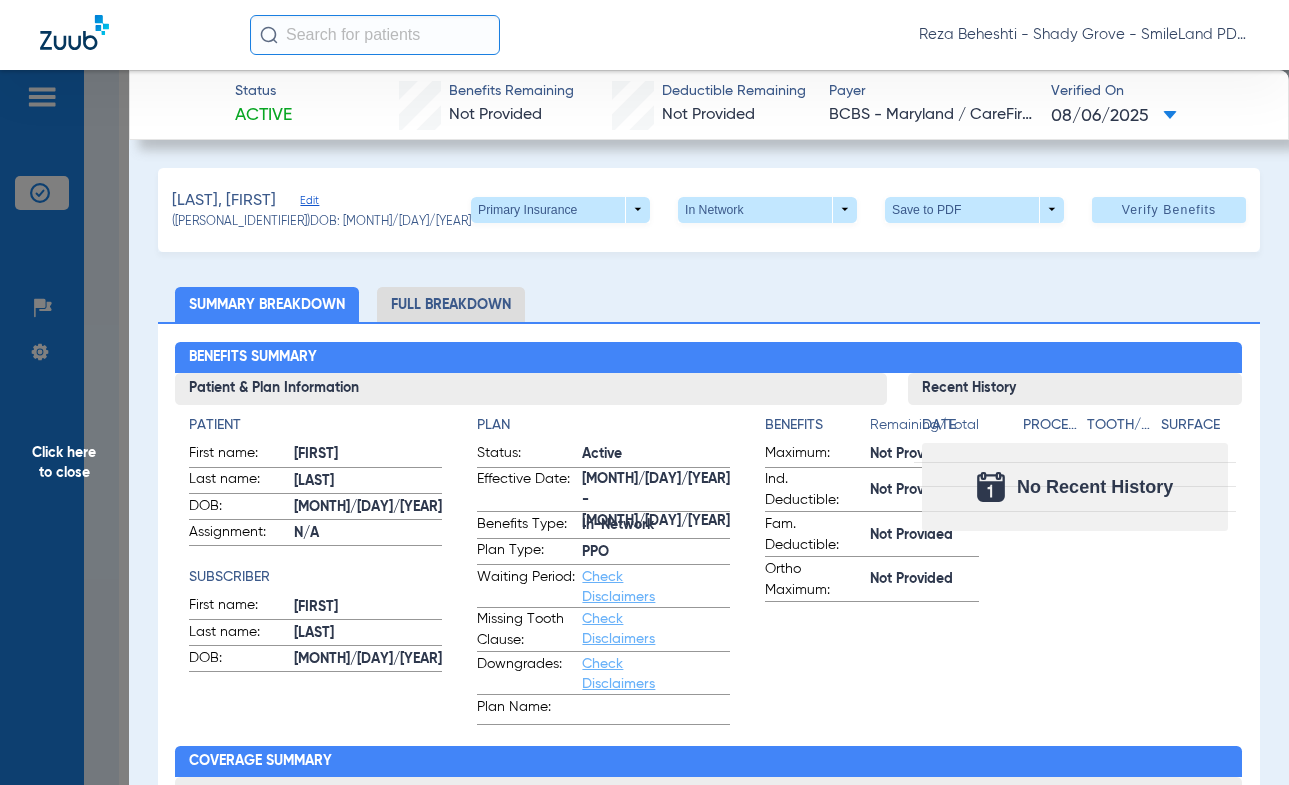 click on "Primary Insurance   Secondary Insurance" at bounding box center [624, 266] 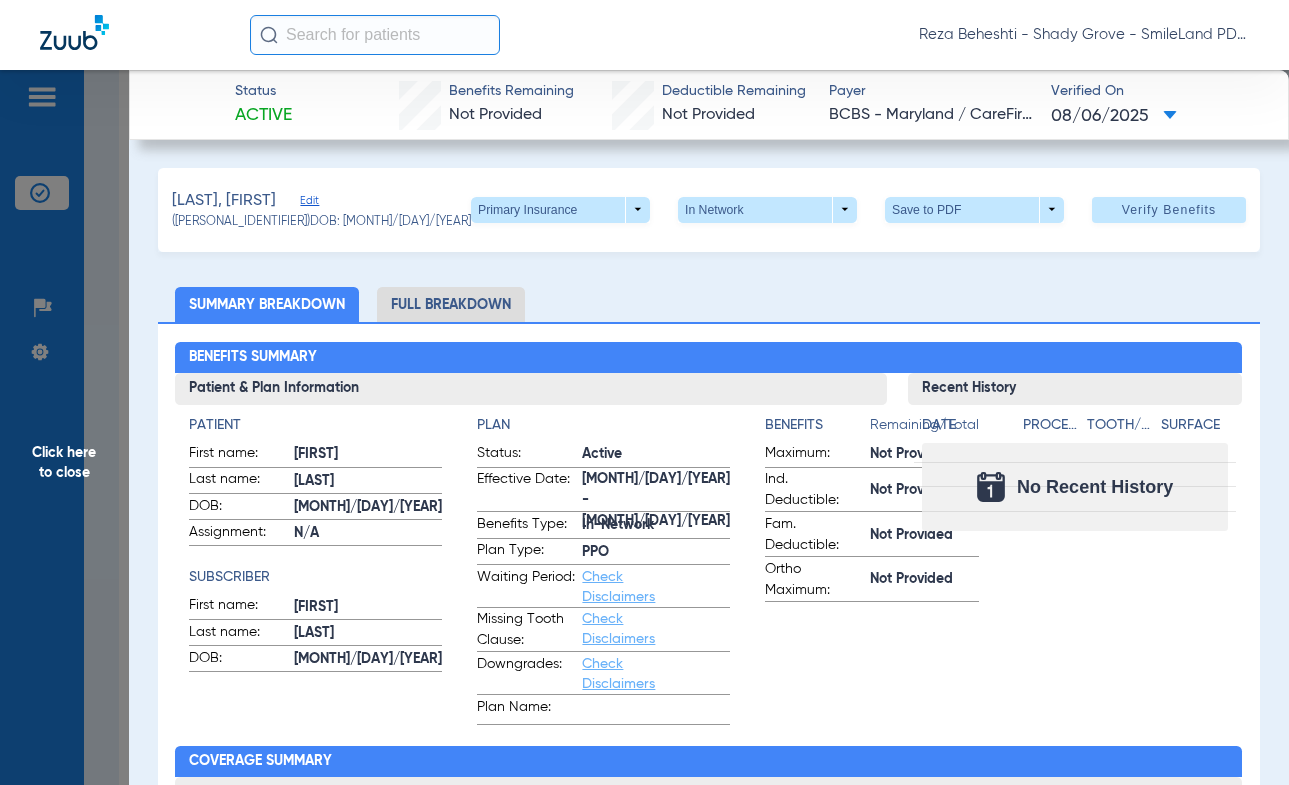 click at bounding box center (644, 392) 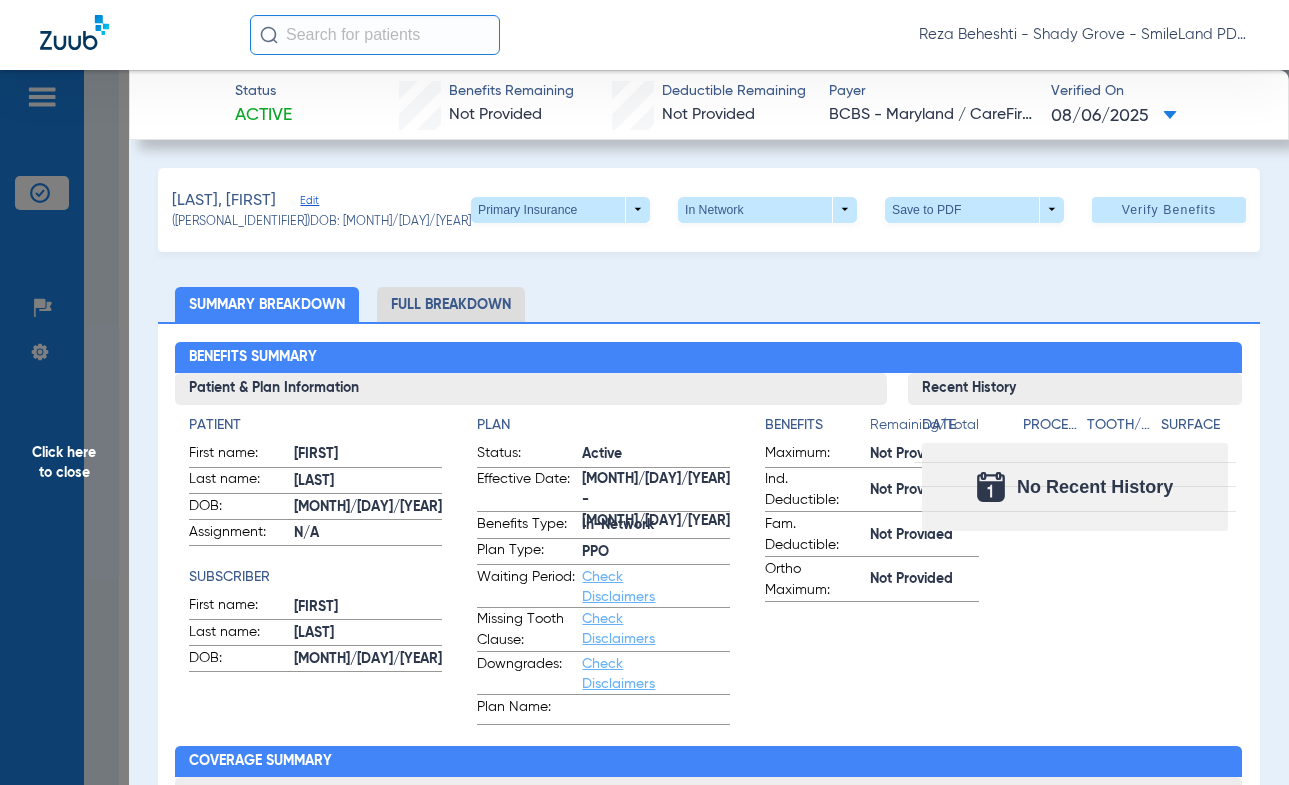 click on "Click here to close" 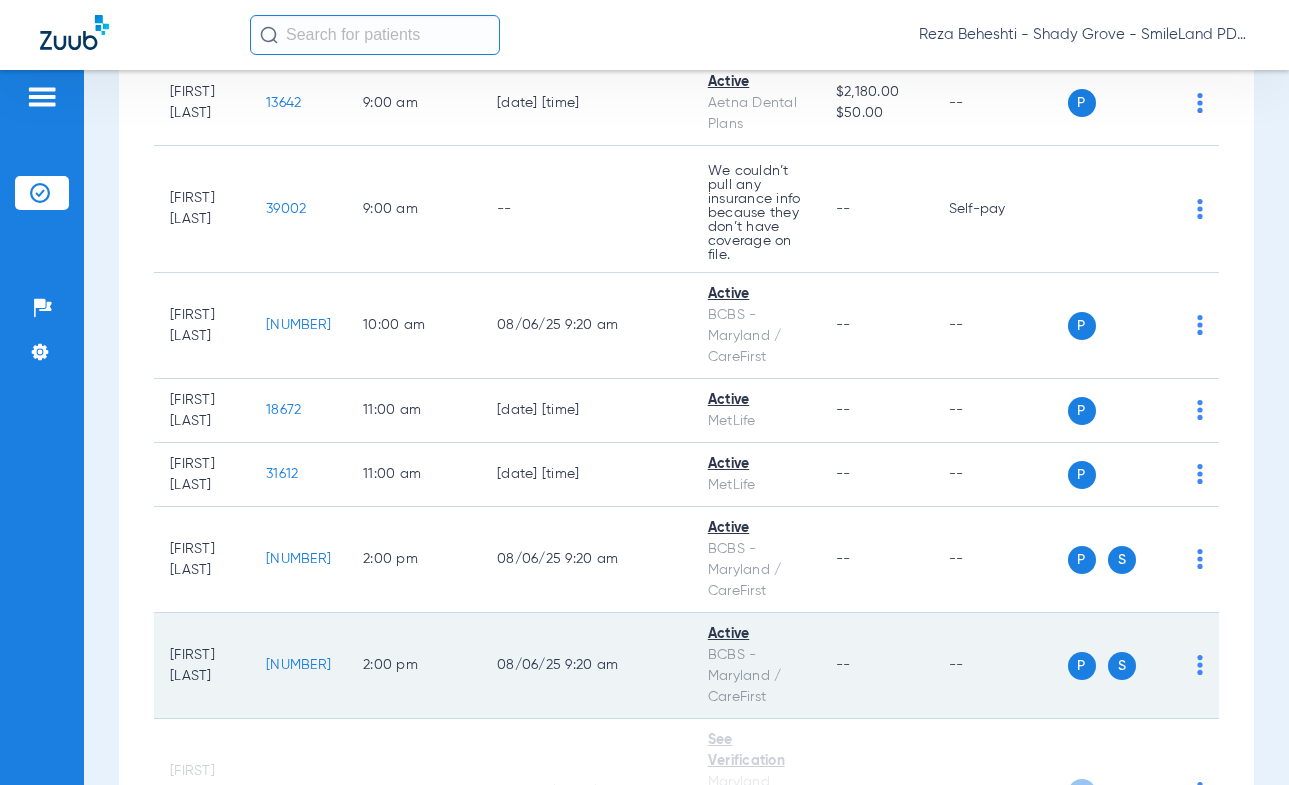 click on "22920" 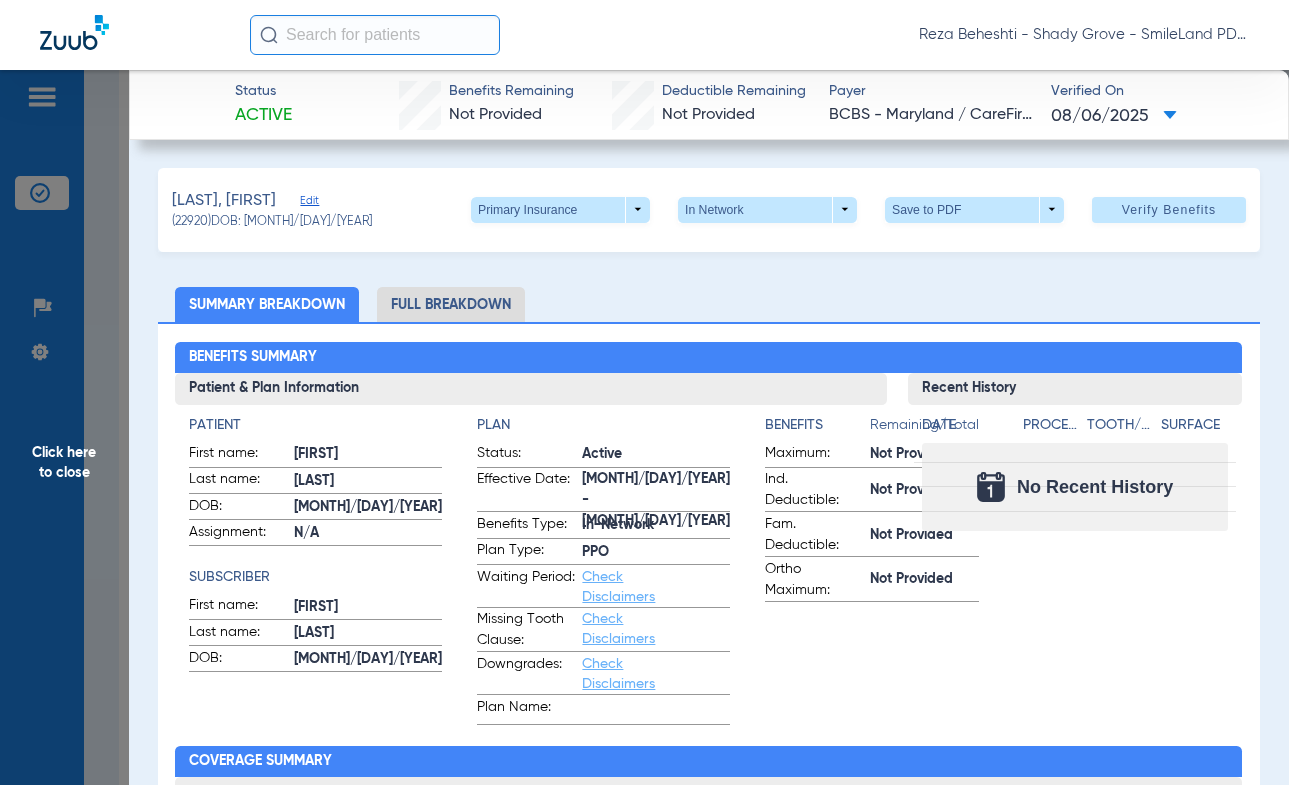 drag, startPoint x: 1164, startPoint y: 303, endPoint x: 998, endPoint y: 326, distance: 167.5858 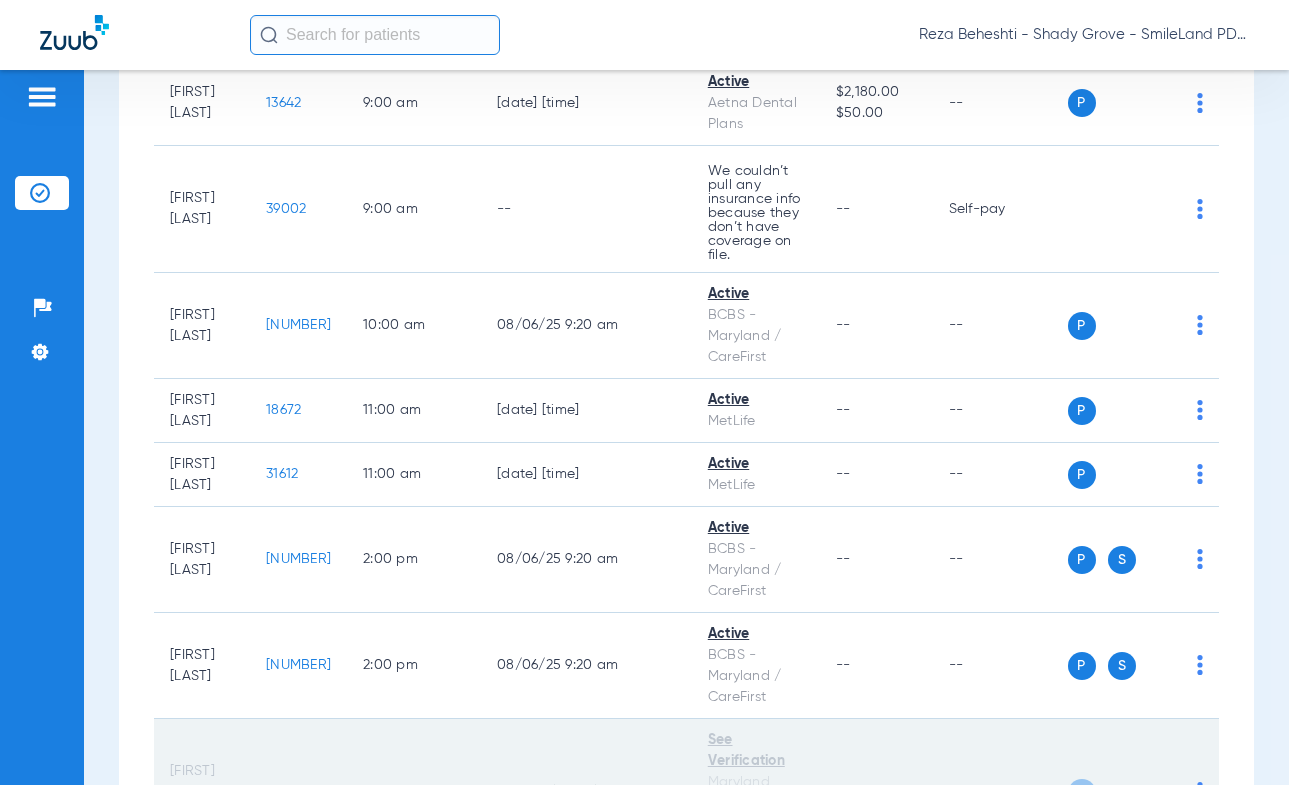 click on "26496" 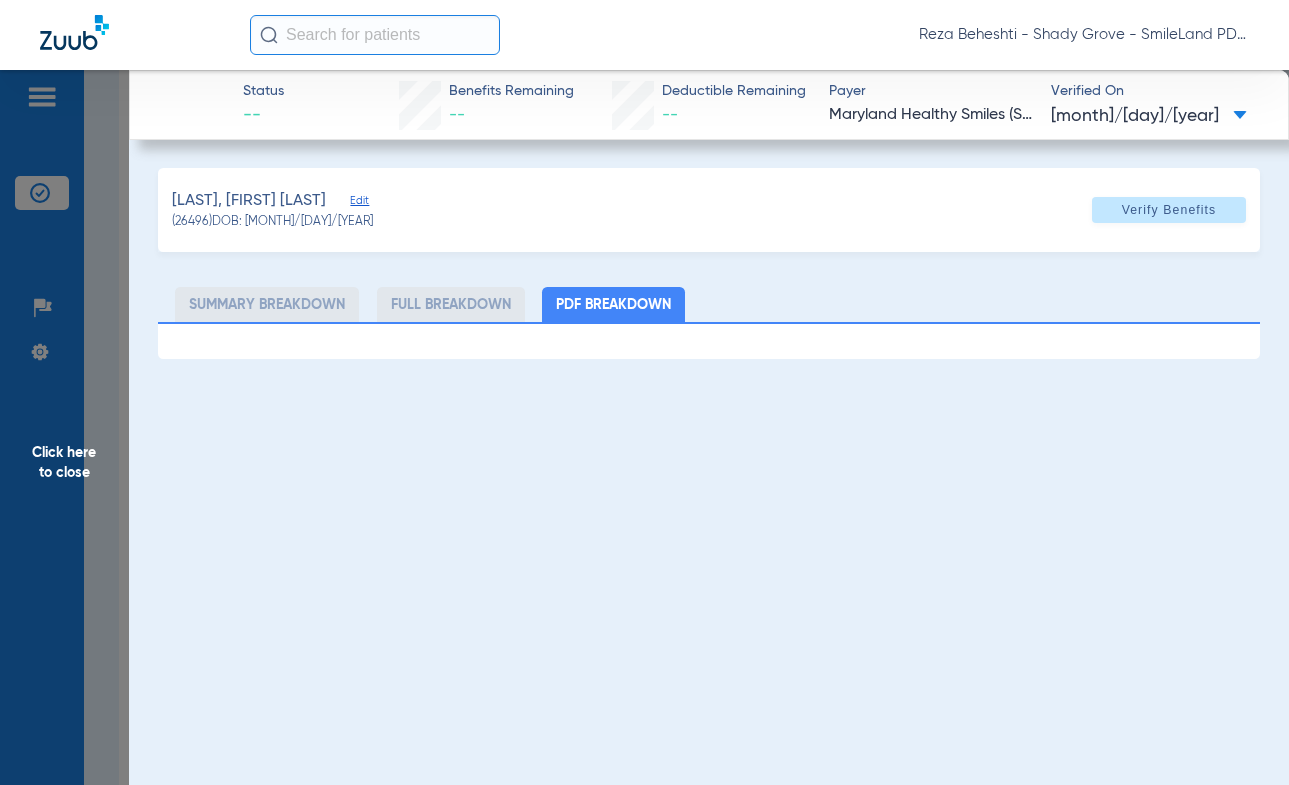drag, startPoint x: 1166, startPoint y: 387, endPoint x: 1160, endPoint y: 369, distance: 18.973665 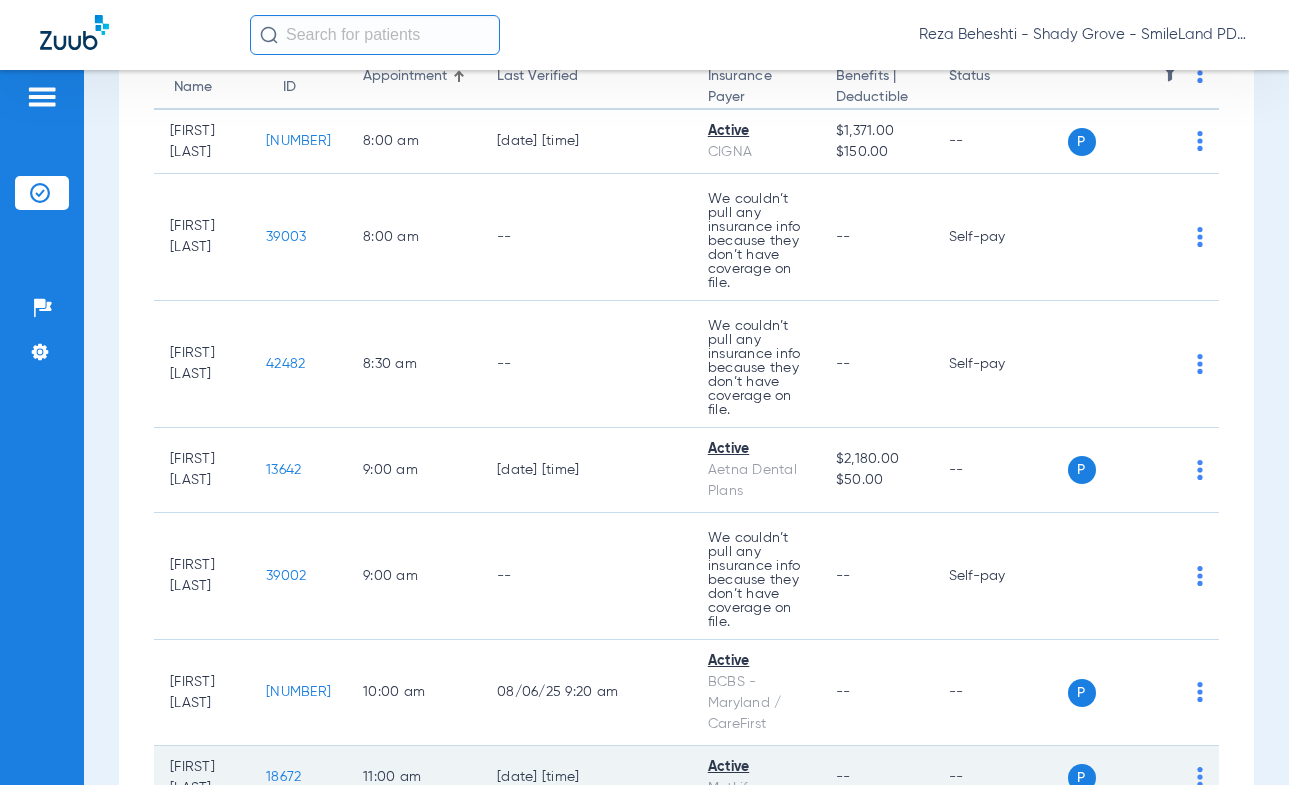 scroll, scrollTop: 0, scrollLeft: 0, axis: both 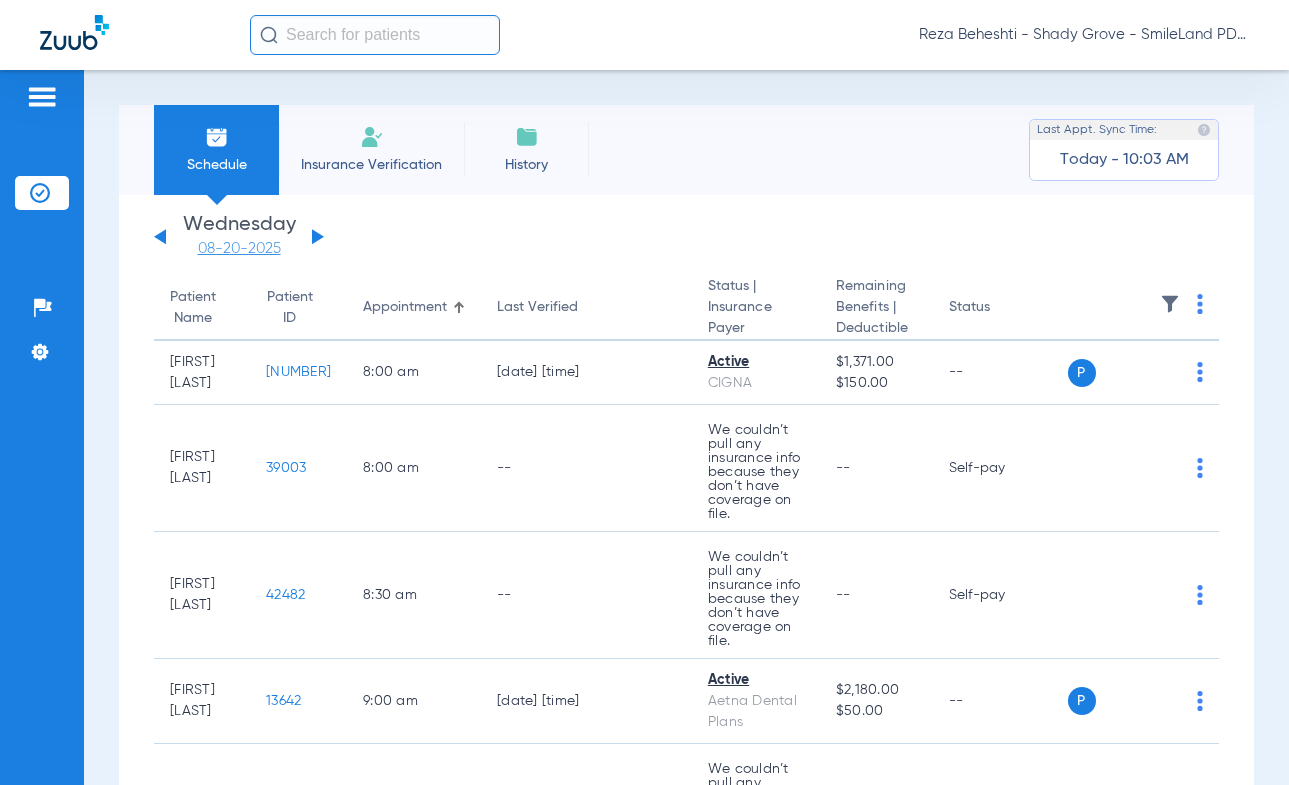 click on "08-20-2025" 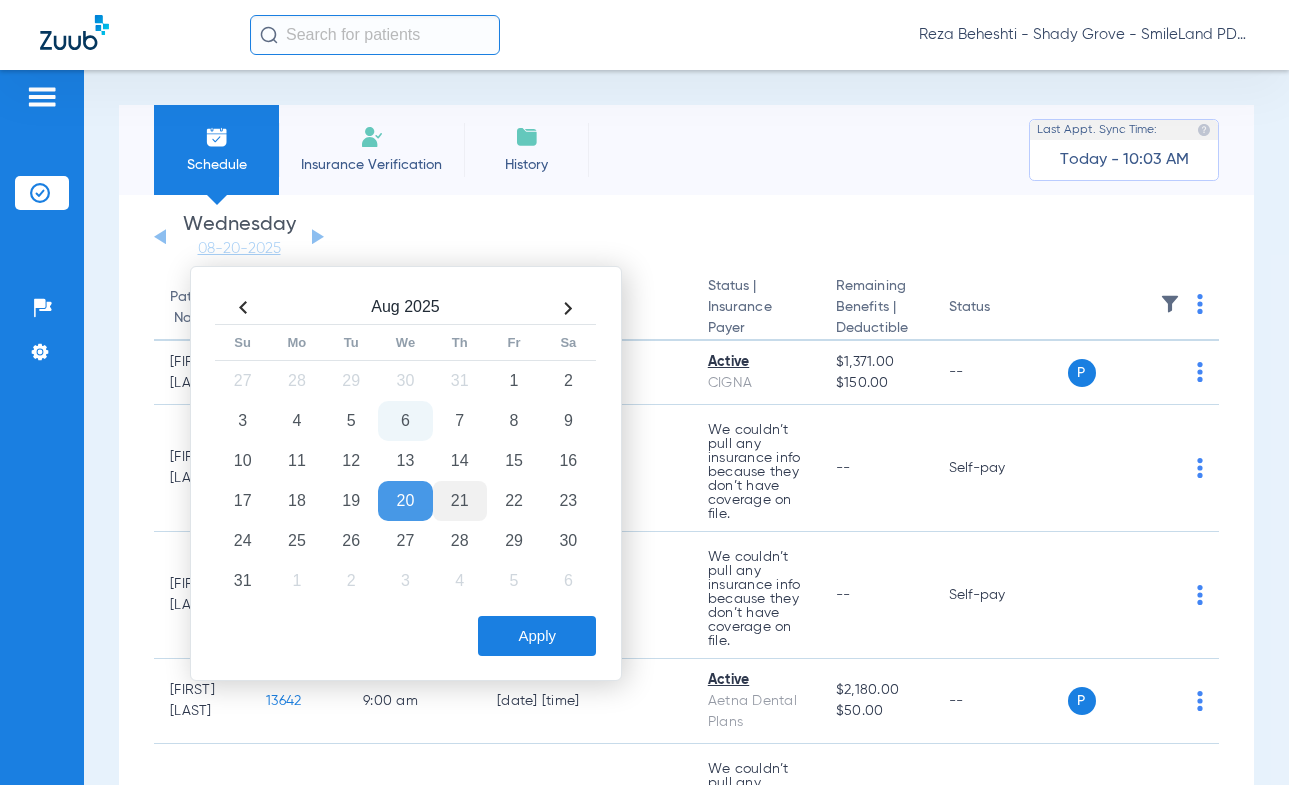 click on "21" 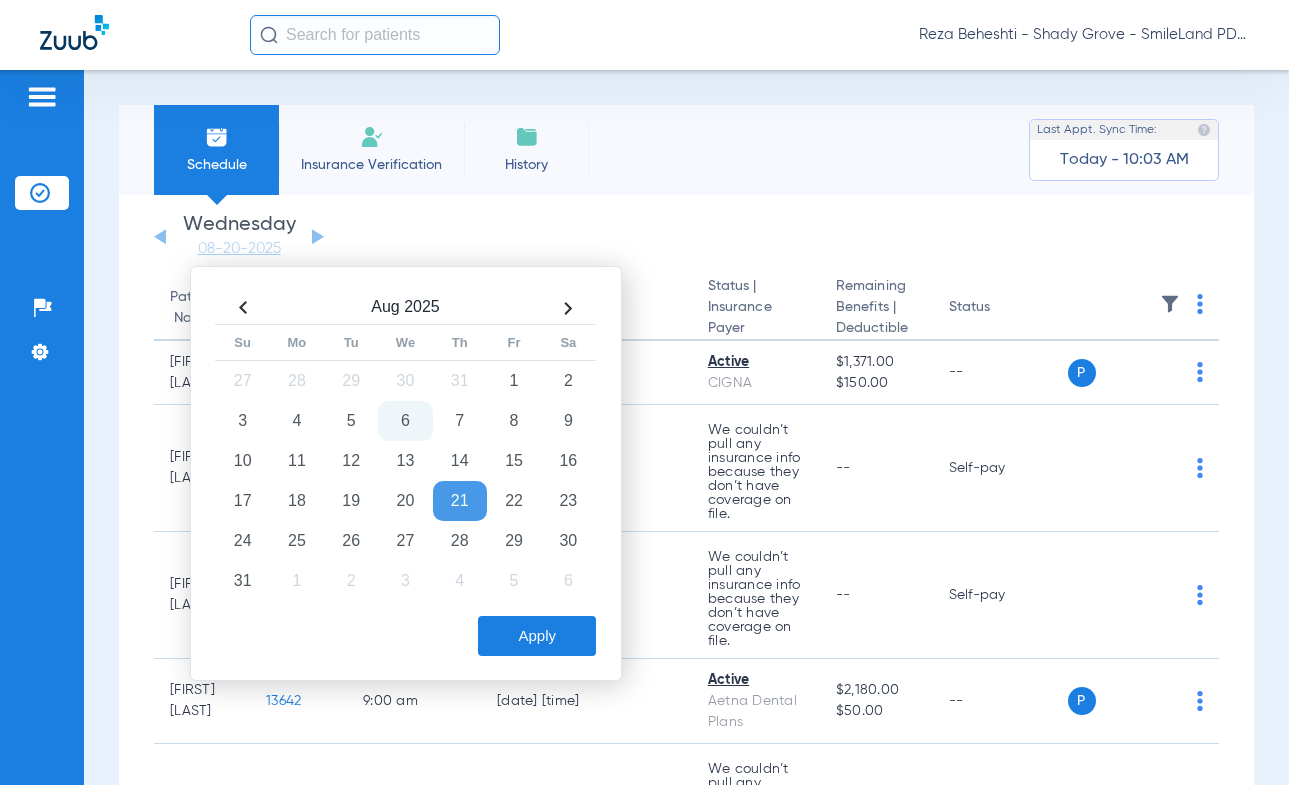 click on "Apply" 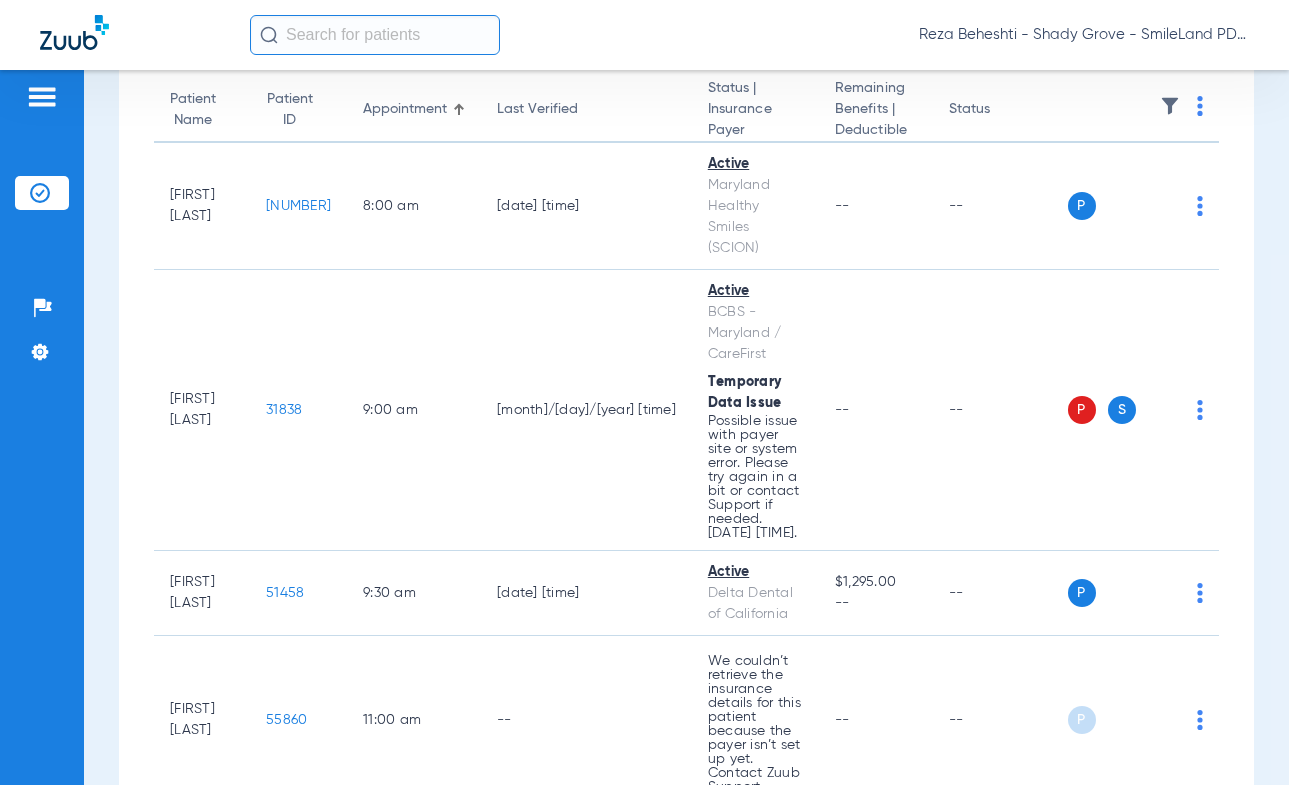 scroll, scrollTop: 200, scrollLeft: 0, axis: vertical 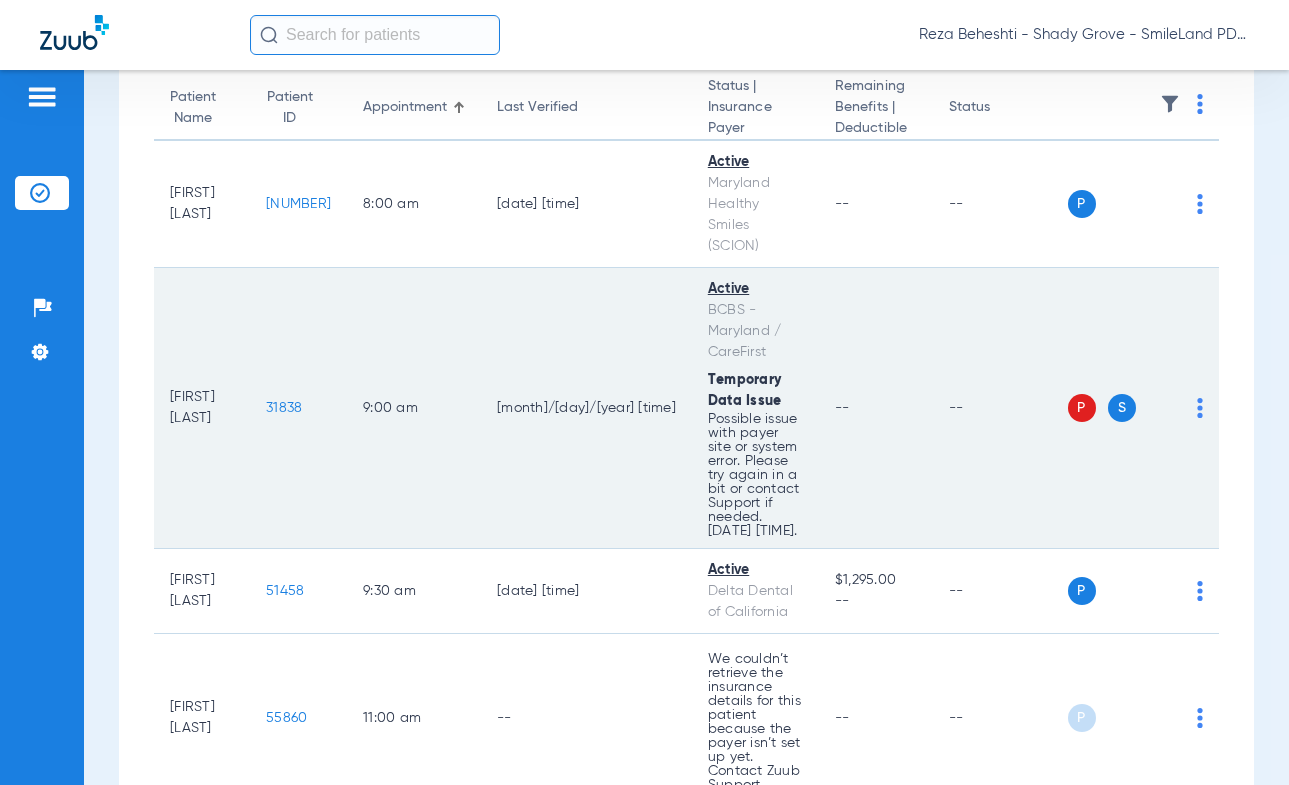 click on "31838" 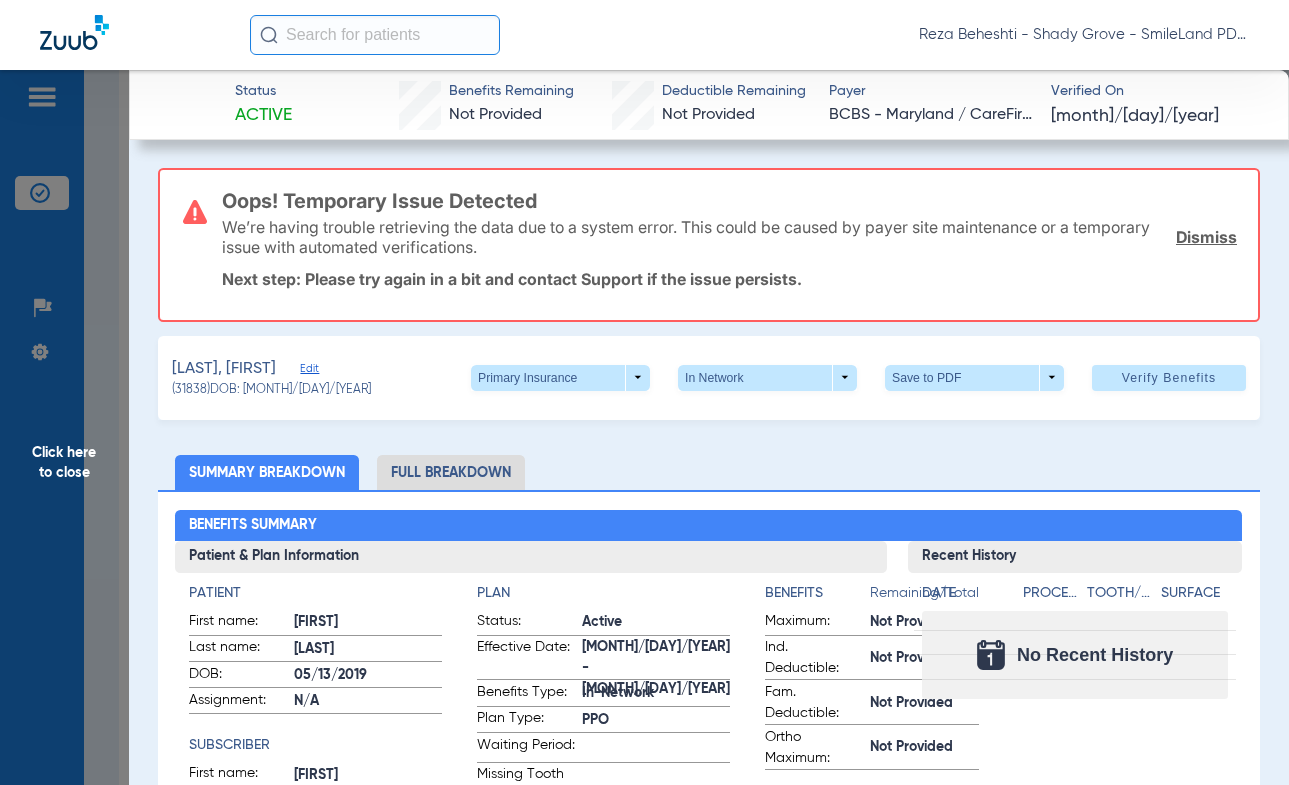 click on "Status Active  Benefits Remaining   Not Provided   Deductible Remaining   Not Provided  Payer BCBS - Maryland / CareFirst   Verified On
07/23/2024   Oops! Temporary Issue Detected  We’re having trouble retrieving the data due to a system error. This could be caused by payer site maintenance or a temporary issue with automated verifications.  Dismiss  Next step: Please try again in a bit and contact Support if the issue persists.  Lowenstein, Alejandro   Edit   (31838)   DOB: 05/13/2019   Primary Insurance  arrow_drop_down  In Network  arrow_drop_down  Save to PDF  arrow_drop_down  Verify Benefits   Subscriber Information   First name  Elliot  Last name  Lowenstein  DOB  mm / dd / yyyy 04/22/1976  Member ID  R59701523  Group ID (optional)  105  Insurance Payer   Insurance
Bcbs - Maryland / Carefirst  Provider   Dentist
Reza Beheshti  1518286731  remove   Dependent Information   First name  Alejandro  Last name  Lowenstein  DOB  mm / dd / yyyy 05/13/2019  Member ID  same as subscriber R59701523 Patient" 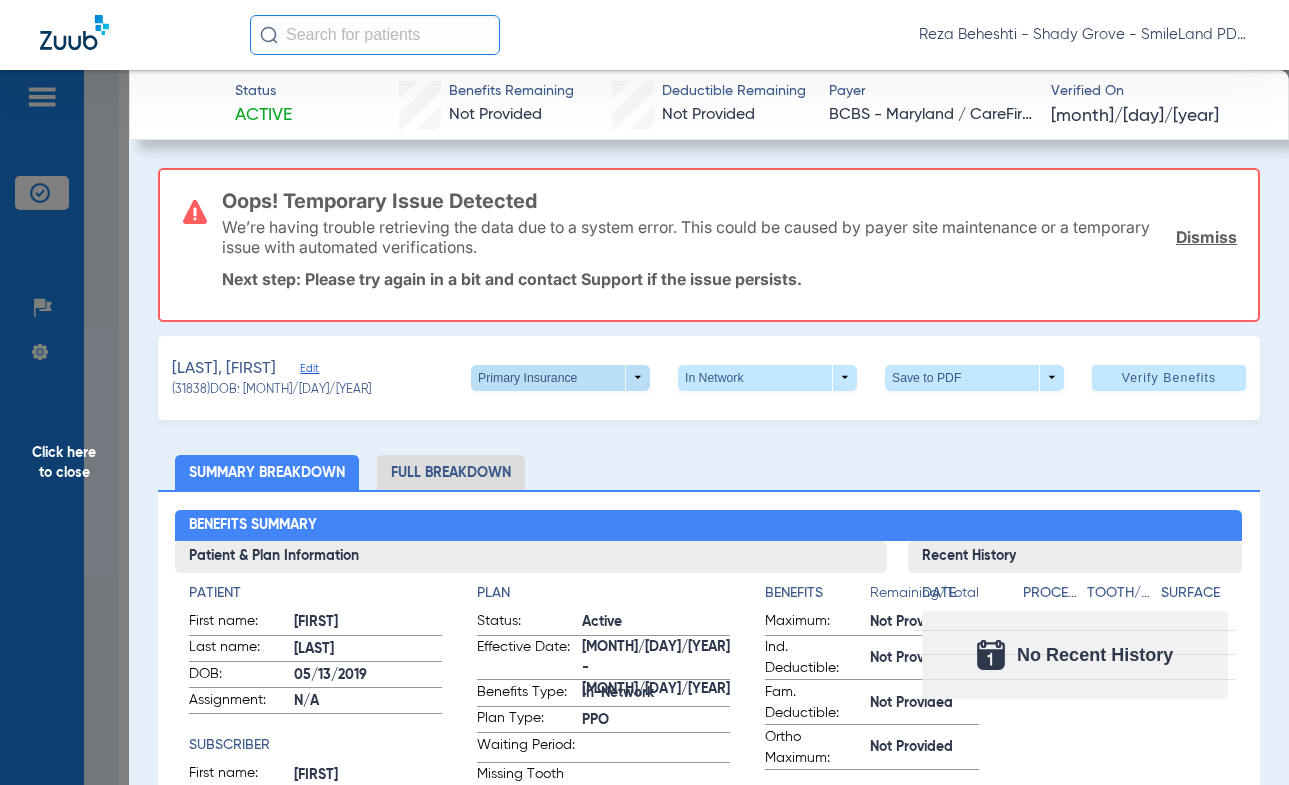 click 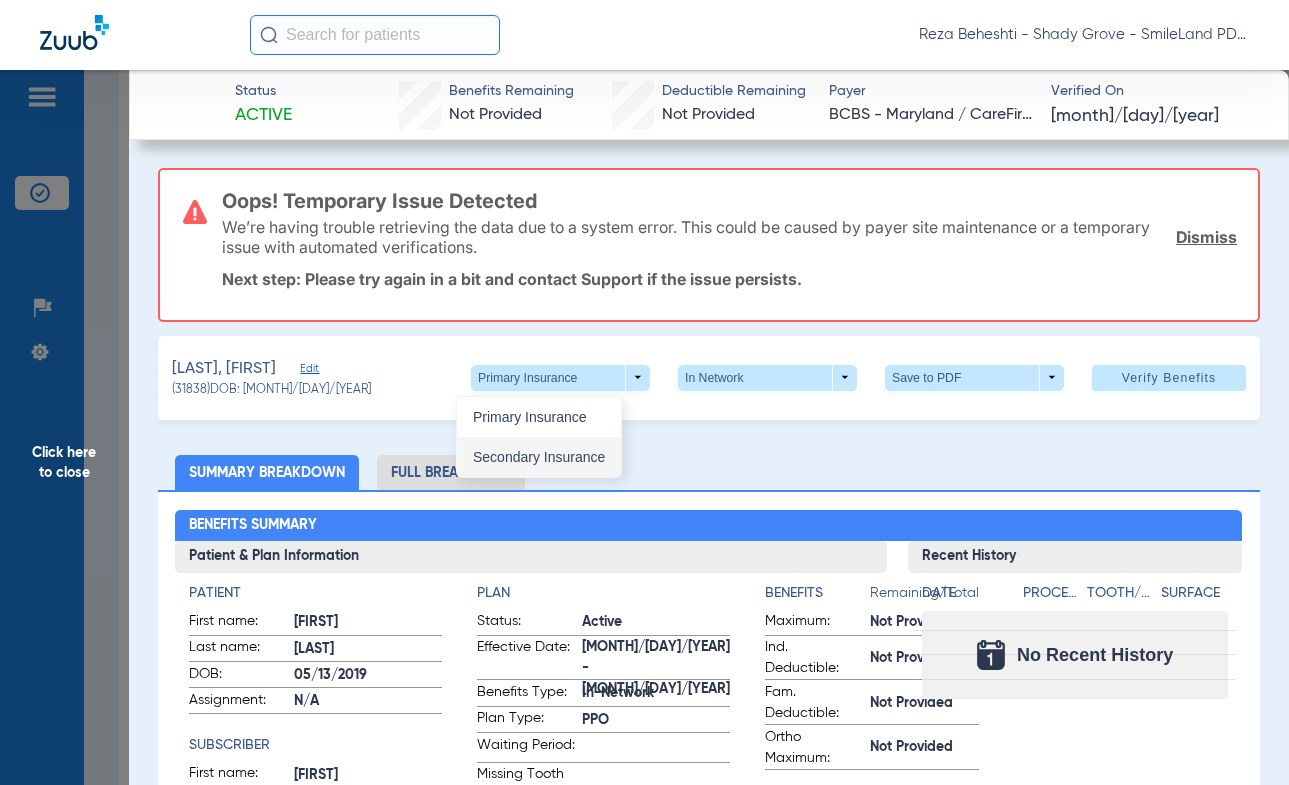 click on "Secondary Insurance" at bounding box center [539, 457] 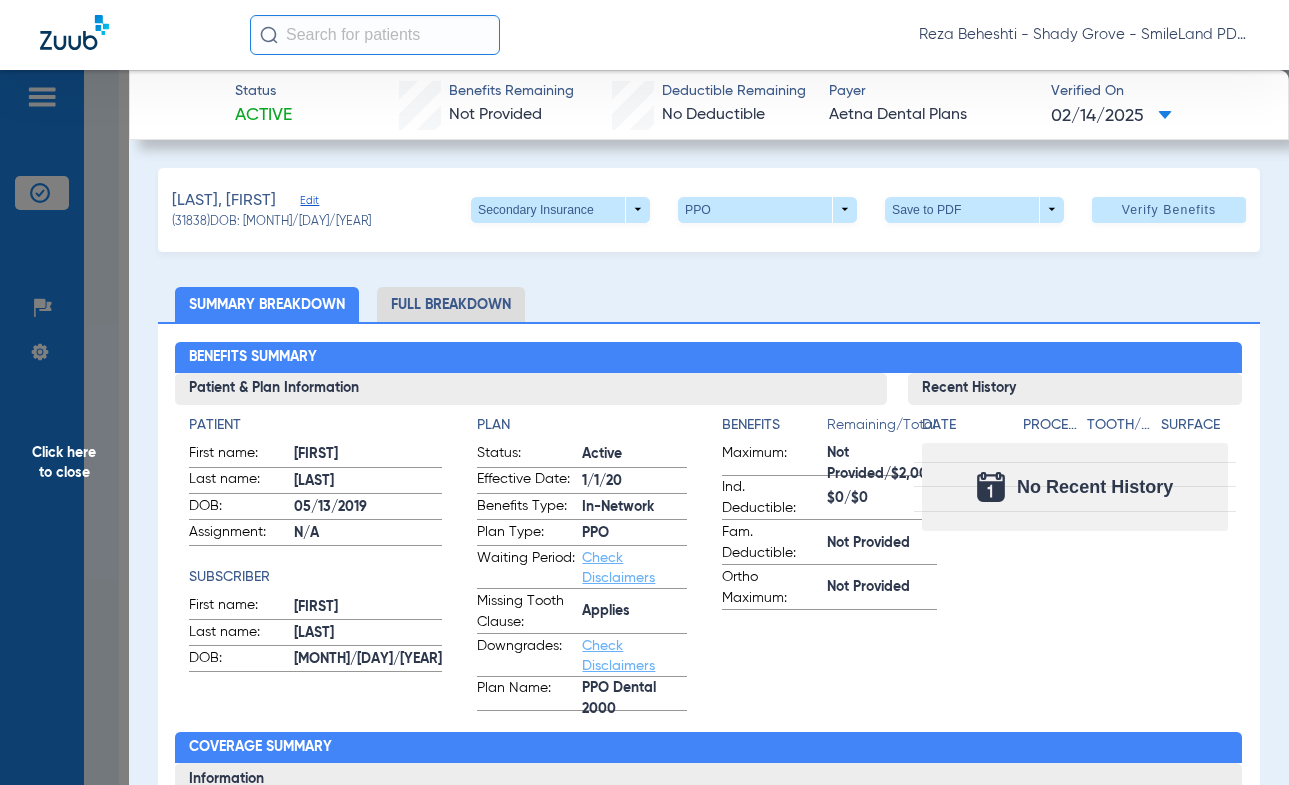 click on "Click here to close" 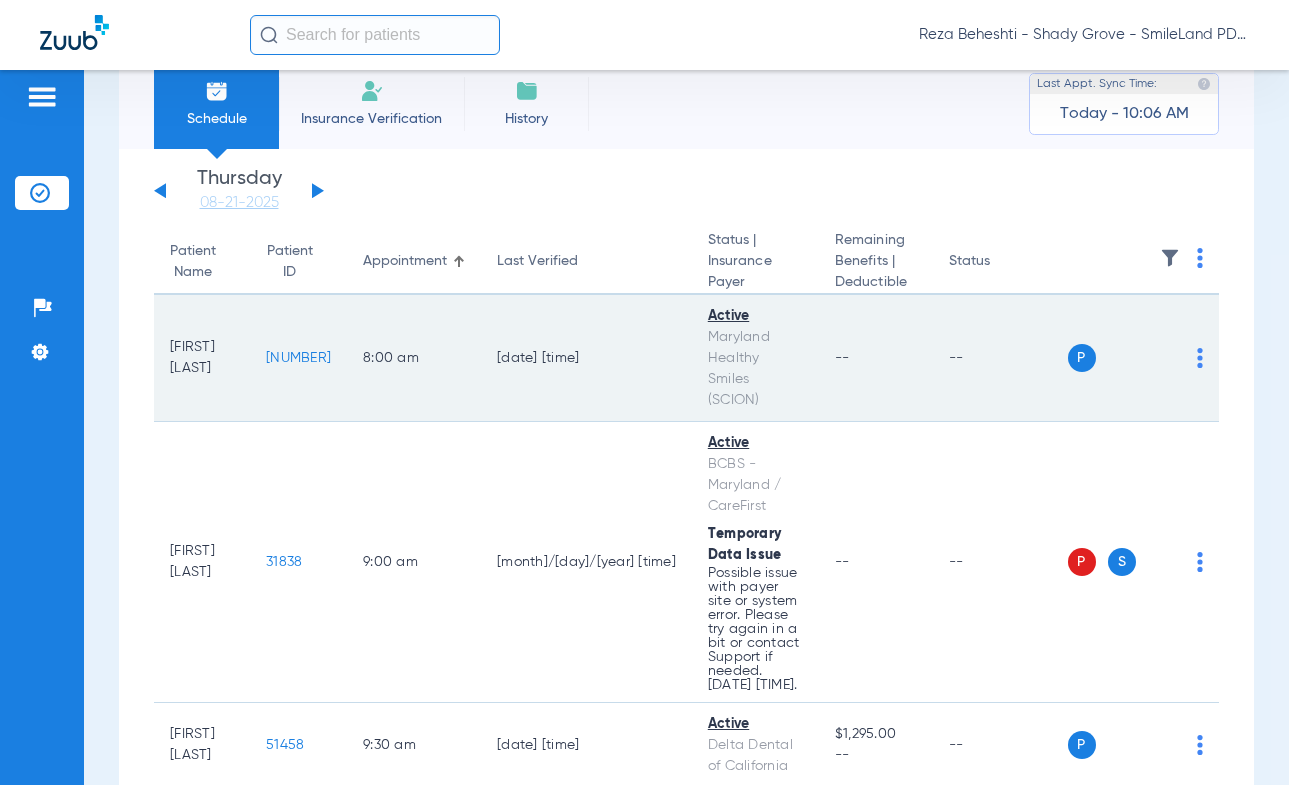 scroll, scrollTop: 0, scrollLeft: 0, axis: both 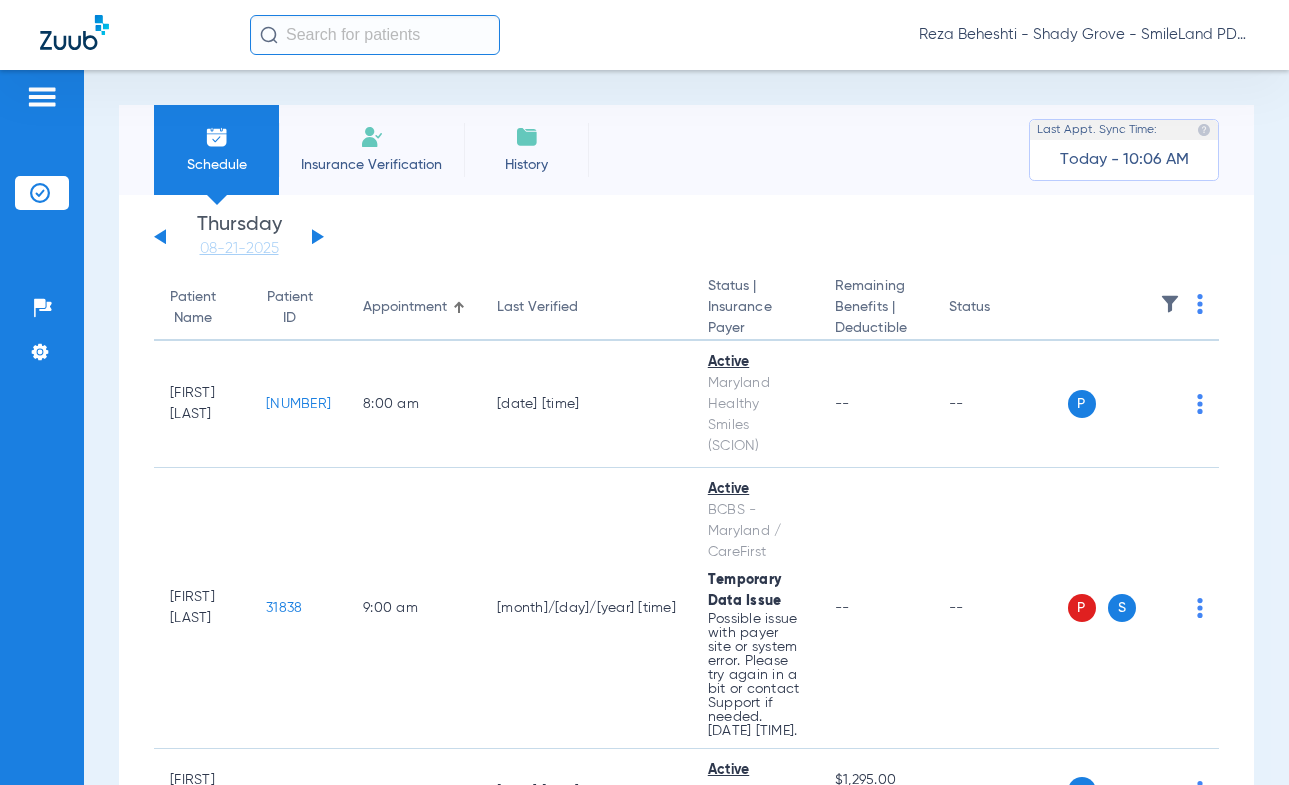 click 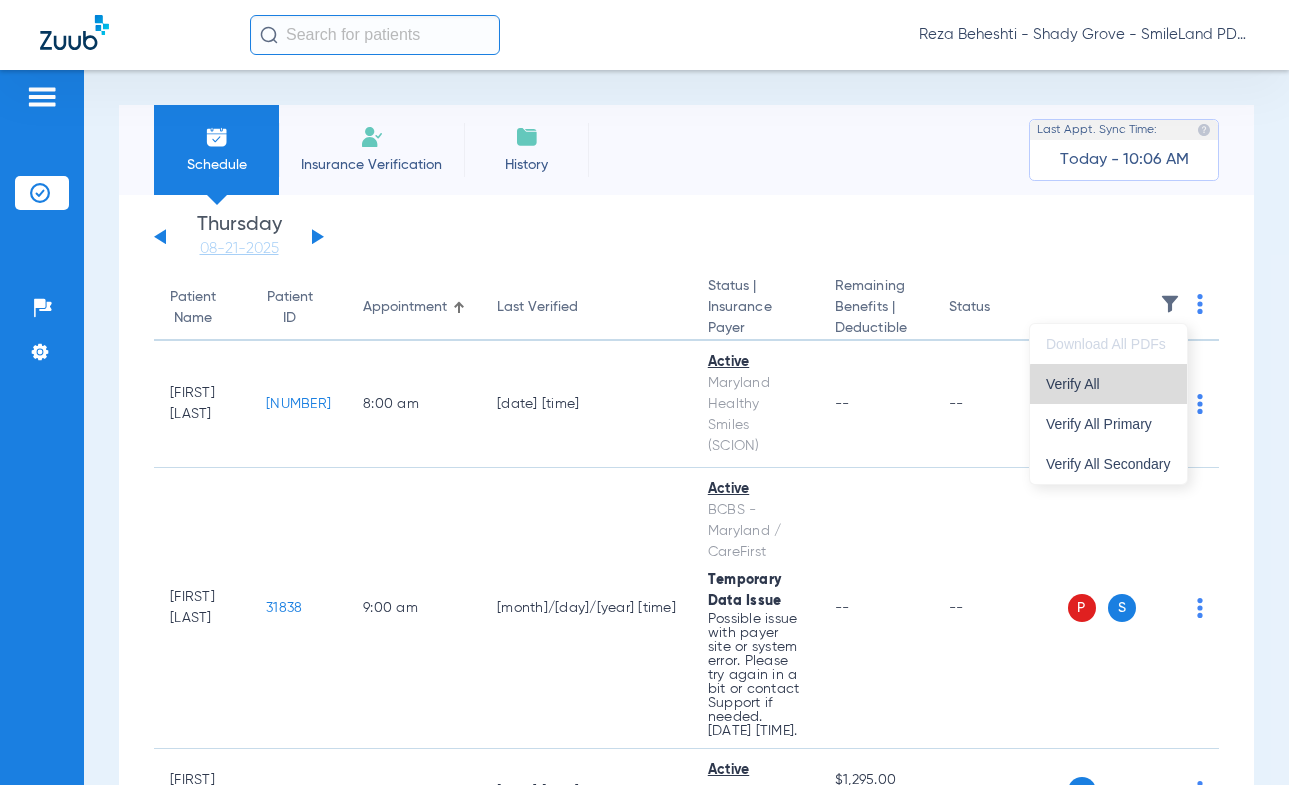click on "Verify All" at bounding box center [1108, 384] 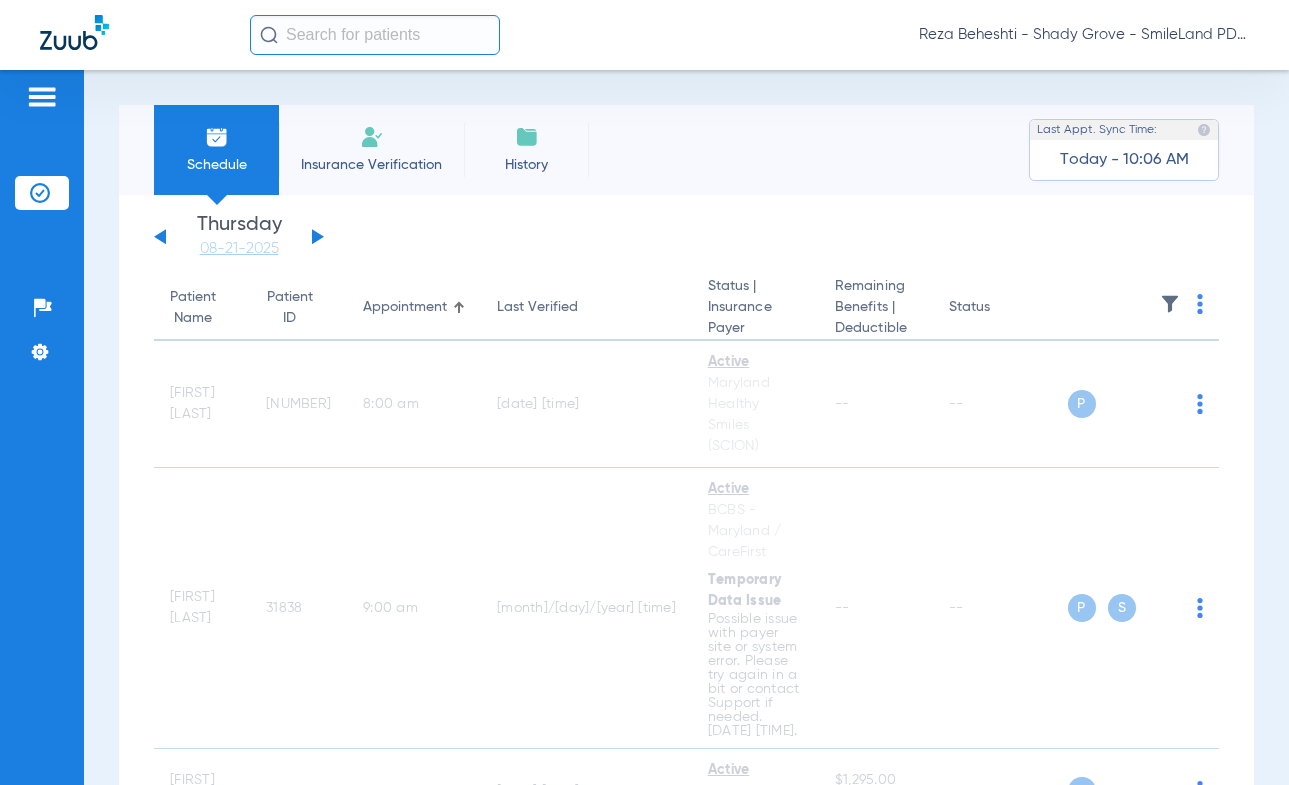 click on "Schedule Insurance Verification History  Last Appt. Sync Time:   Today - 10:06 AM   Monday   06-02-2025   Tuesday   06-03-2025   Wednesday   06-04-2025   Thursday   06-05-2025   Friday   06-06-2025   Saturday   06-07-2025   Sunday   06-08-2025   Monday   06-09-2025   Tuesday   06-10-2025   Wednesday   06-11-2025   Thursday   06-12-2025   Friday   06-13-2025   Saturday   06-14-2025   Sunday   06-15-2025   Monday   06-16-2025   Tuesday   06-17-2025   Wednesday   06-18-2025   Thursday   06-19-2025   Friday   06-20-2025   Saturday   06-21-2025   Sunday   06-22-2025   Monday   06-23-2025   Tuesday   06-24-2025   Wednesday   06-25-2025   Thursday   06-26-2025   Friday   06-27-2025   Saturday   06-28-2025   Sunday   06-29-2025   Monday   06-30-2025   Tuesday   07-01-2025   Wednesday   07-02-2025   Thursday   07-03-2025   Friday   07-04-2025   Saturday   07-05-2025   Sunday   07-06-2025   Monday   07-07-2025   Tuesday   07-08-2025   Wednesday   07-09-2025   Thursday   07-10-2025   Friday   07-11-2025   Saturday  Su 1" at bounding box center (686, 427) 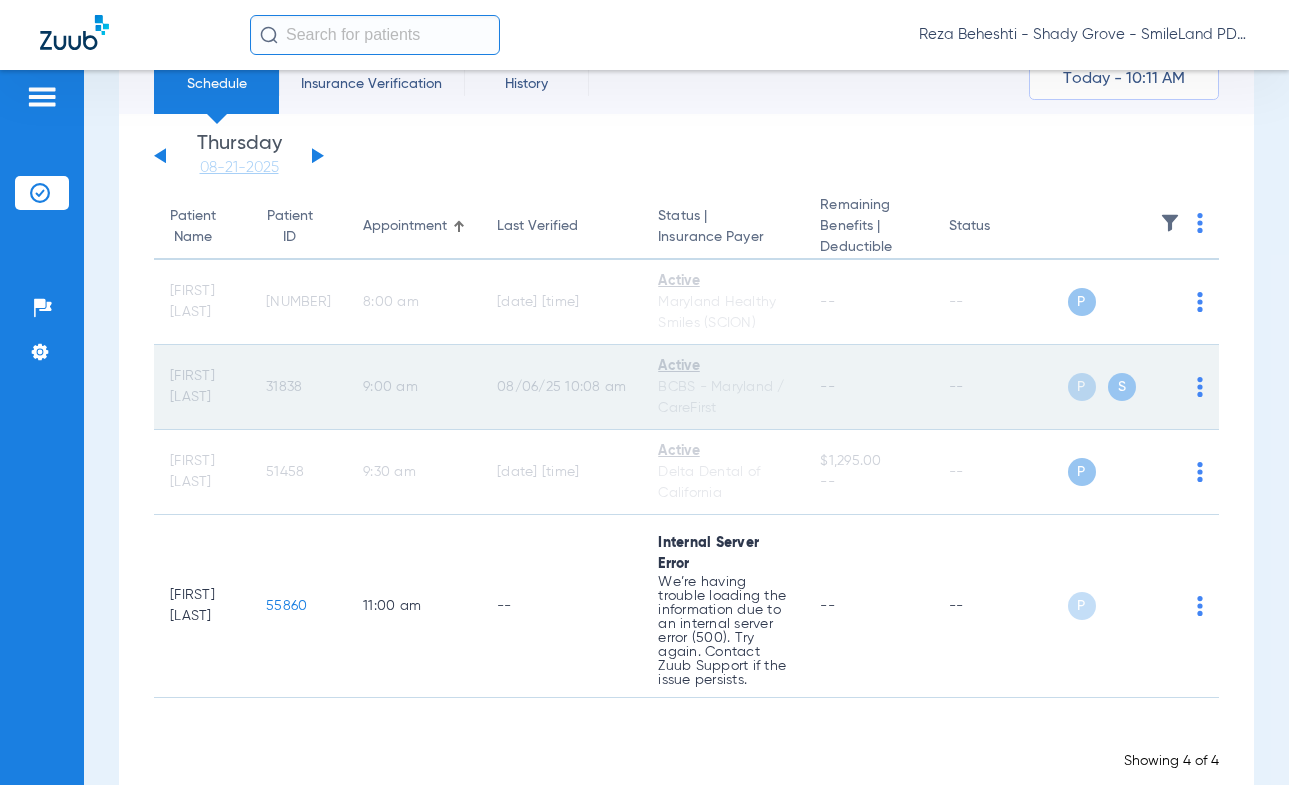 scroll, scrollTop: 192, scrollLeft: 0, axis: vertical 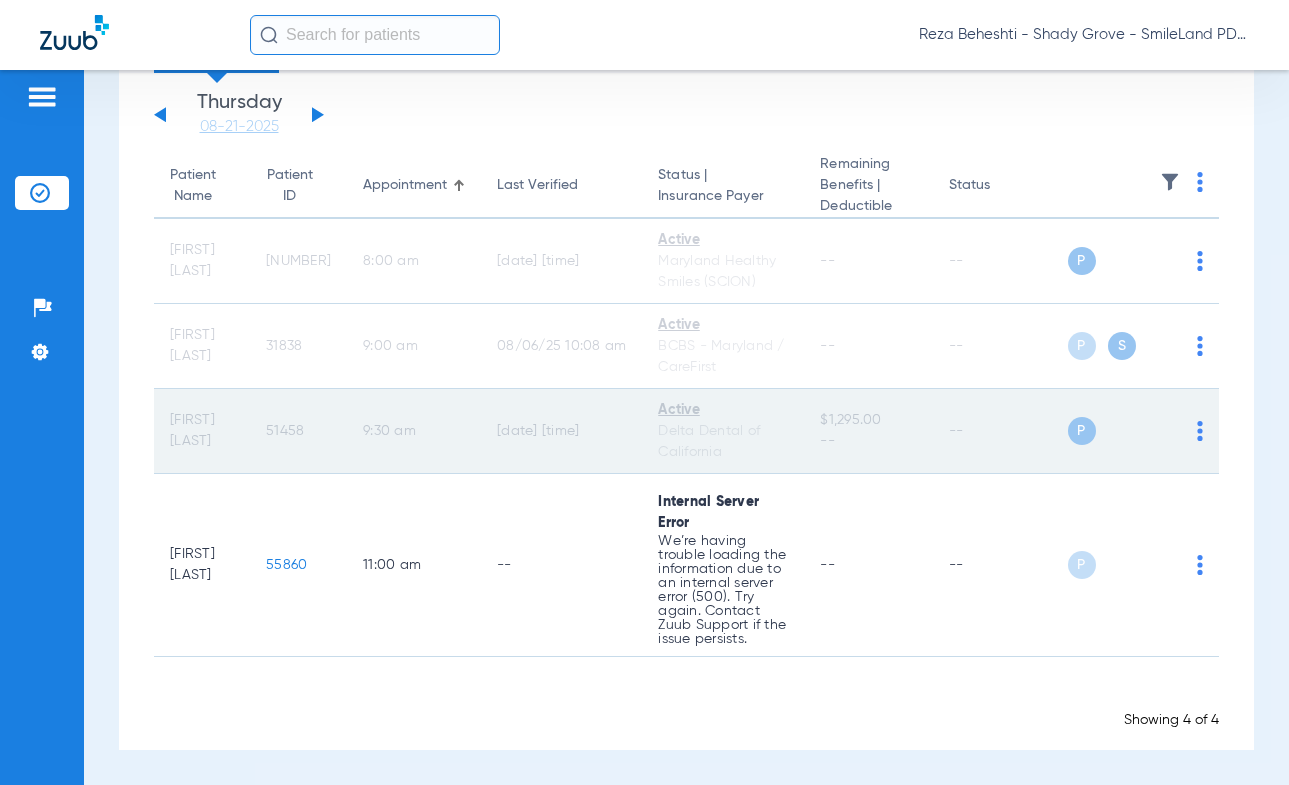 click on "51458" 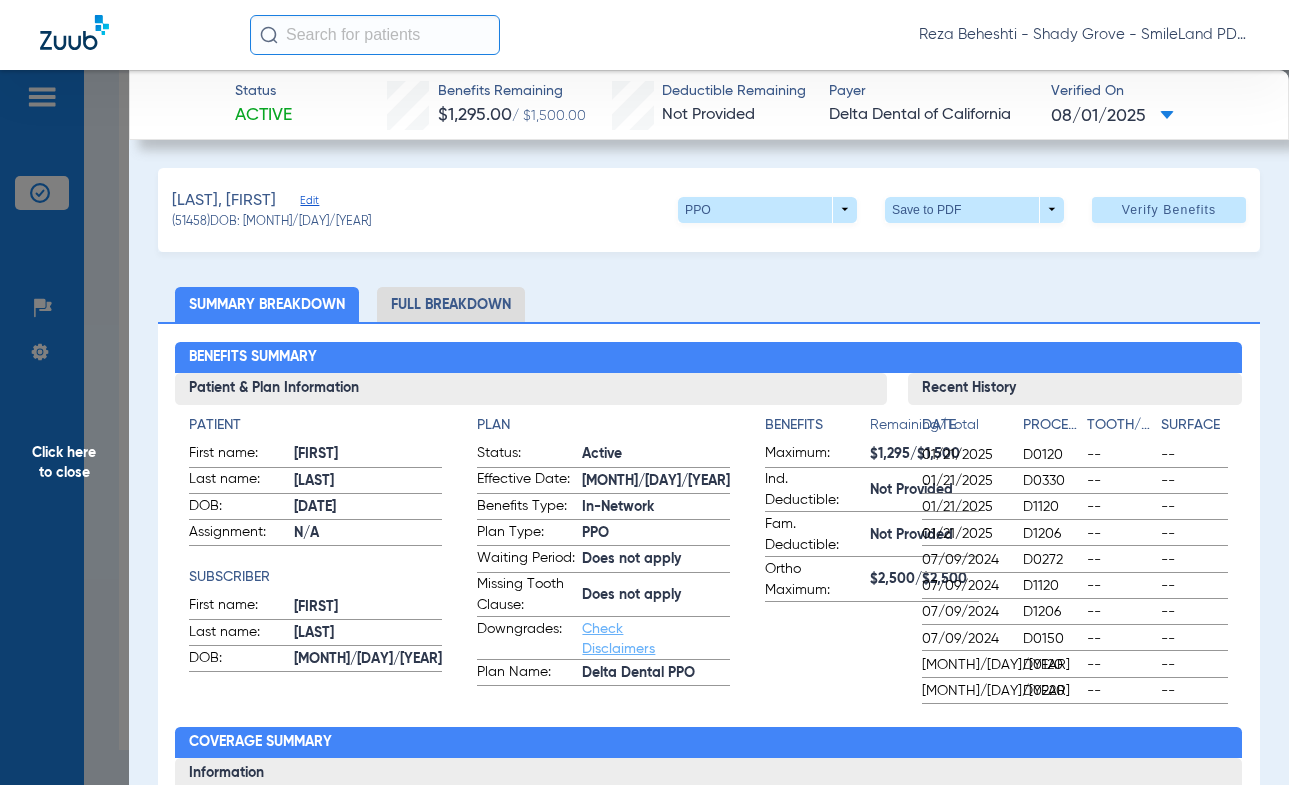 click on "Status Active  Benefits Remaining   $1,295.00   / $1,500.00   Deductible Remaining   Not Provided  Payer Delta Dental of California  Verified On
08/01/2025   Jennings, Haven   Edit   (51458)   DOB: 04/09/2016   PPO  arrow_drop_down  Save to PDF  arrow_drop_down  Verify Benefits   Subscriber Information   First name  Alfredo  Last name  Jennings  DOB  mm / dd / yyyy 02/04/1987  Member ID  112470396101  Group ID (optional)  0243700001  Insurance Payer   Insurance
Delta Dental Of California  Provider   Dentist
Reza Beheshti  1518286731  remove   Dependent Information   First name  Haven  Last name  Jennings  DOB  mm / dd / yyyy 04/09/2016  Member ID  same as subscriber 112470396101  Summary Breakdown   Full Breakdown  Benefits Summary Patient & Plan Information Patient First name:  Haven  Last name:  Jennings  DOB:  04/09/2016  Assignment:  N/A  Subscriber First name:  Alfredo  Last name:  Jennings  DOB:  02/04/1987  Plan Status:  Active  Effective Date:  7/1/18  Benefits Type:  In-Network  Plan Type:  PPO" 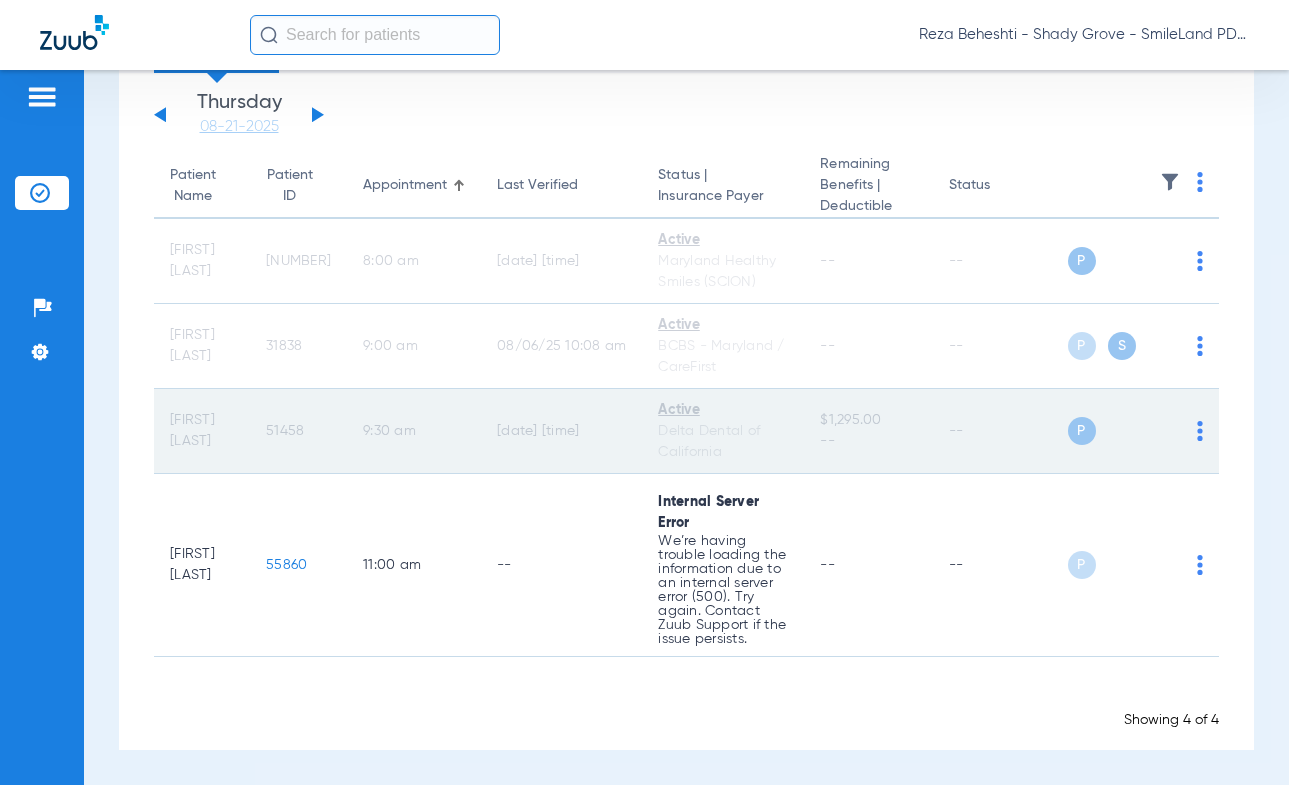 click 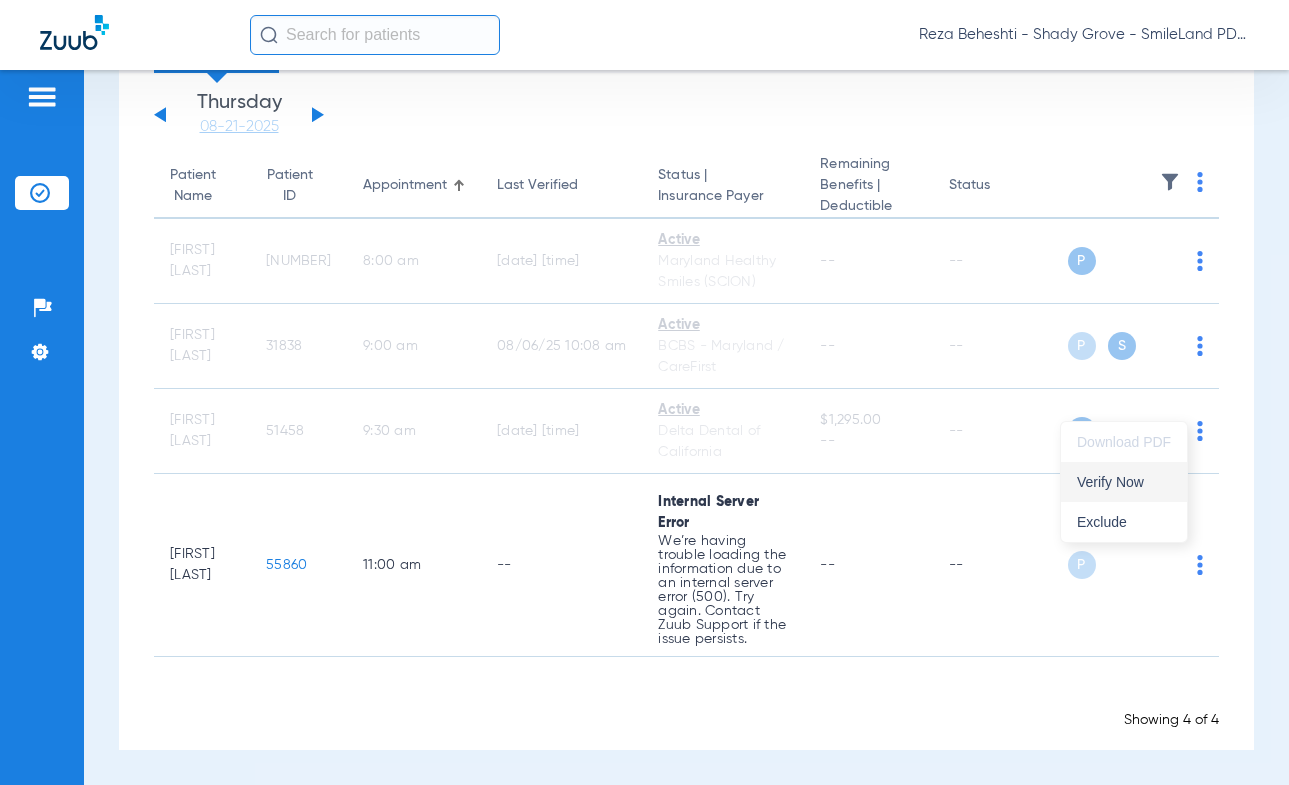 click on "Verify Now" at bounding box center (1124, 482) 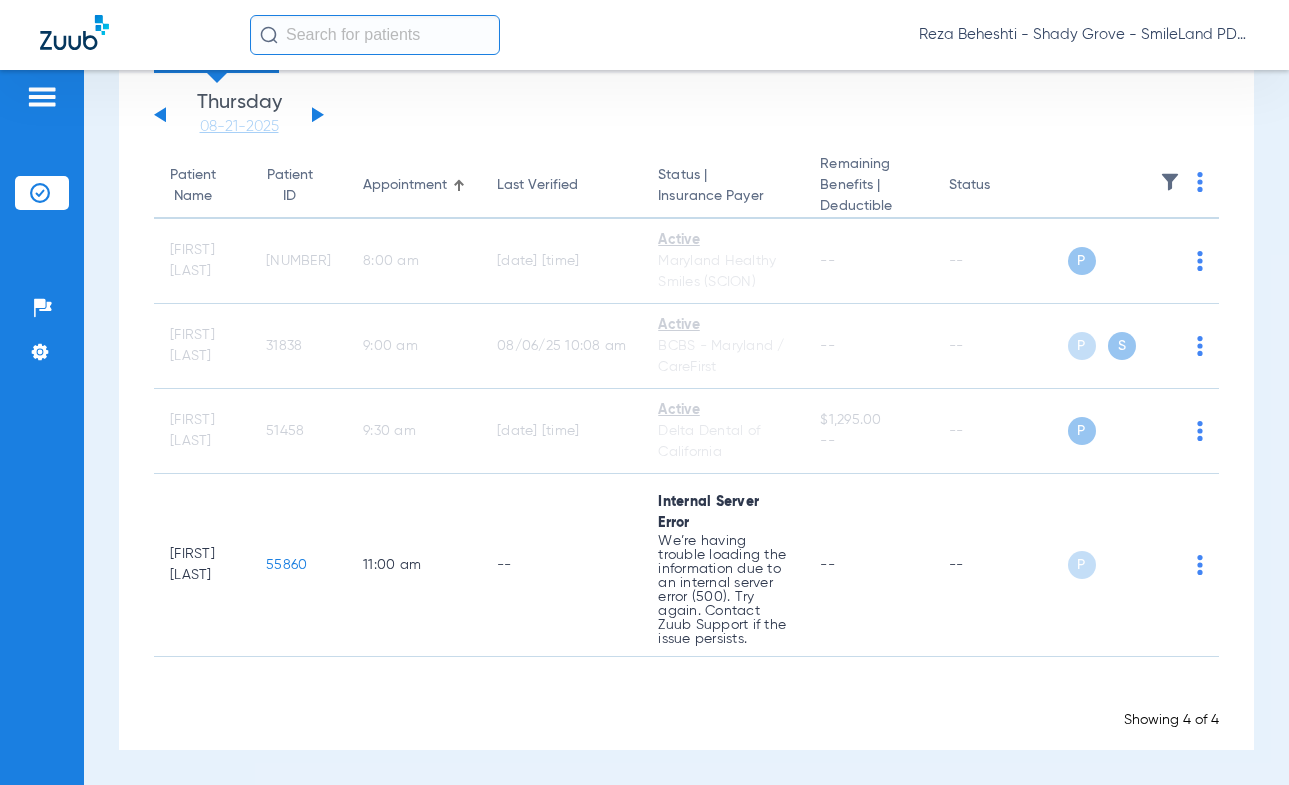 scroll, scrollTop: 0, scrollLeft: 0, axis: both 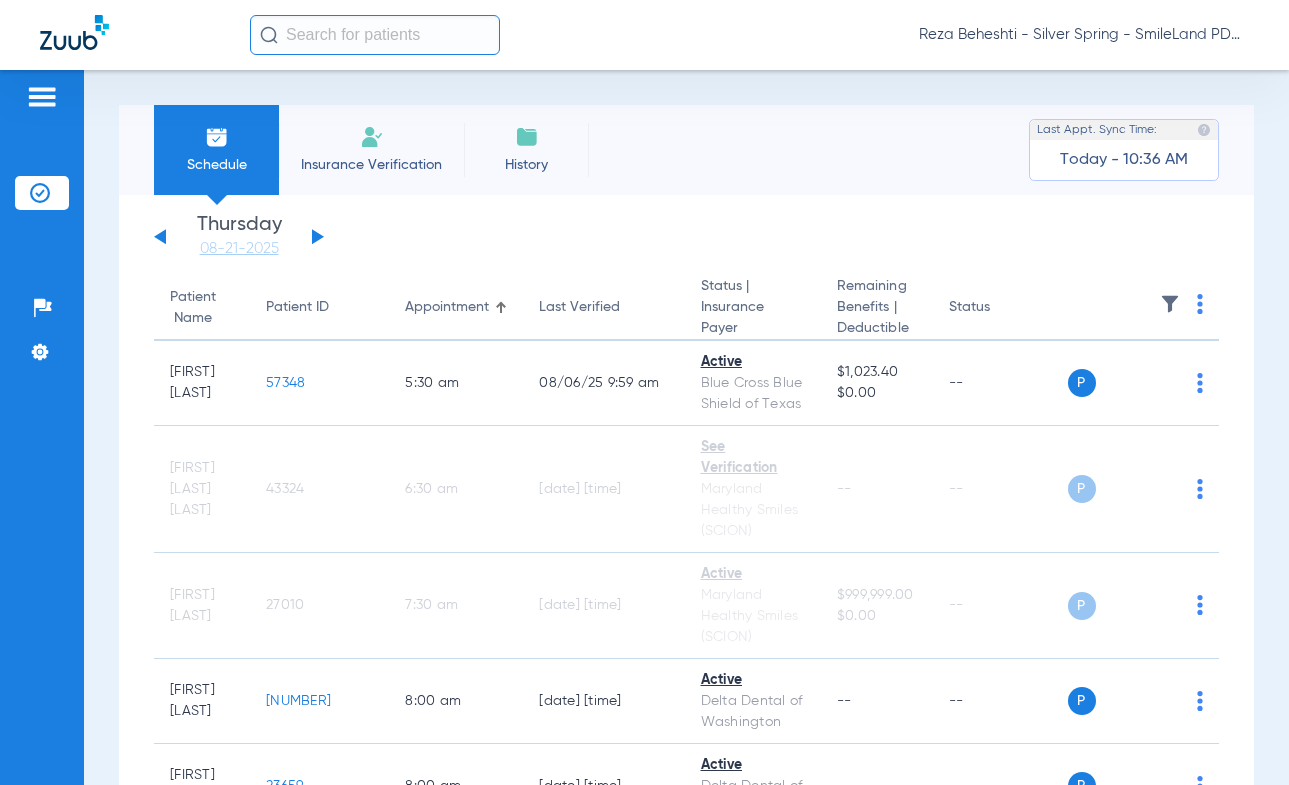 drag, startPoint x: 1259, startPoint y: 135, endPoint x: 1053, endPoint y: 285, distance: 254.82542 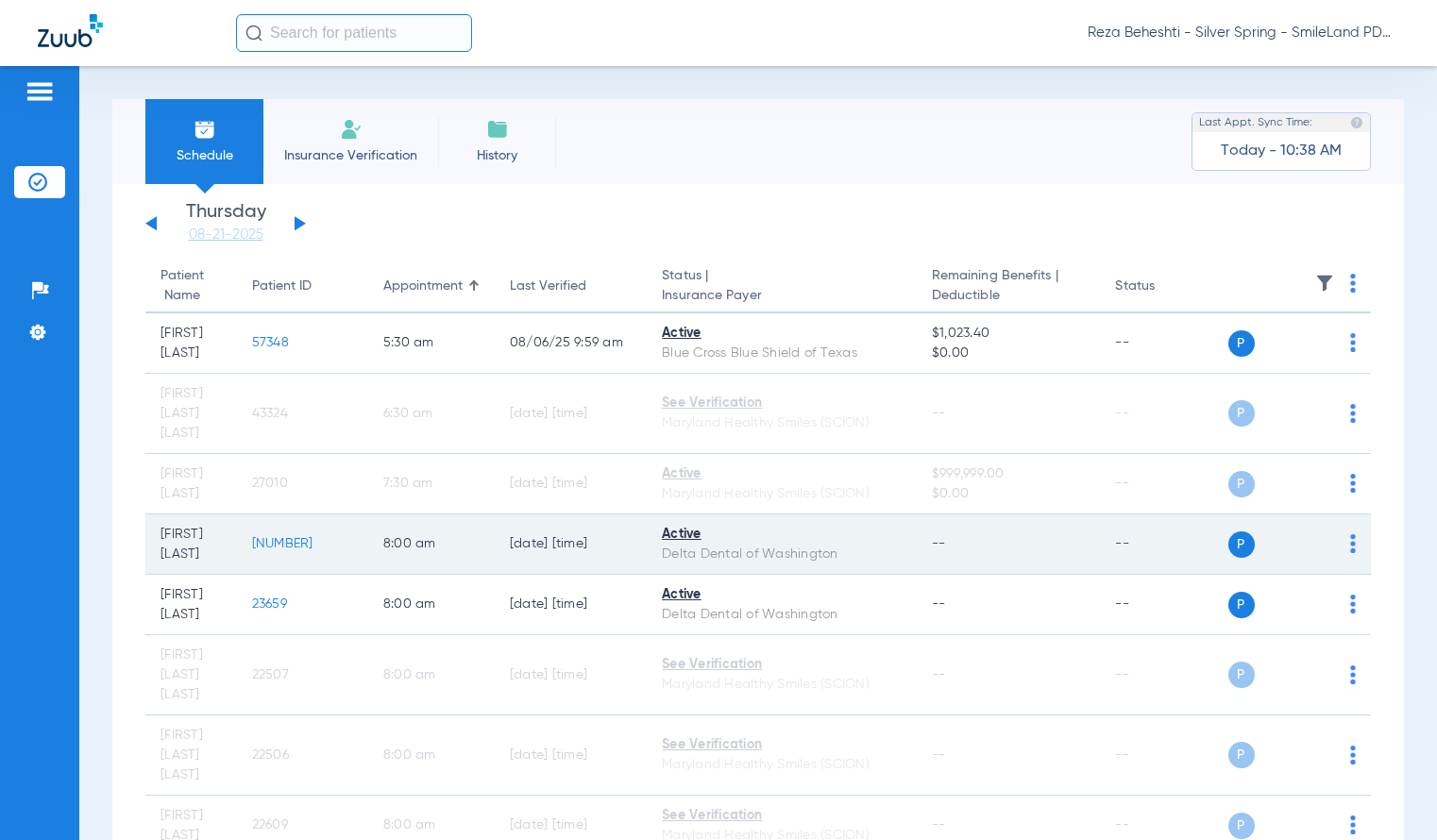 click on "P S" 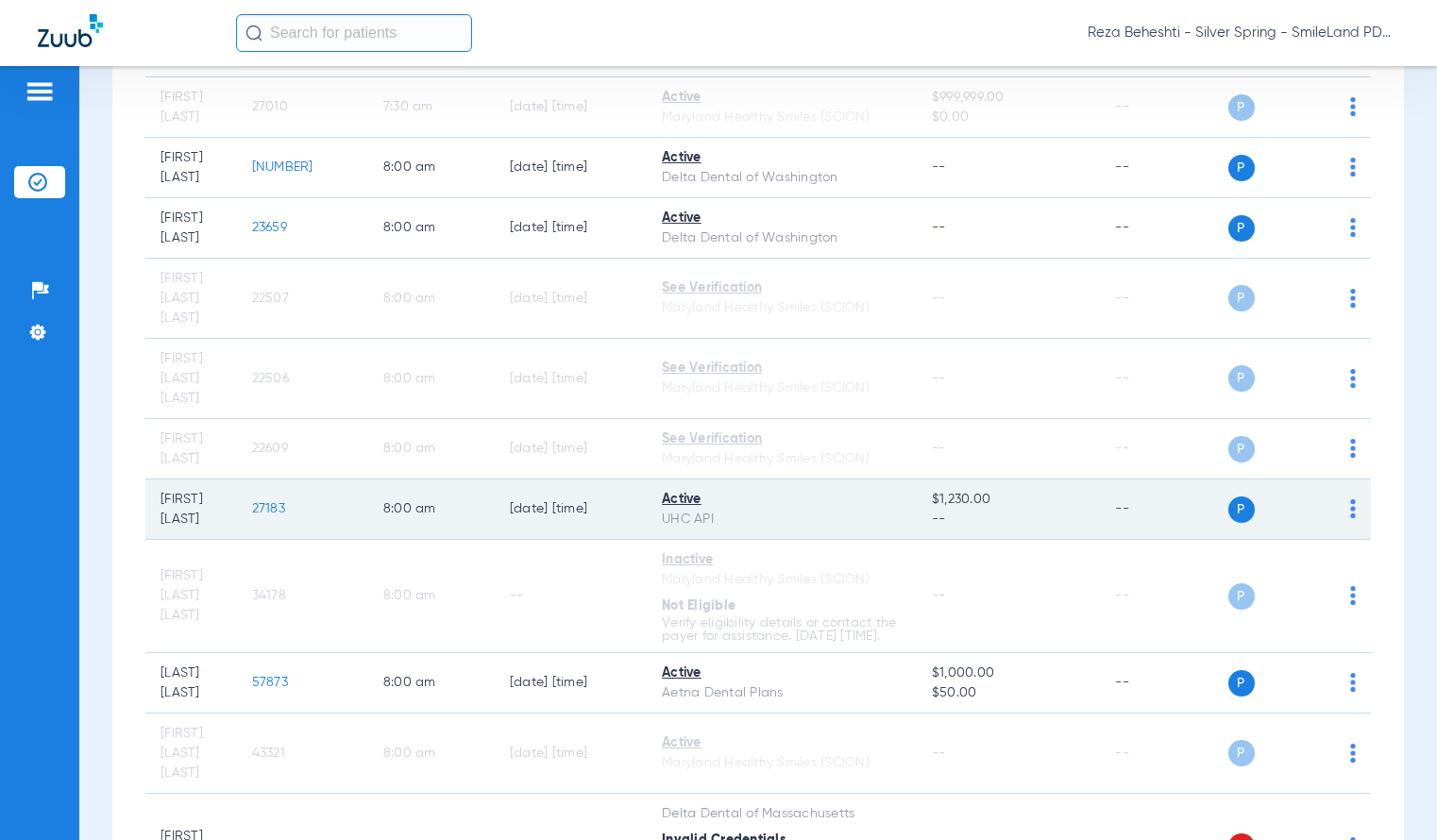 scroll, scrollTop: 378, scrollLeft: 0, axis: vertical 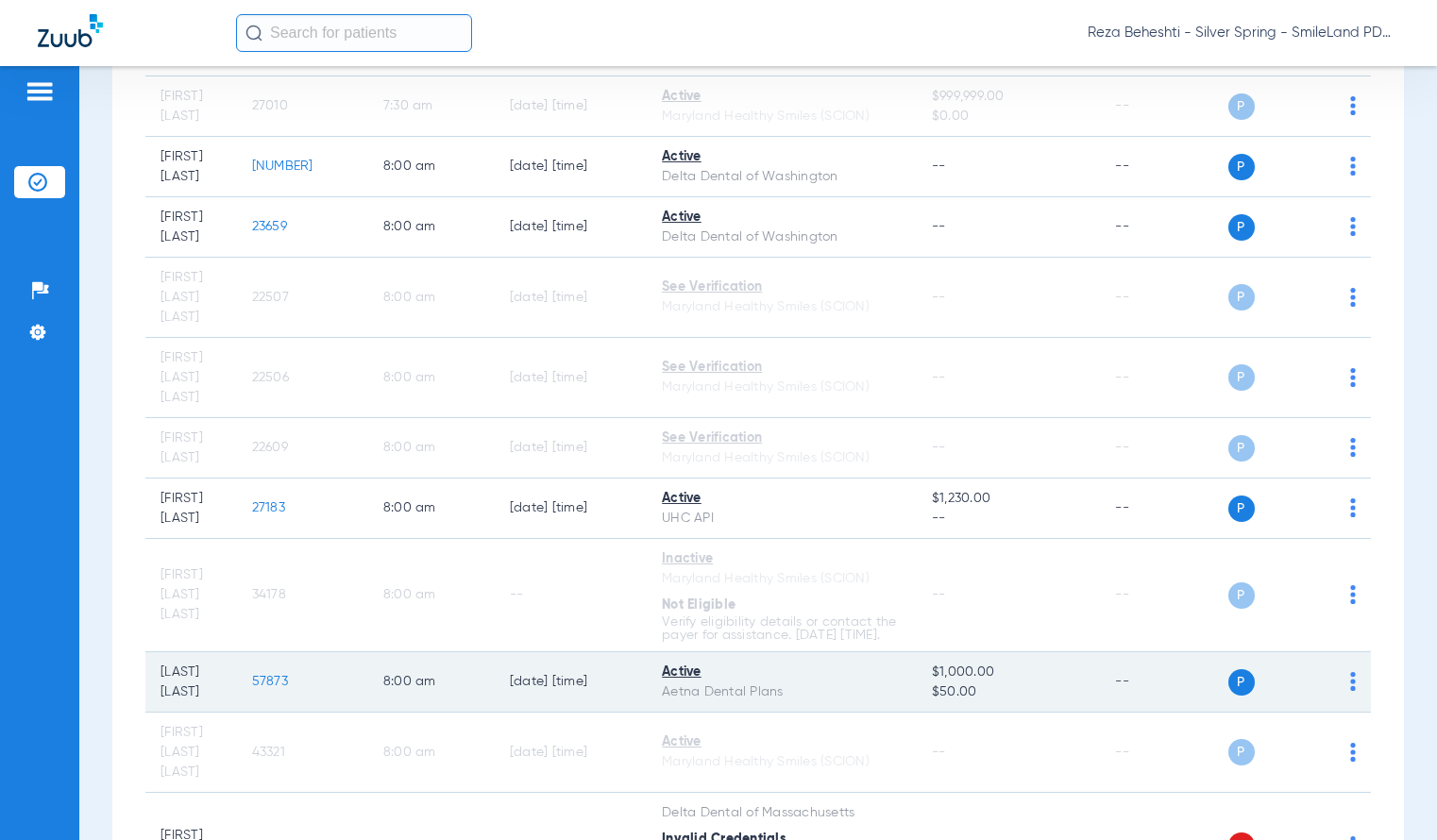 click on "57873" 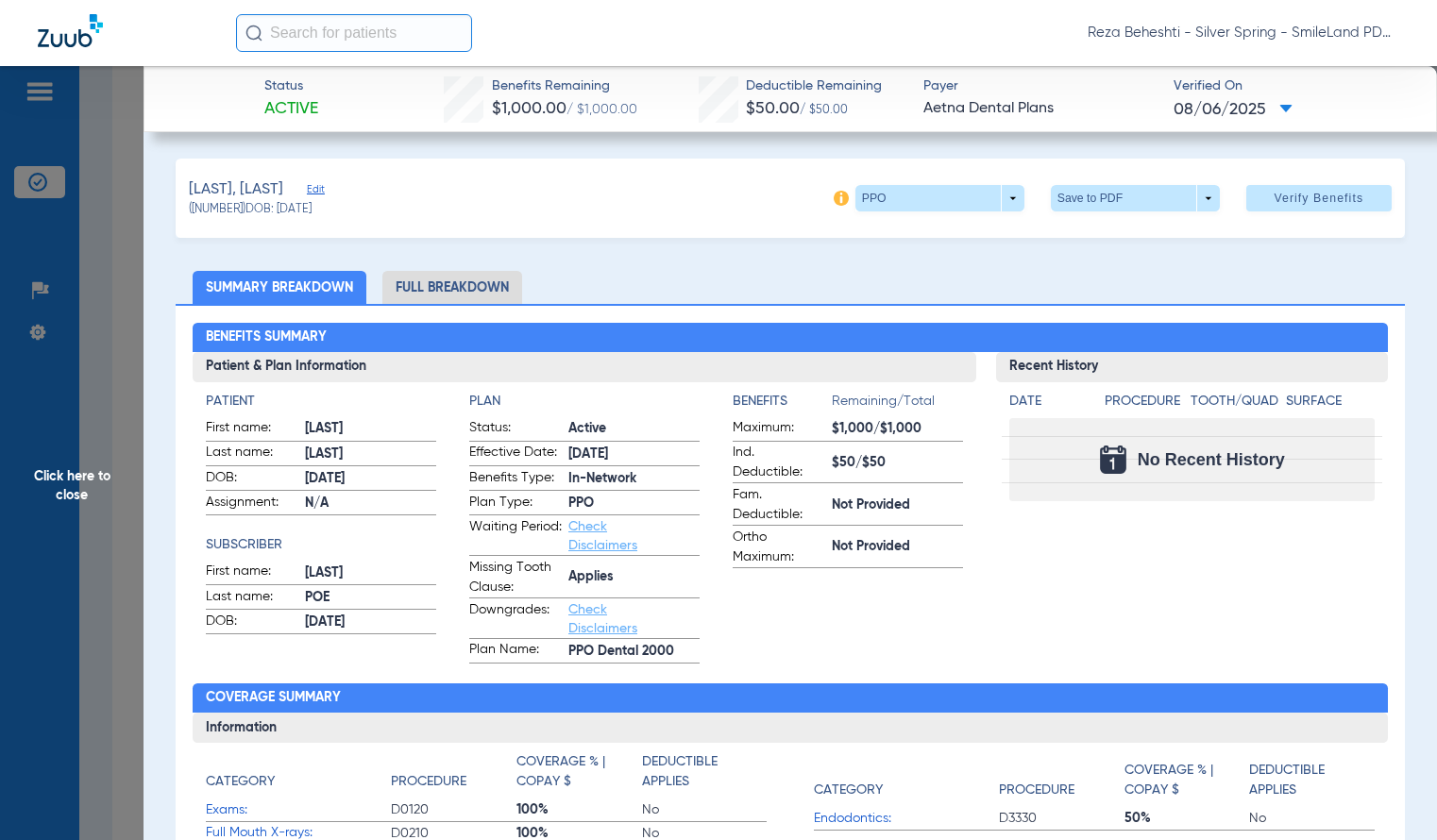 click on "([NUMBER])   DOB: [DATE]" 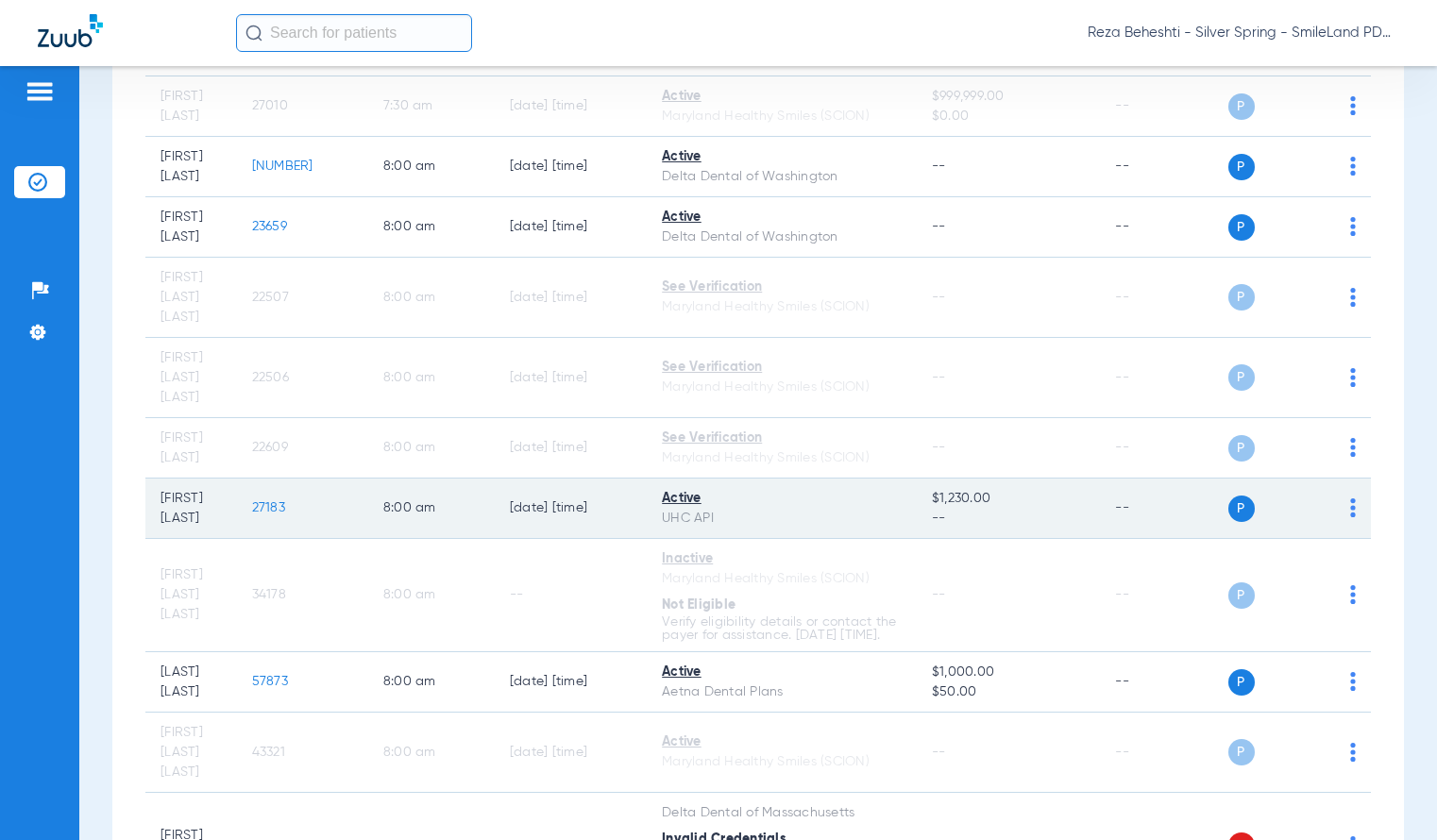 click on "27183" 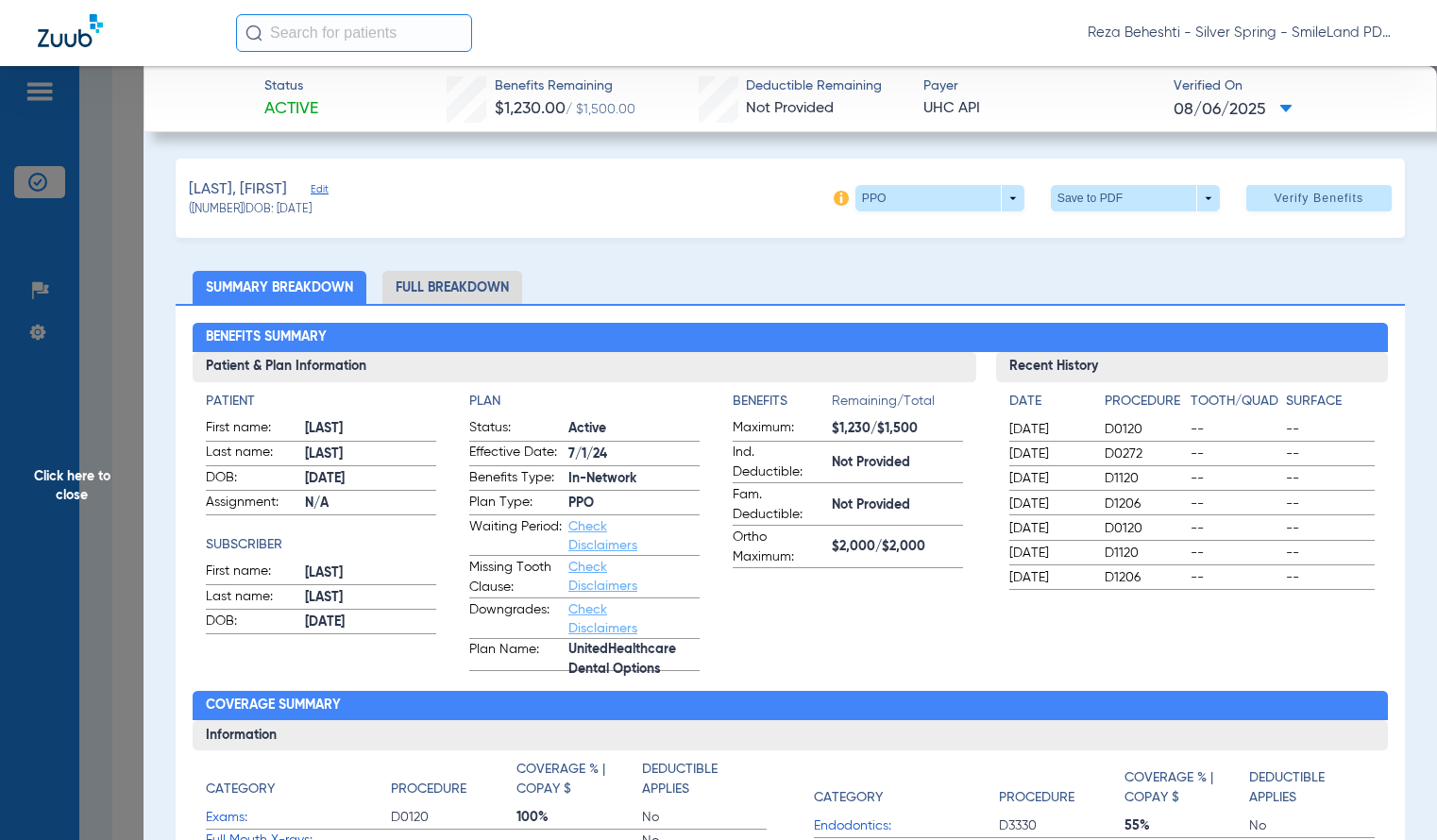 click on "Benefits Summary Patient & Plan Information Patient First name:  [FIRST]  Last name:  [LAST]  DOB:  [DATE]  Assignment:  N/A  Subscriber First name:  [FIRST]  Last name:  [LAST]  DOB:  [DATE]  Plan Status:  Active  Effective Date:  [DATE]  Benefits Type:  In-Network  Plan Type:  PPO  Waiting Period:  Check Disclaimers  Missing Tooth Clause:  Check Disclaimers  Downgrades:  Check Disclaimers  Plan Name:  UnitedHealthcare Dental Options  Benefits  Remaining/Total  Maximum:  [CURRENCY]  Ind. Deductible:  Not Provided  Fam. Deductible:  Not Provided  Ortho Maximum:  [CURRENCY]/[CURRENCY]  Recent History Date Procedure Tooth/Quad Surface  [DATE]  D0120 -- --  [DATE]  D0272 -- --  [DATE]  D1120 -- --  [DATE]  D1206 -- --  [DATE]  D0120 -- --  [DATE]  D1120 -- --  [DATE]  D1206 -- -- Coverage Summary Information Category Procedure Coverage % | Copay $ Deductible Applies Exams: D0120  100%      No  Full Mouth X-rays:        No  Bitewing X-rays: D0274  100%      No  Cleanings:" 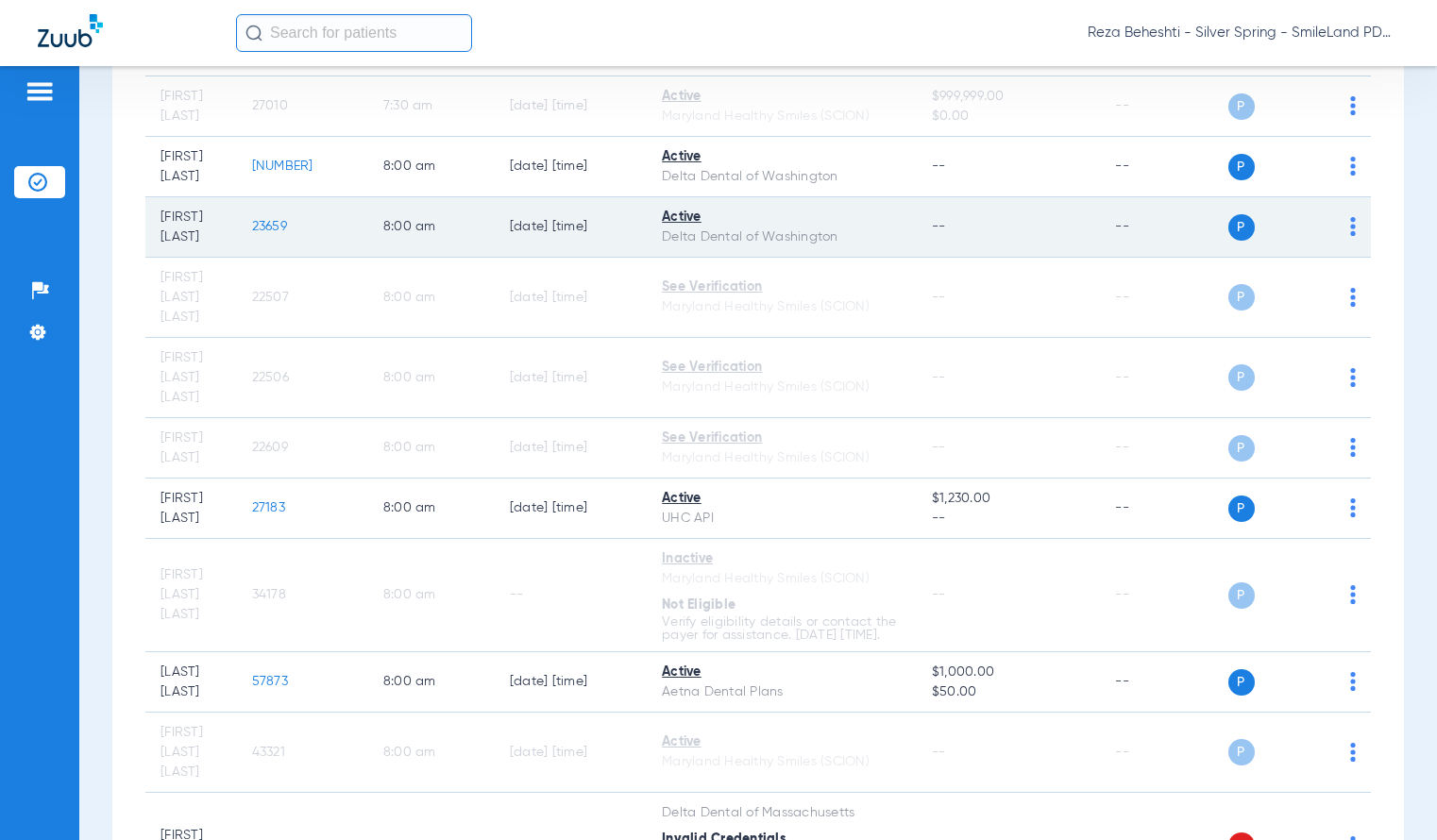 click on "23659" 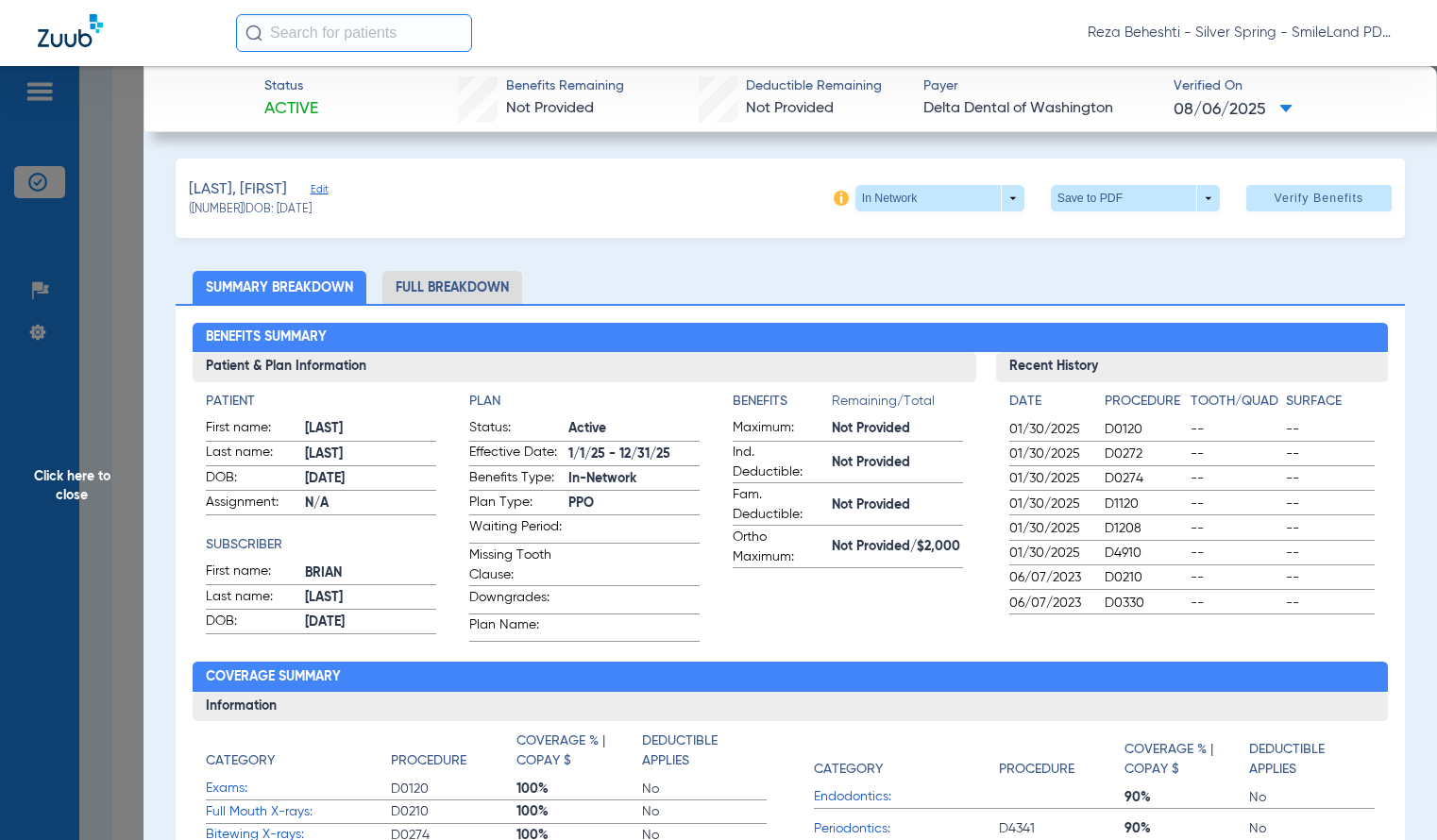 drag, startPoint x: 1328, startPoint y: 383, endPoint x: 155, endPoint y: 358, distance: 1173.2664 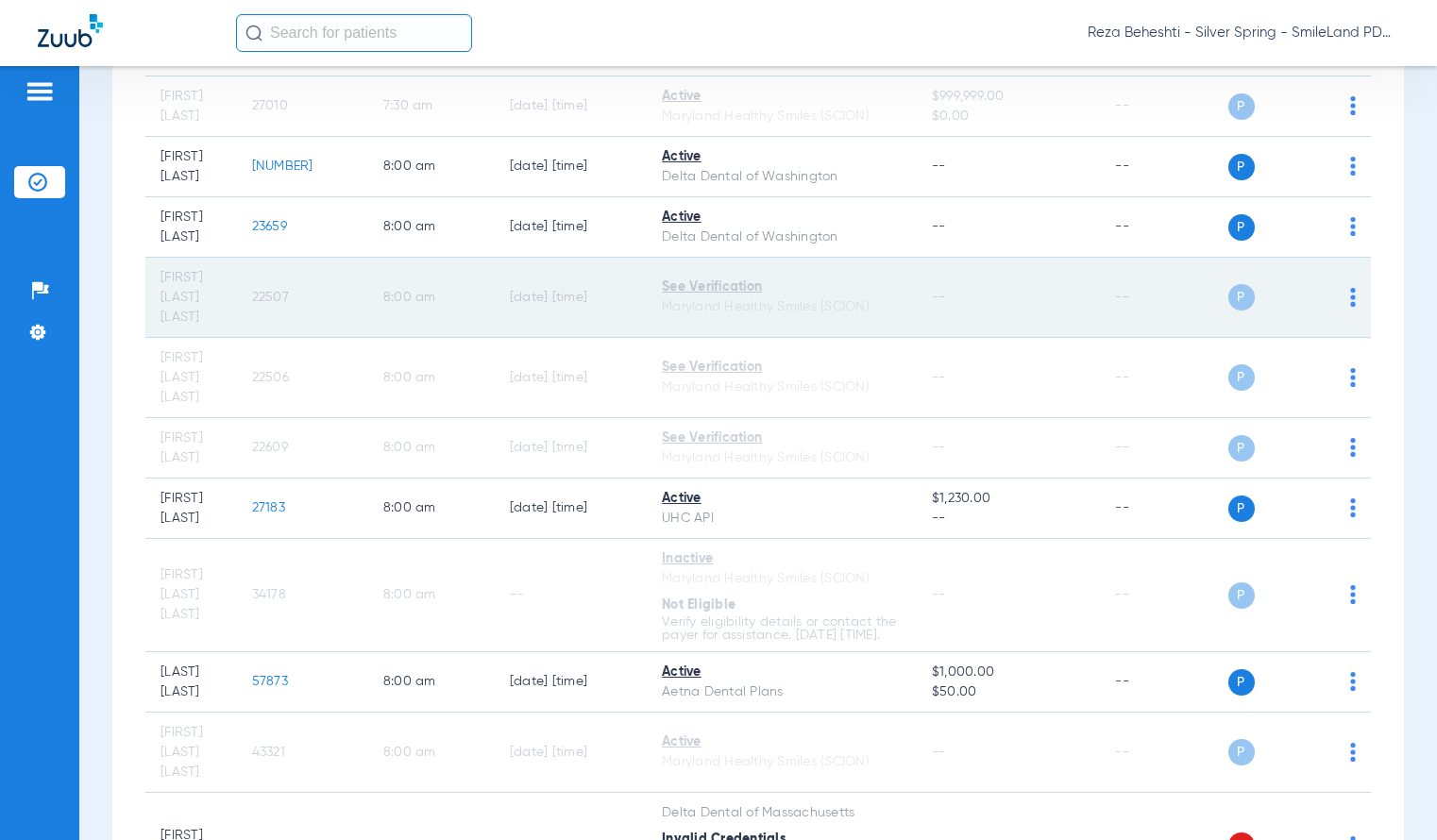 scroll, scrollTop: 283, scrollLeft: 0, axis: vertical 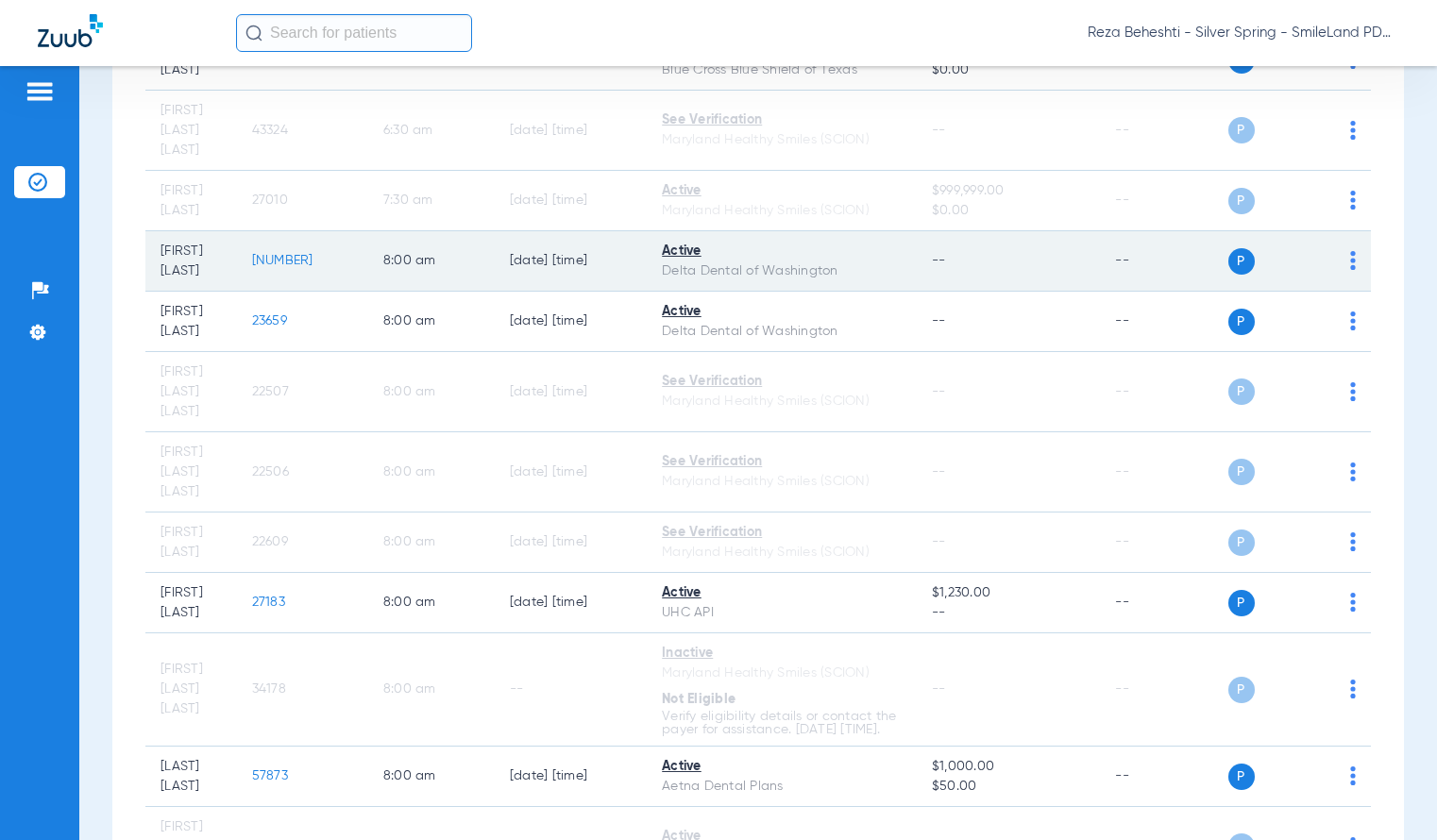 click on "[NUMBER]" 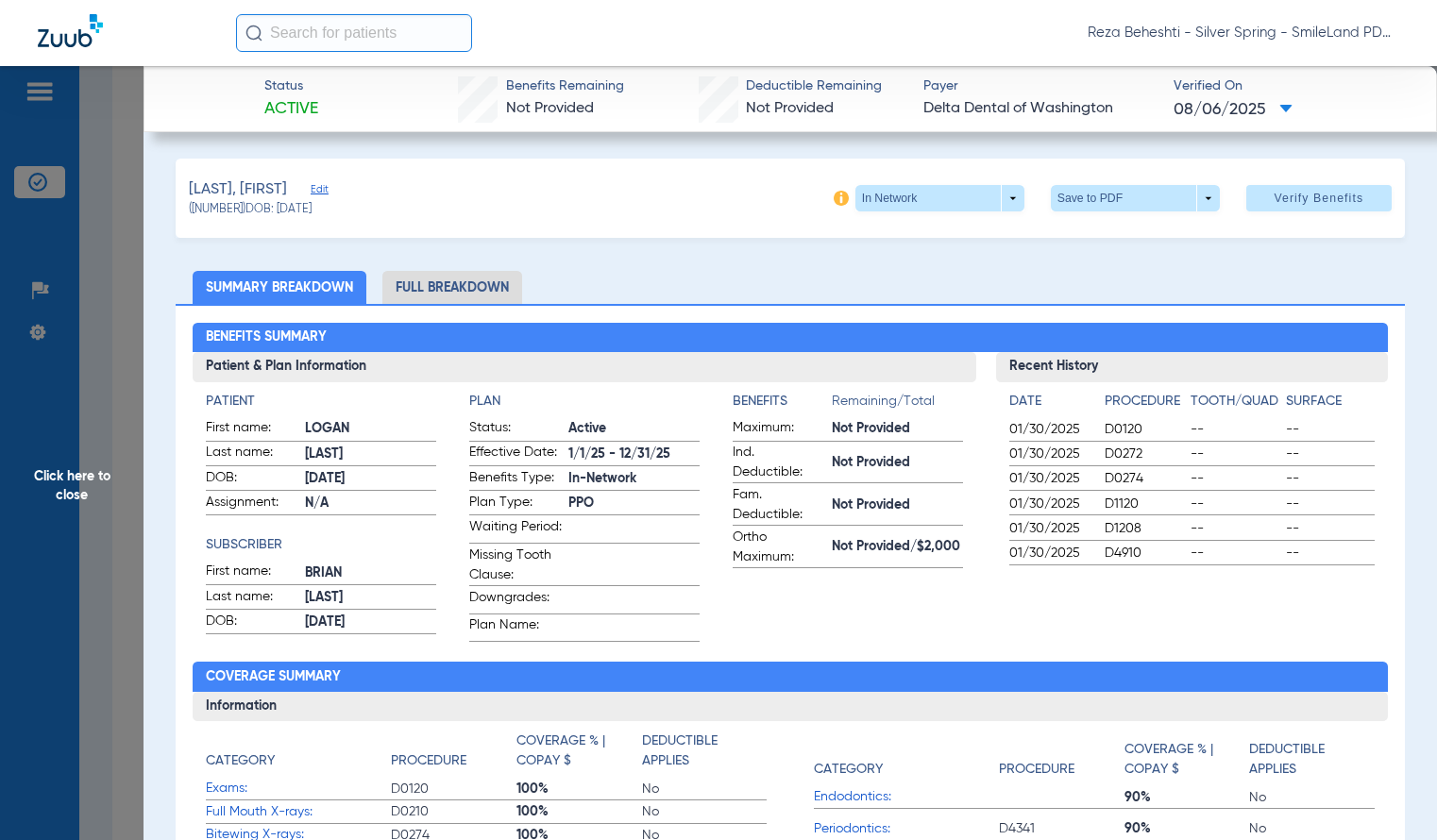 click on "Summary Breakdown   Full Breakdown" 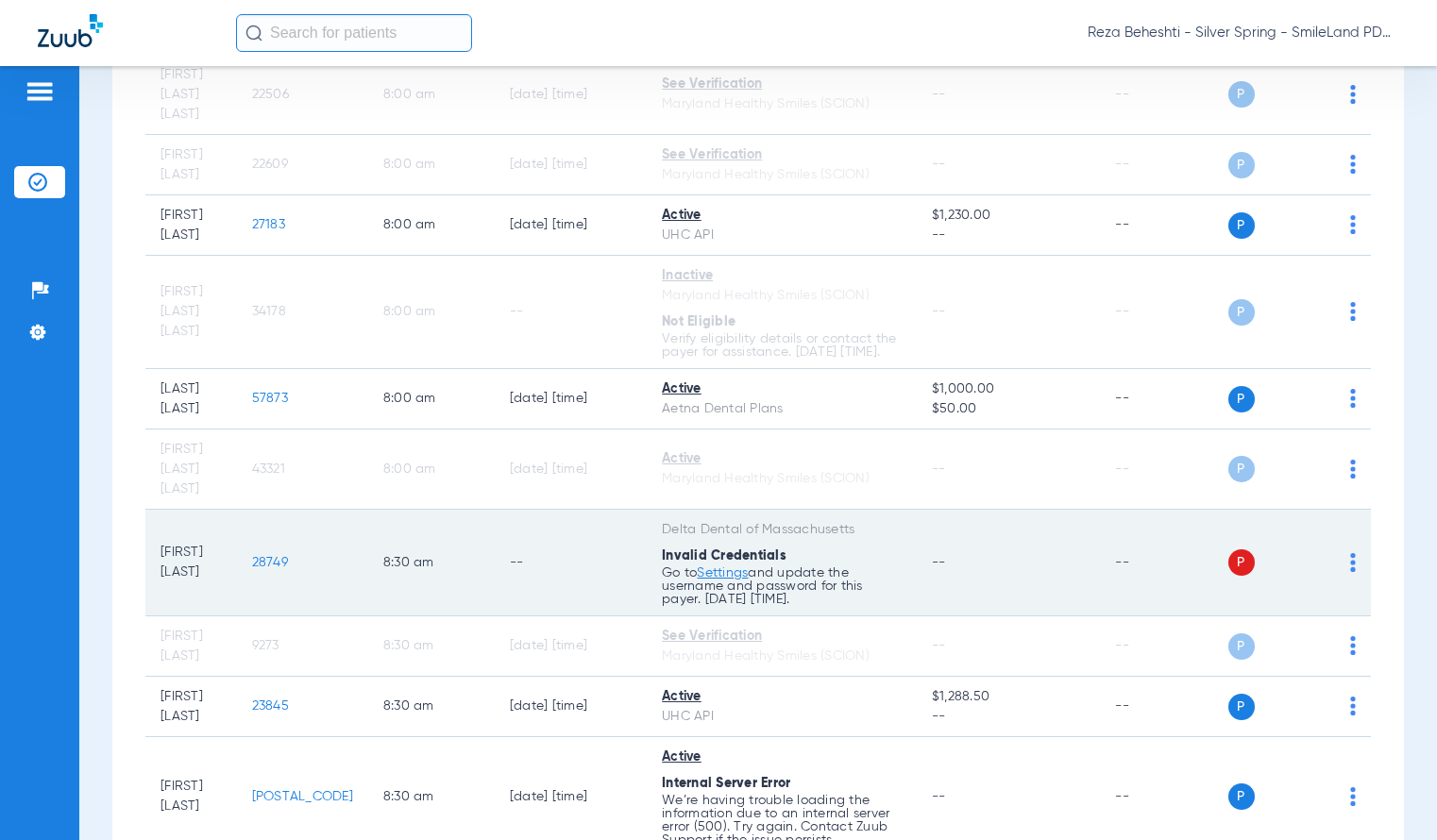 scroll, scrollTop: 944, scrollLeft: 0, axis: vertical 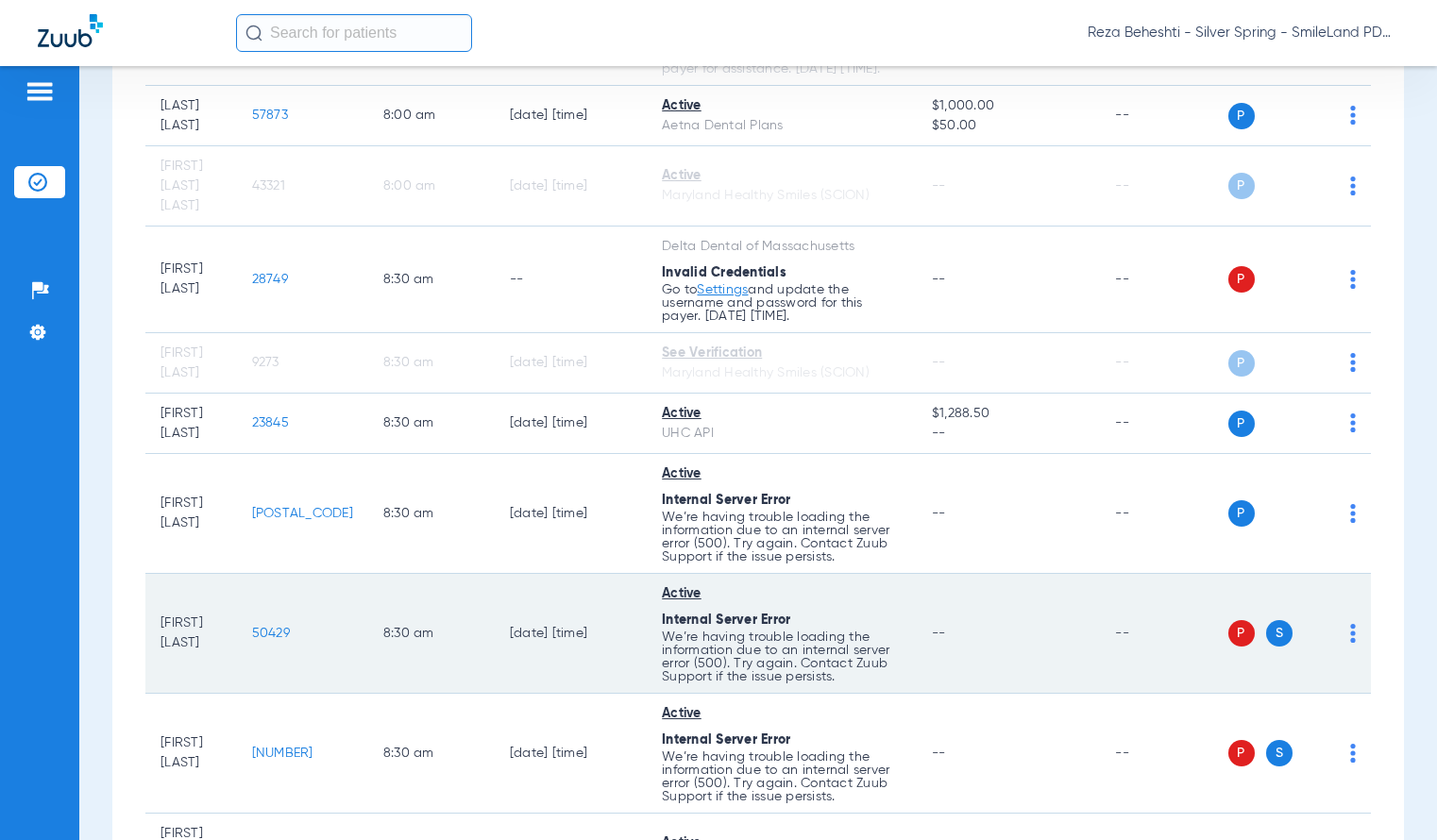 click on "50429" 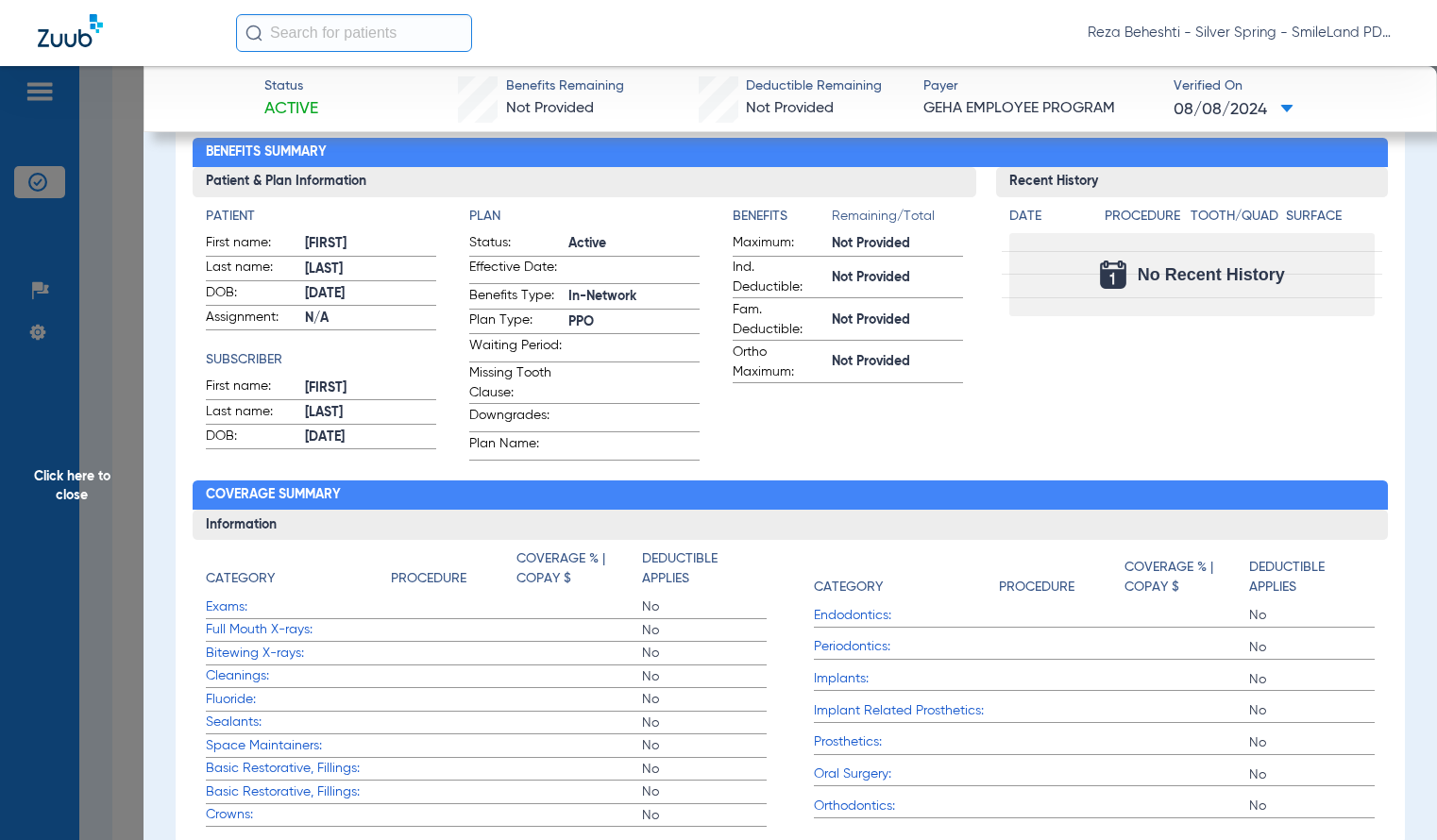 scroll, scrollTop: 0, scrollLeft: 0, axis: both 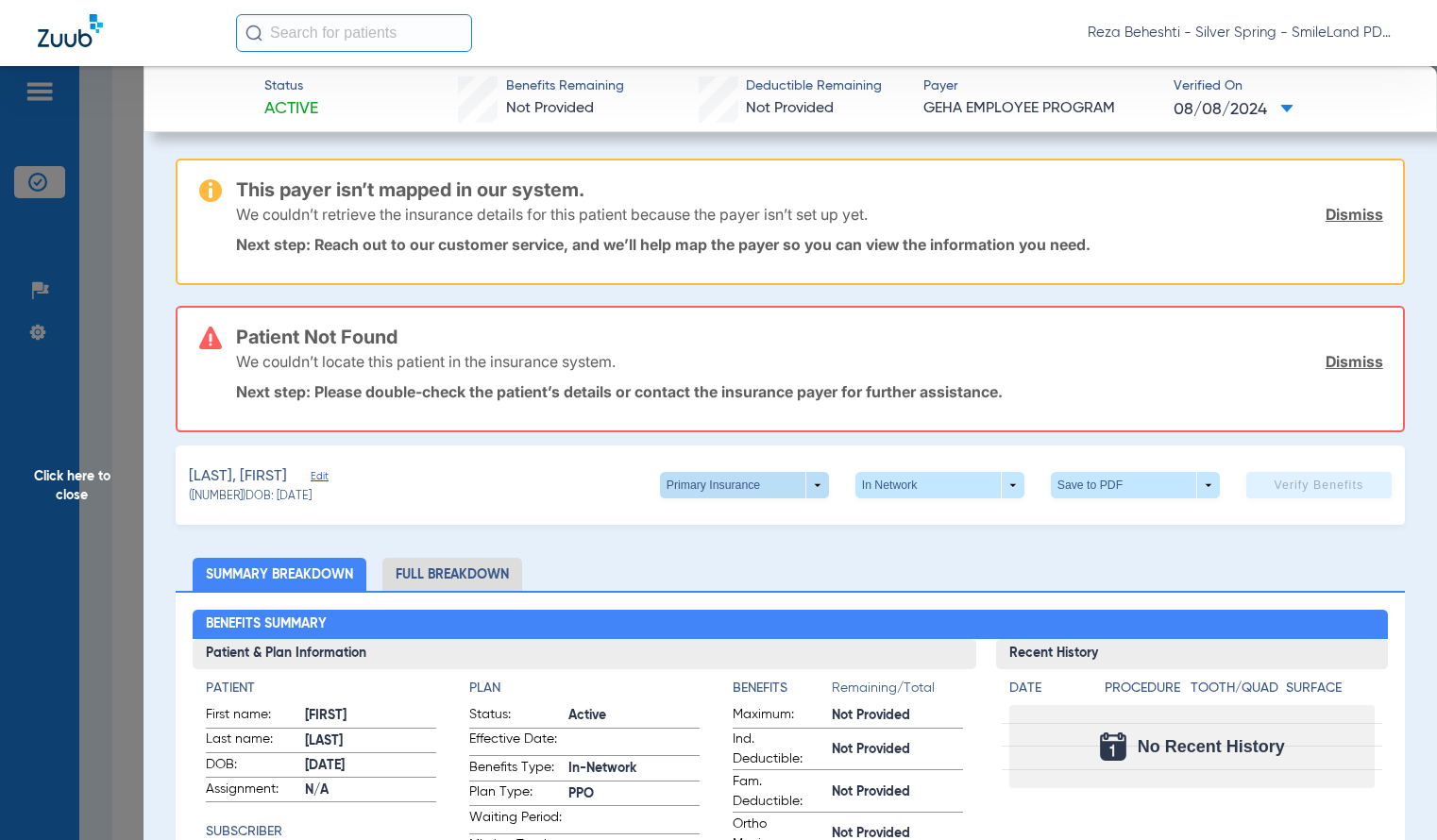 click 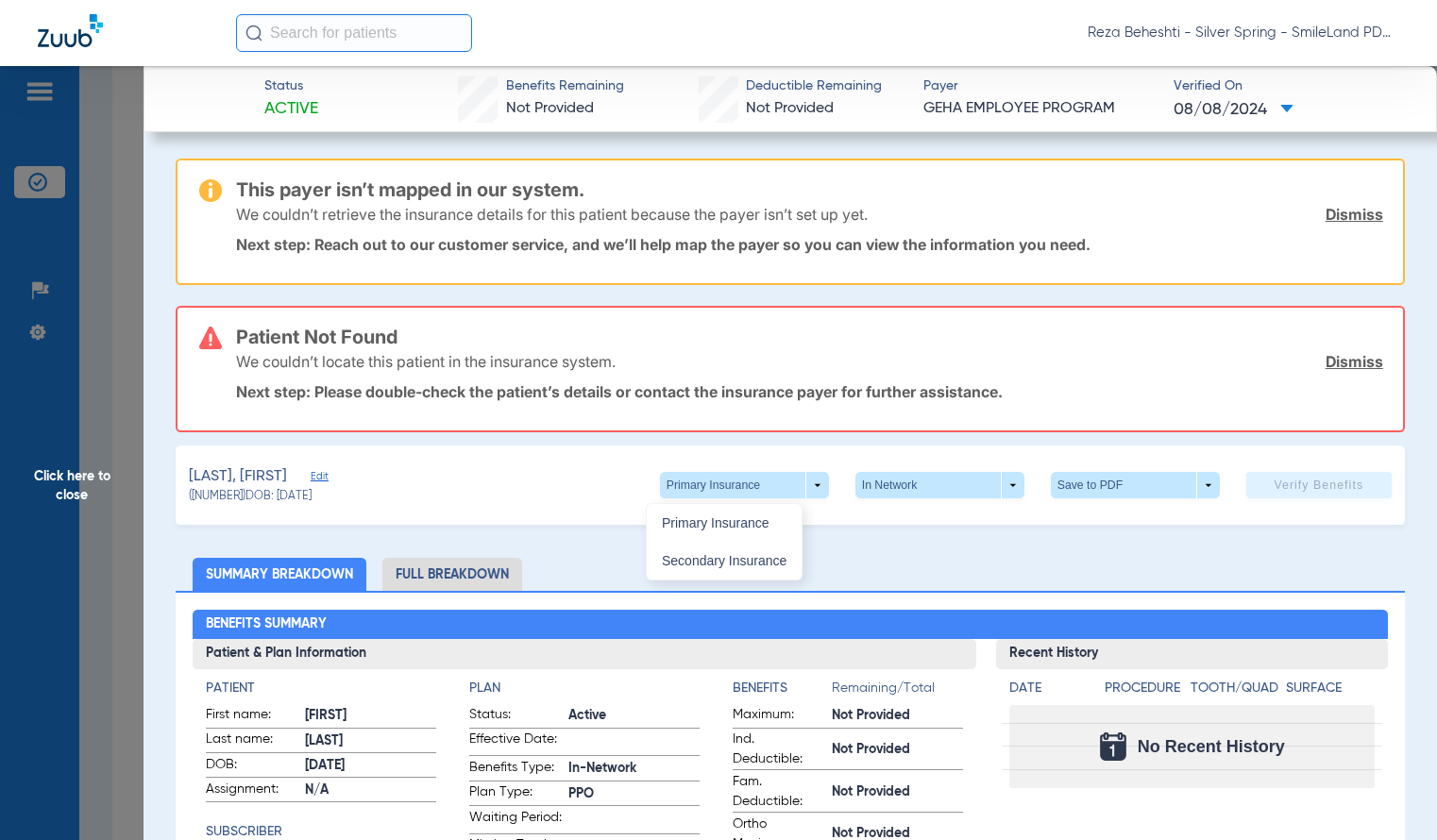click 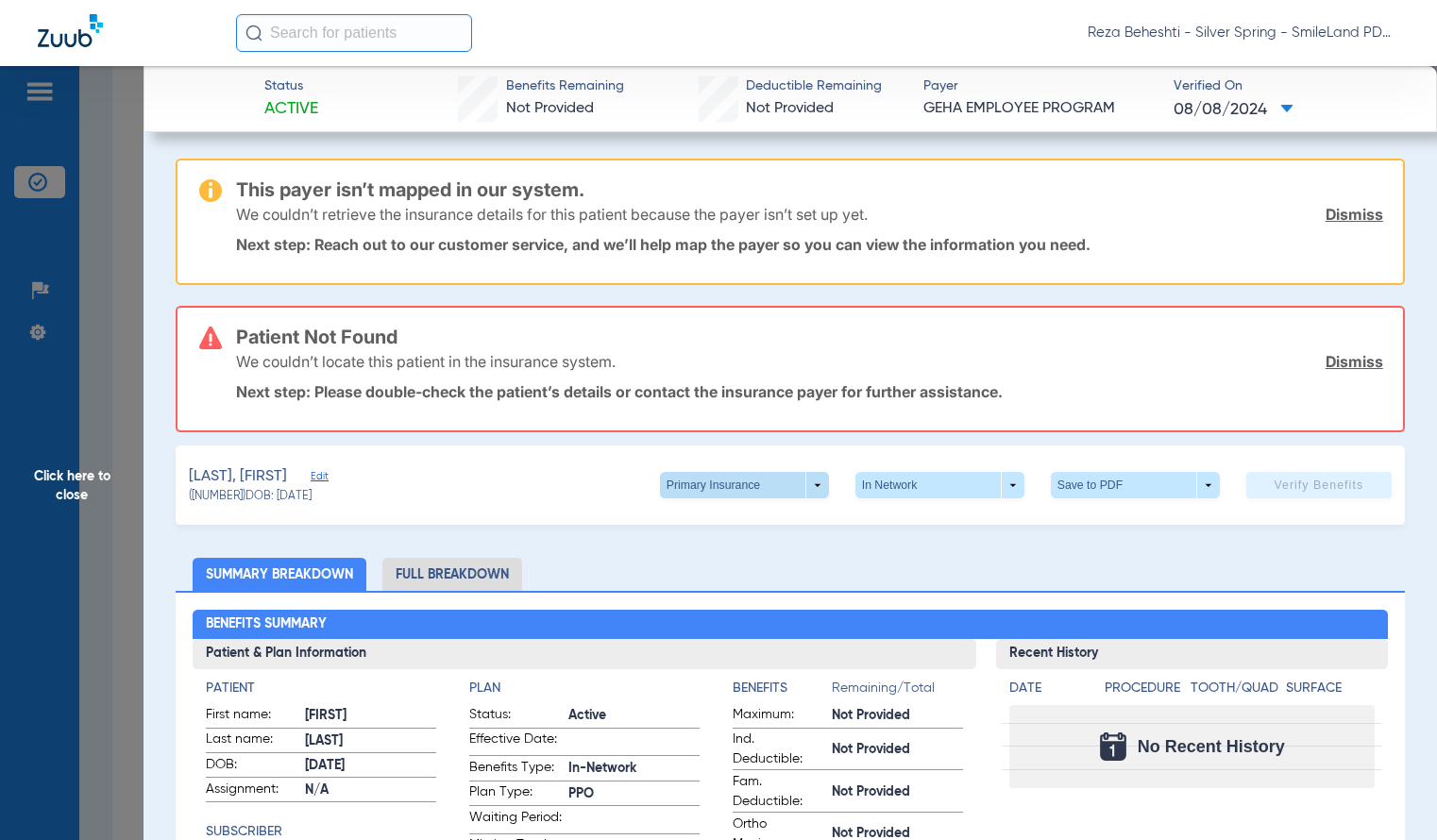 click 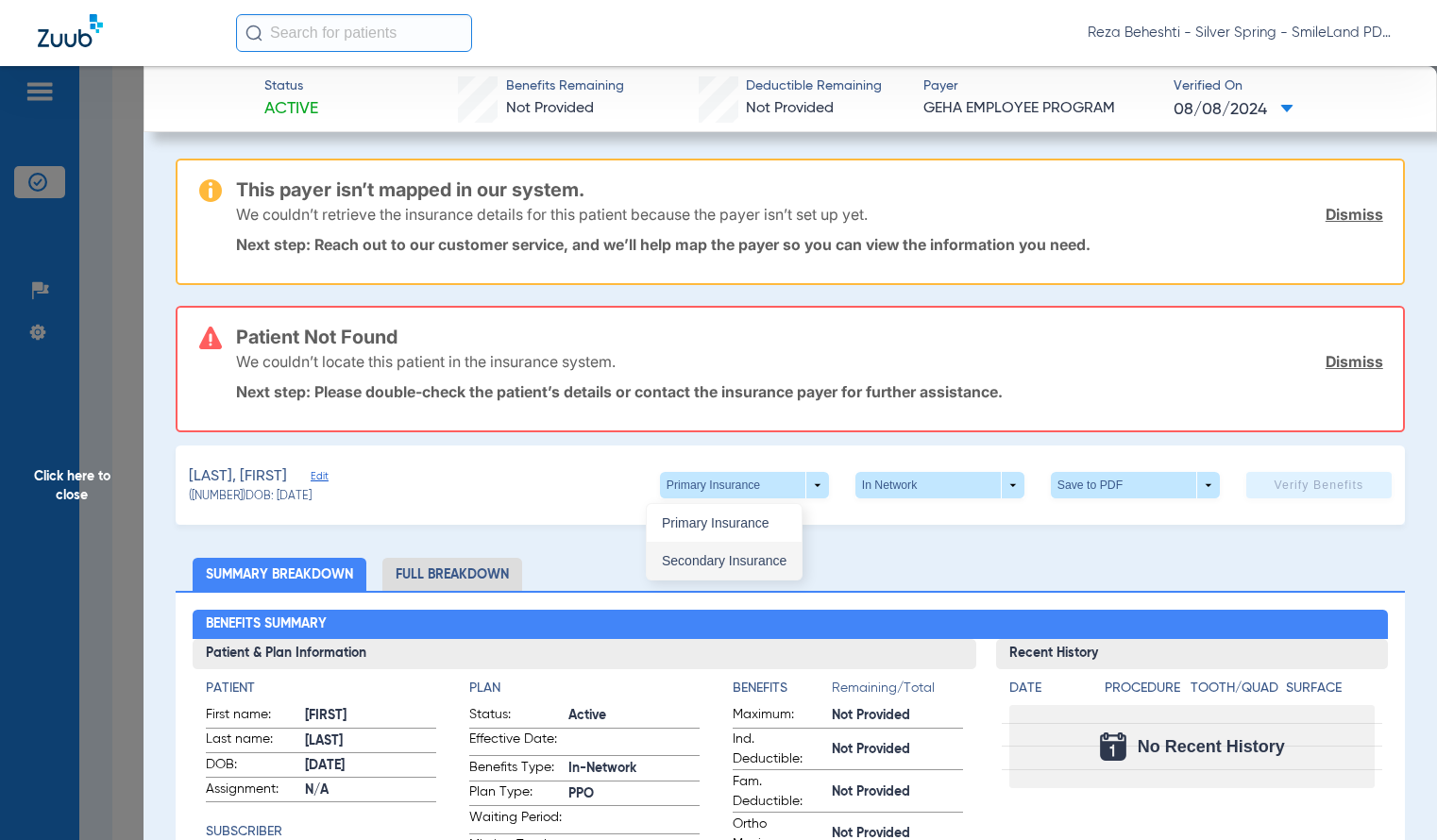 click on "Secondary Insurance" at bounding box center (724, 561) 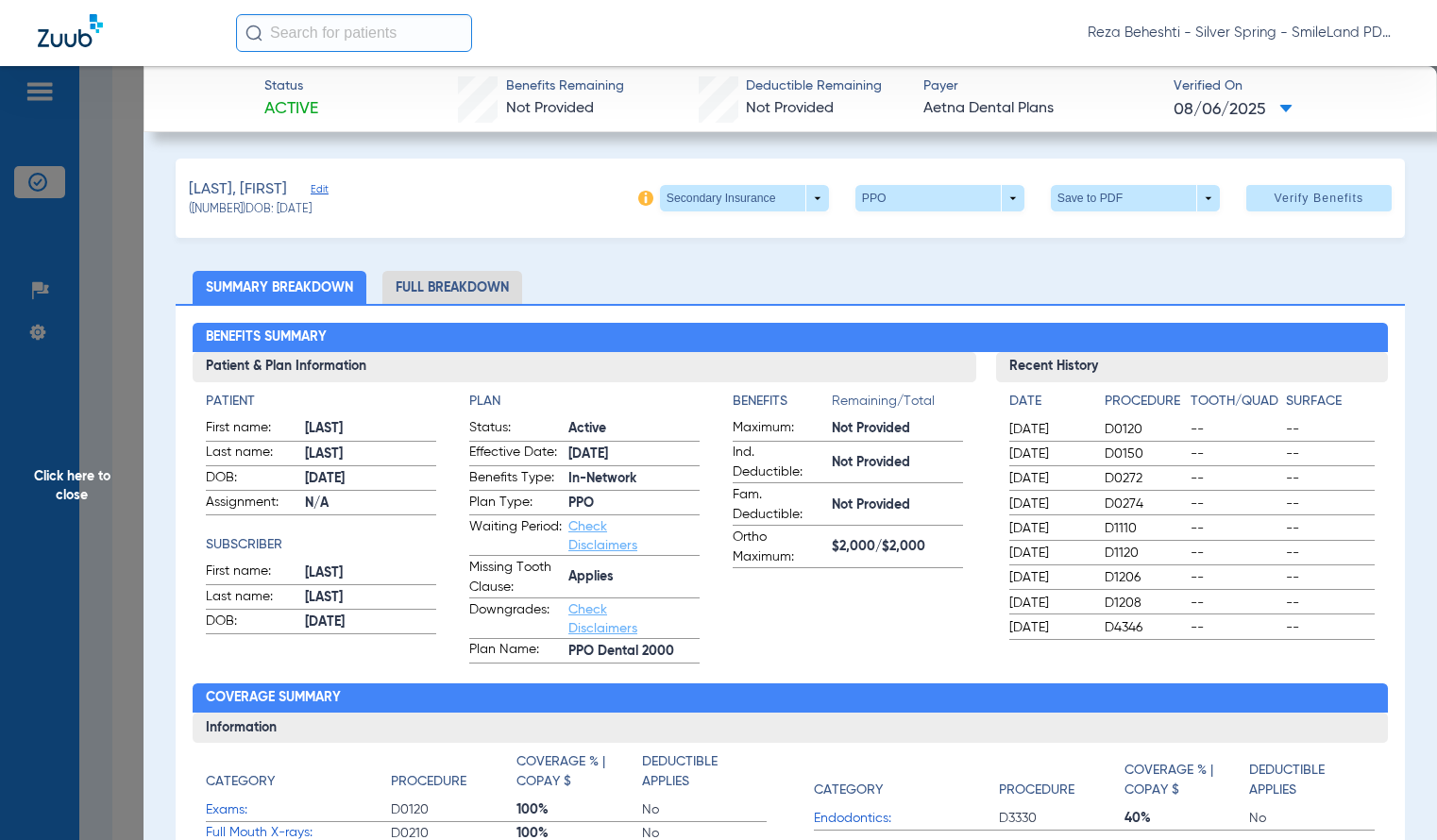 click on "Reza Beheshti - Silver Spring - SmileLand PD" 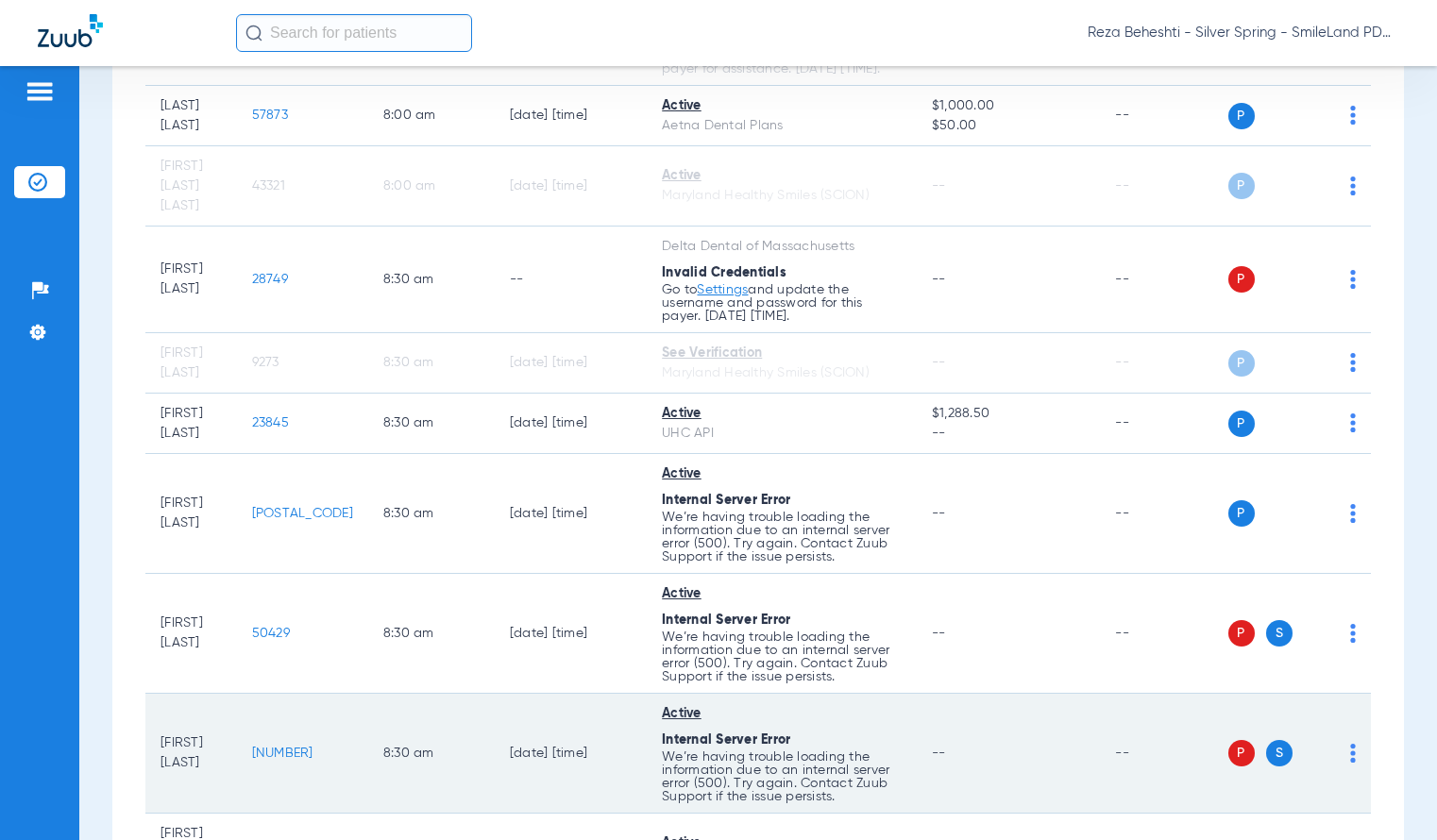 click on "[NUMBER]" 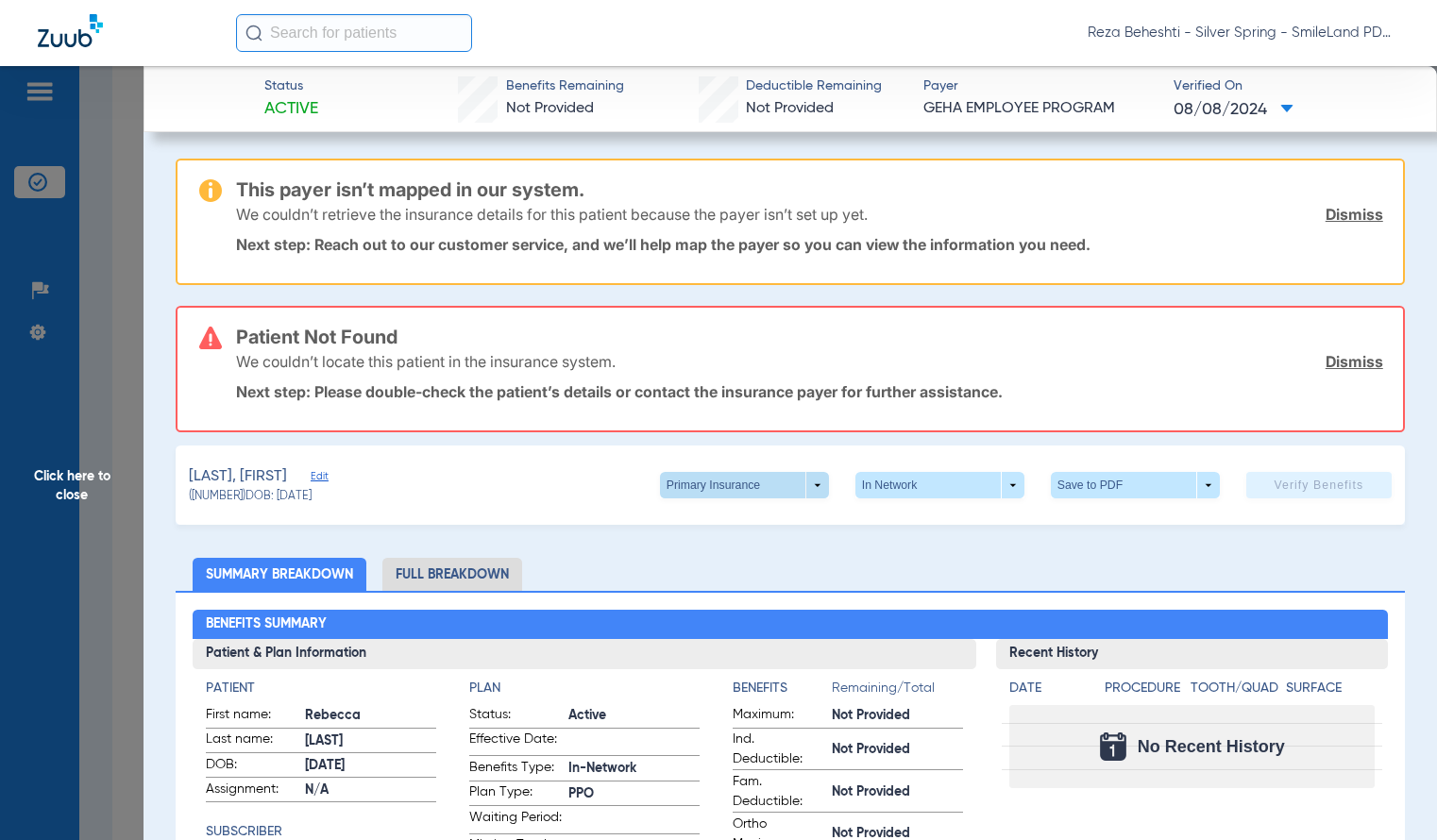 click 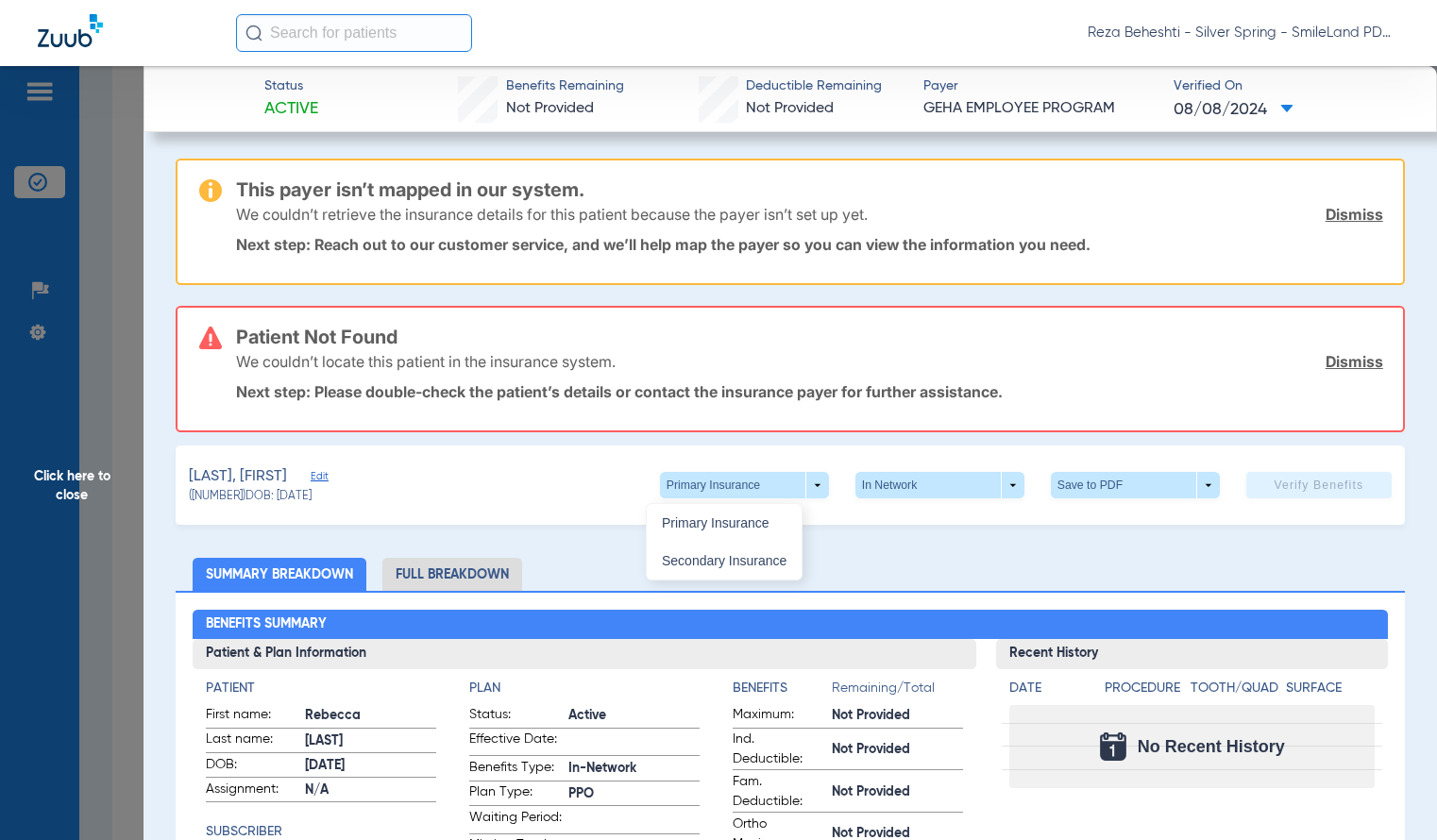 click on "Summary Breakdown   Full Breakdown" 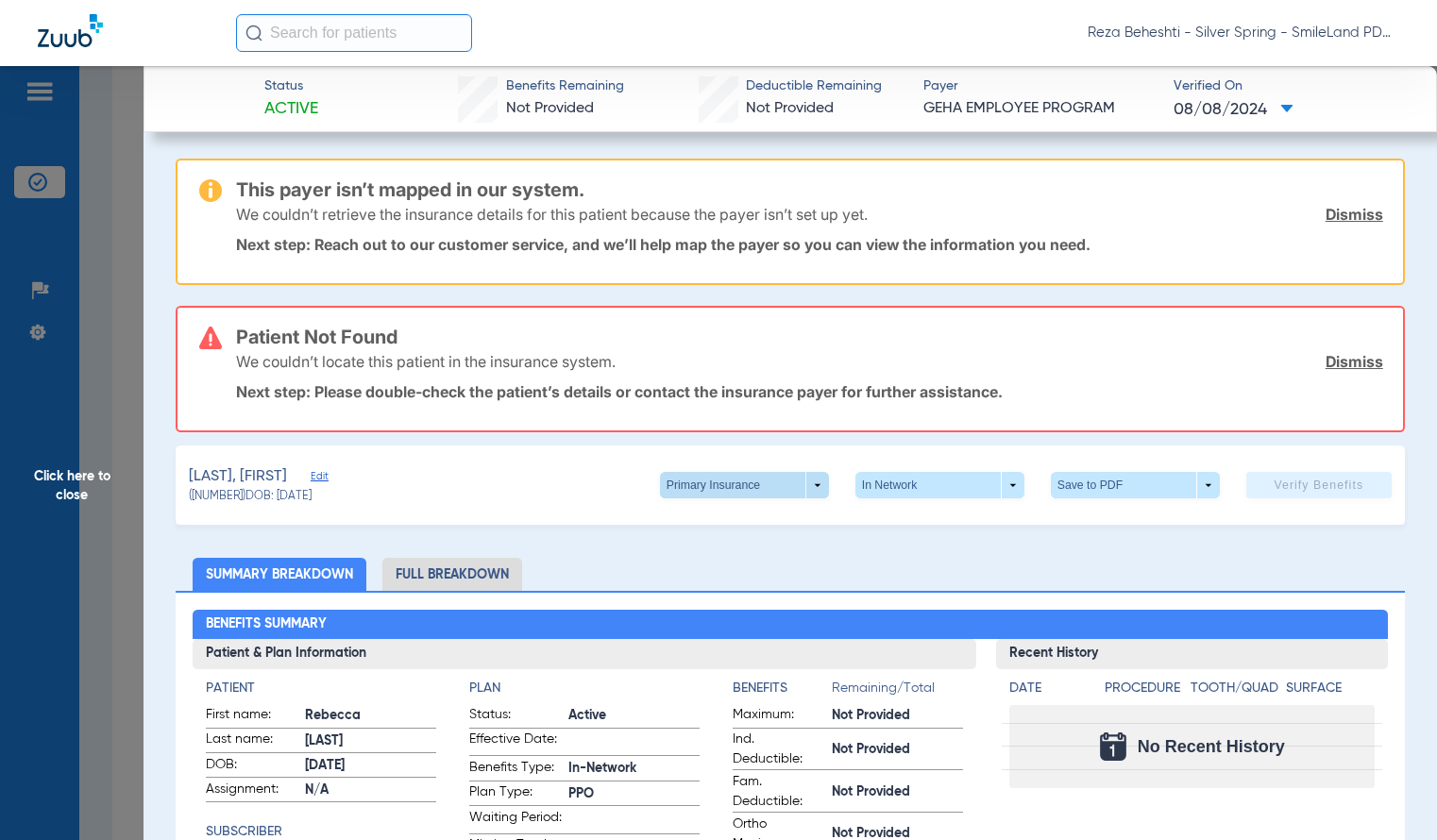 click 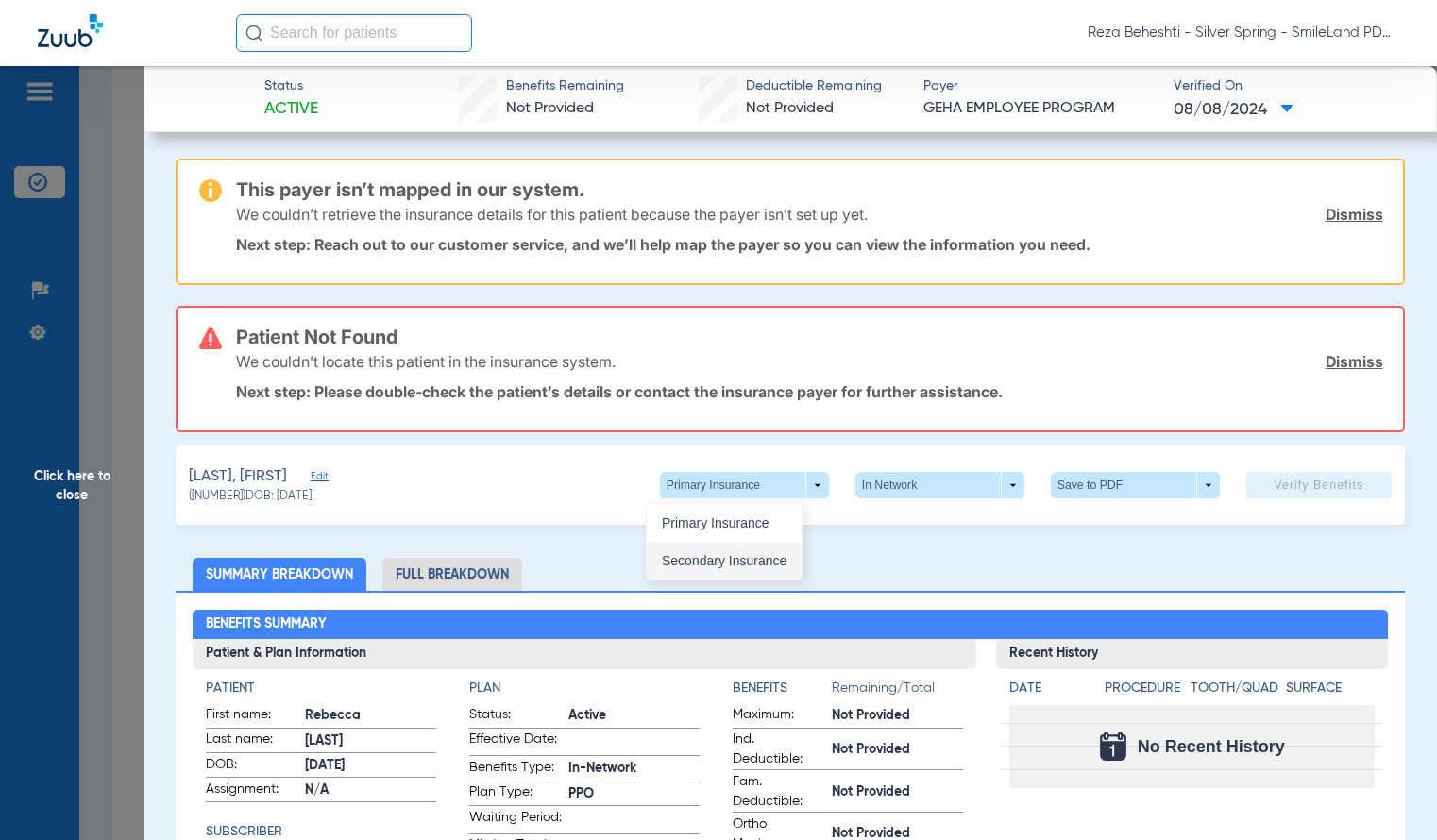 click on "Secondary Insurance" at bounding box center [724, 561] 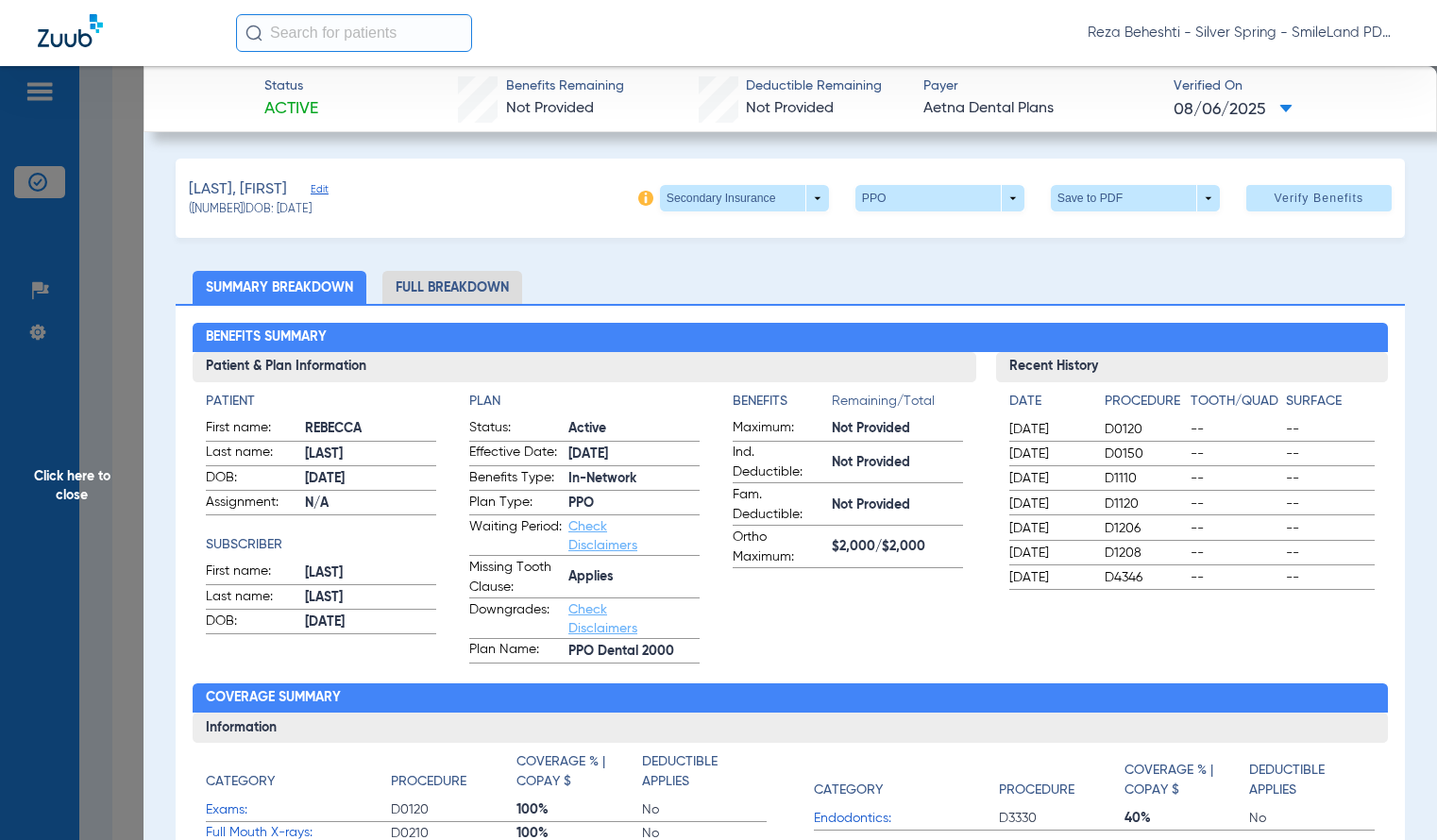click on "Click here to close" 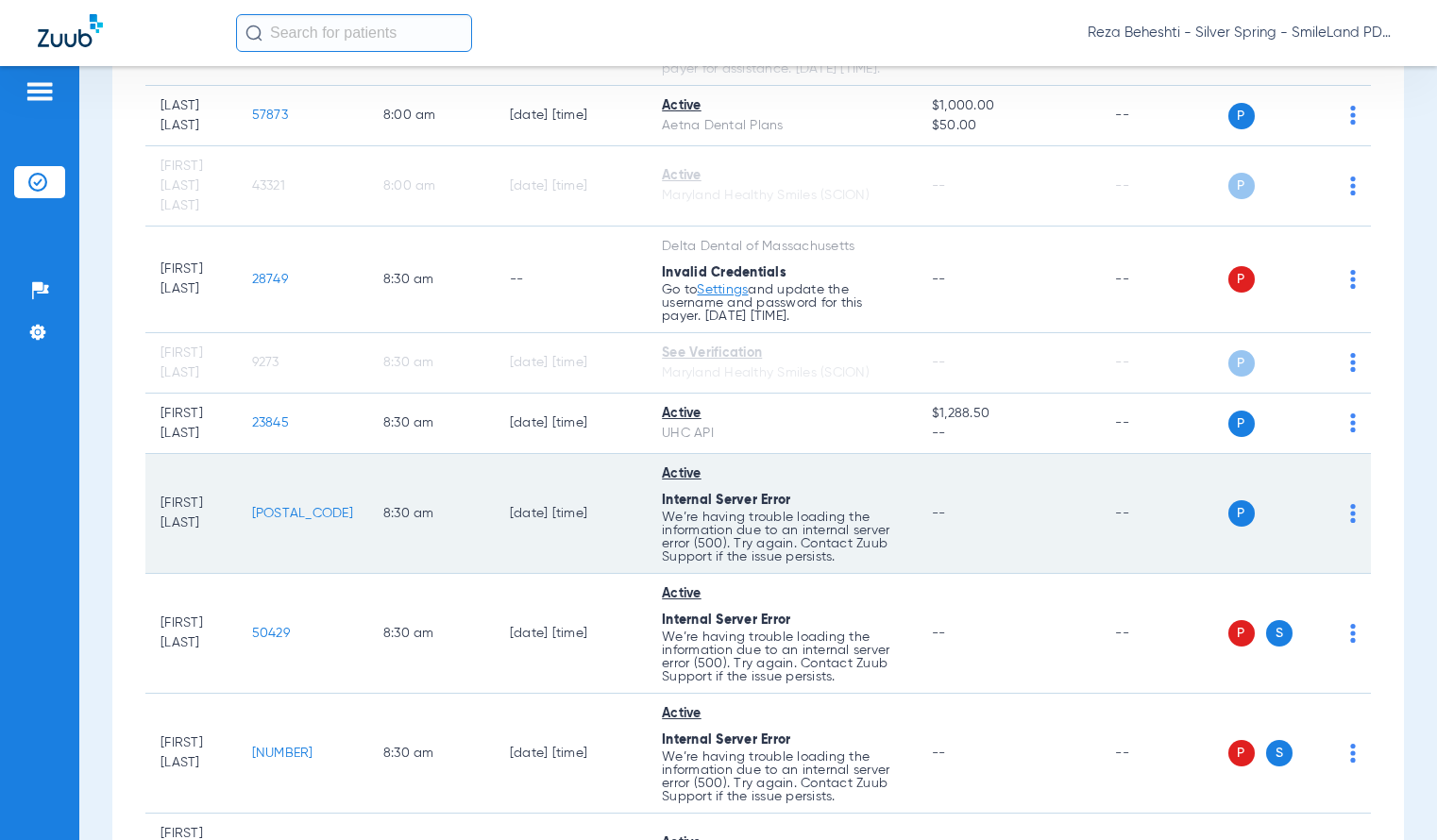click on "[POSTAL_CODE]" 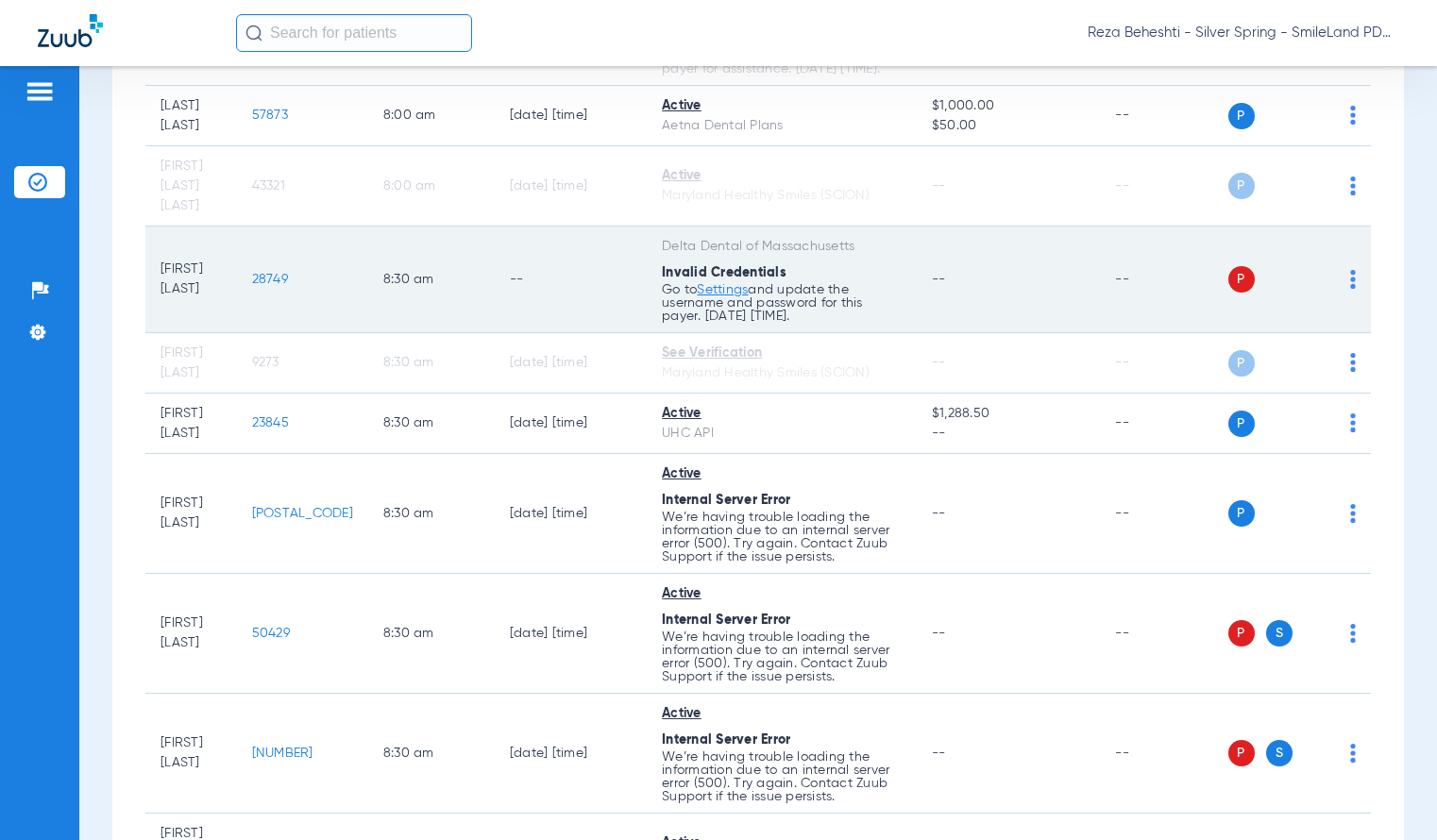 click on "28749" 